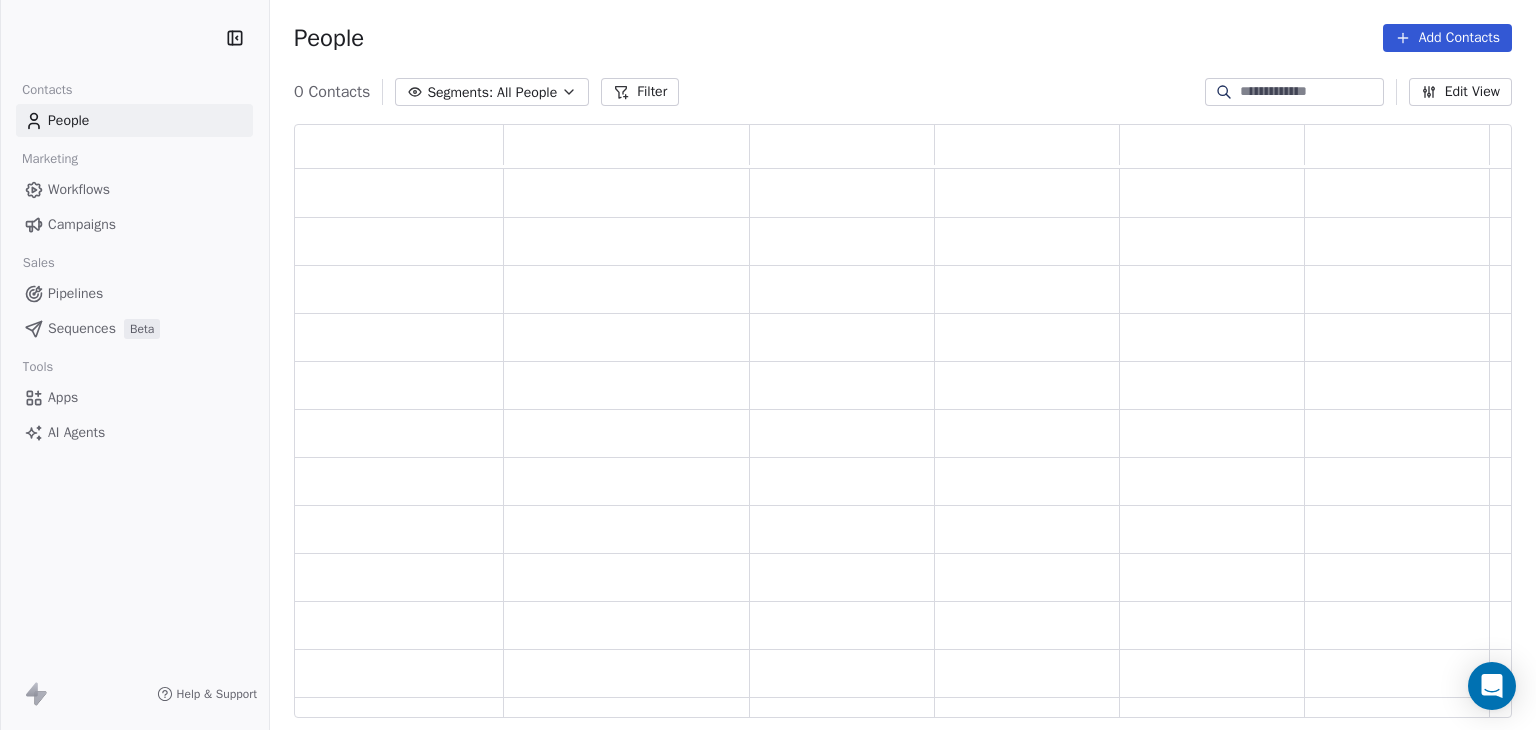 scroll, scrollTop: 0, scrollLeft: 0, axis: both 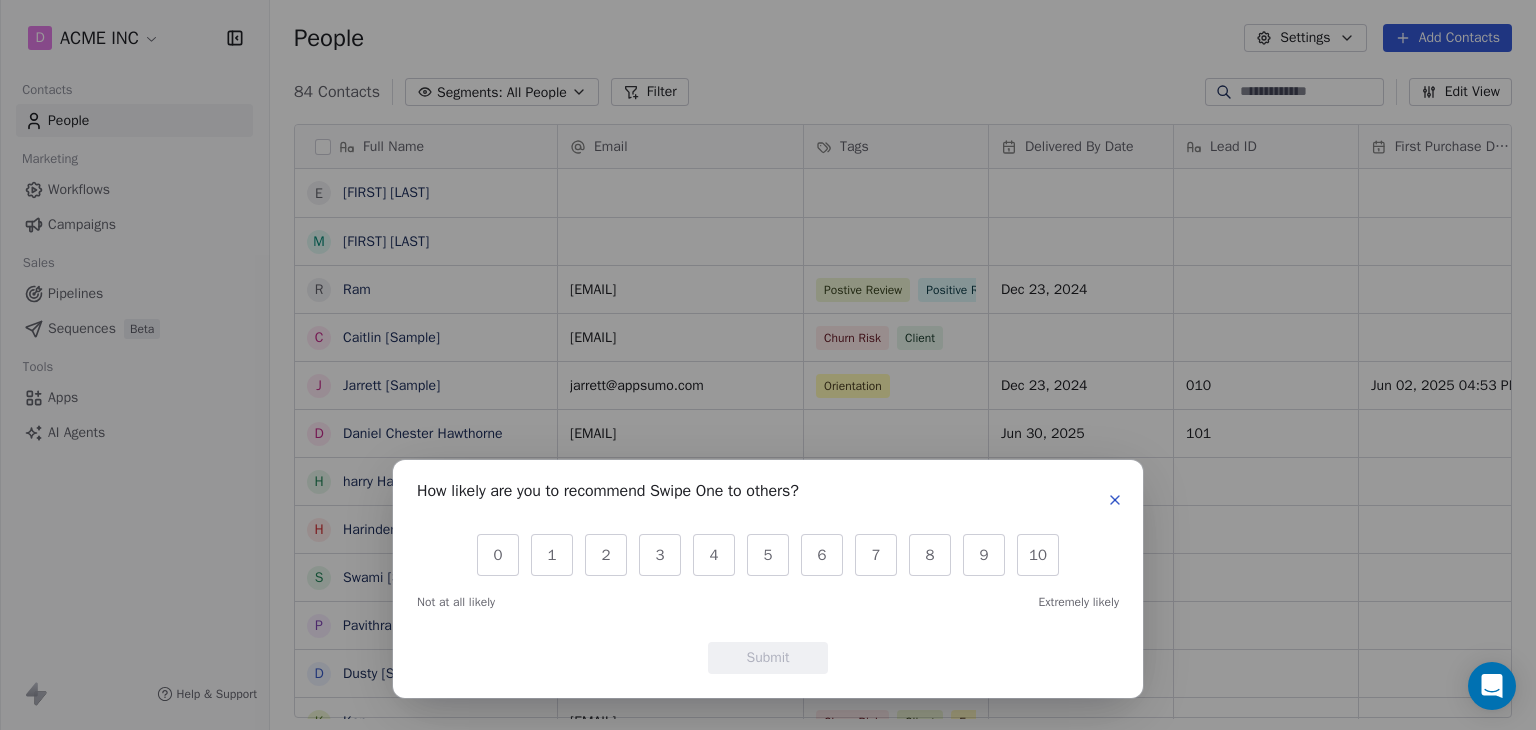 click 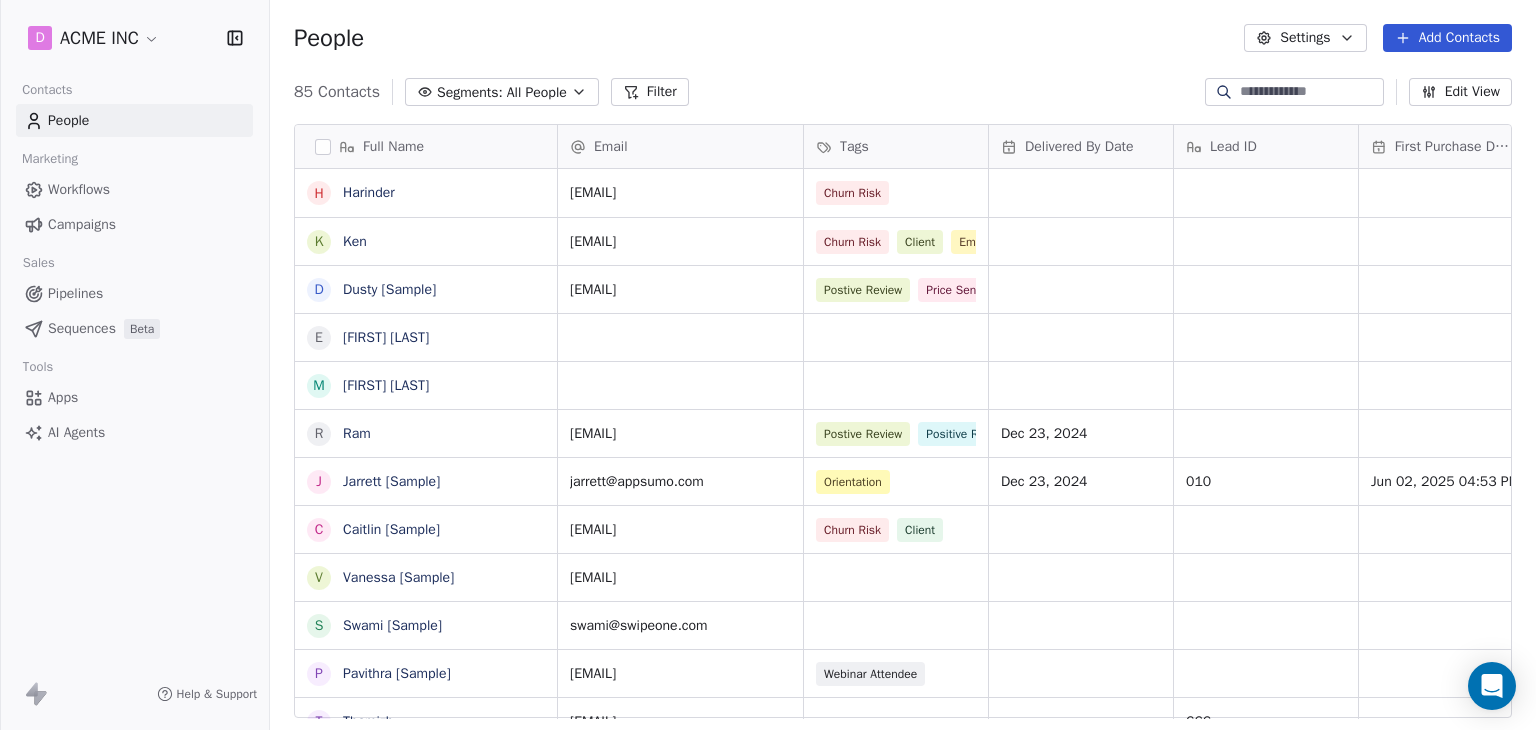 click 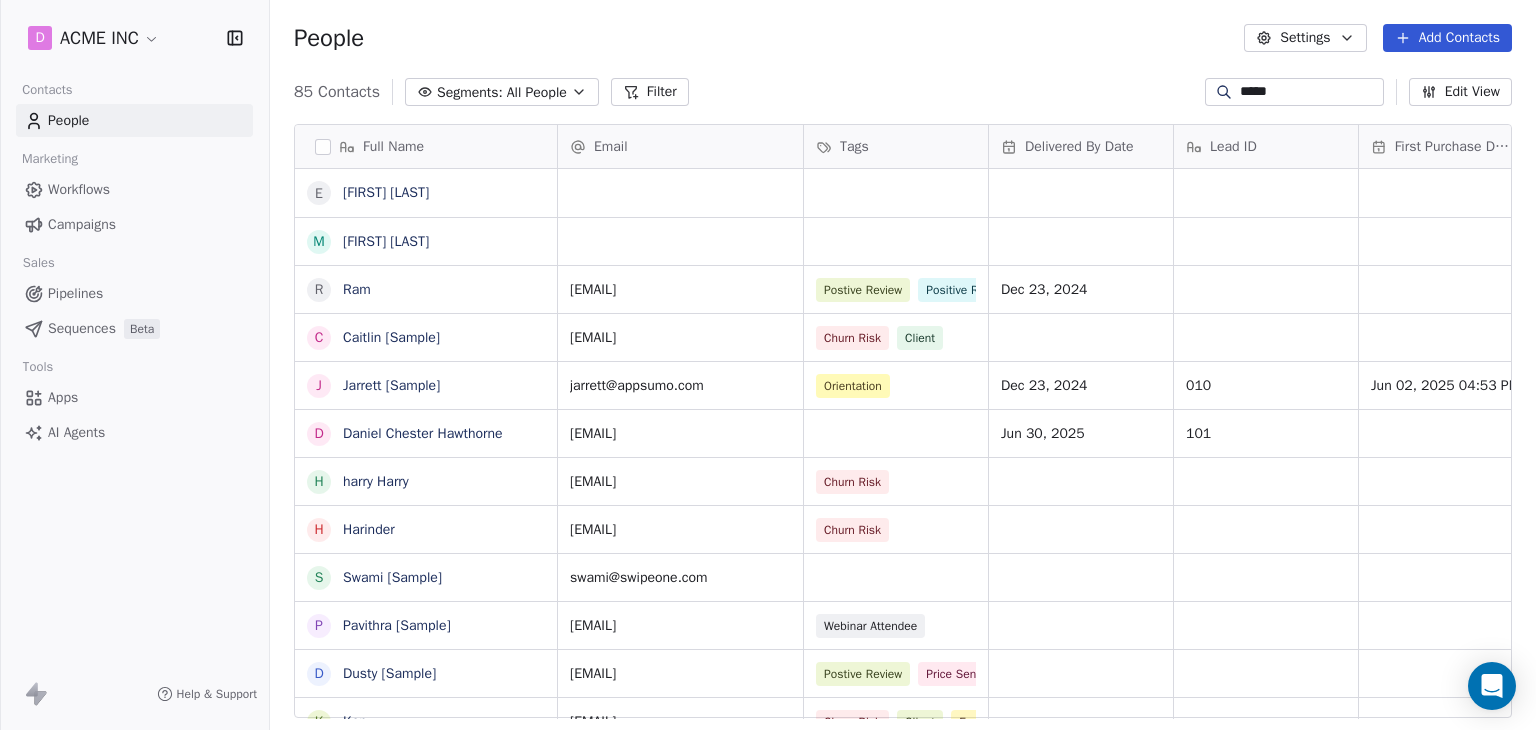 type on "*****" 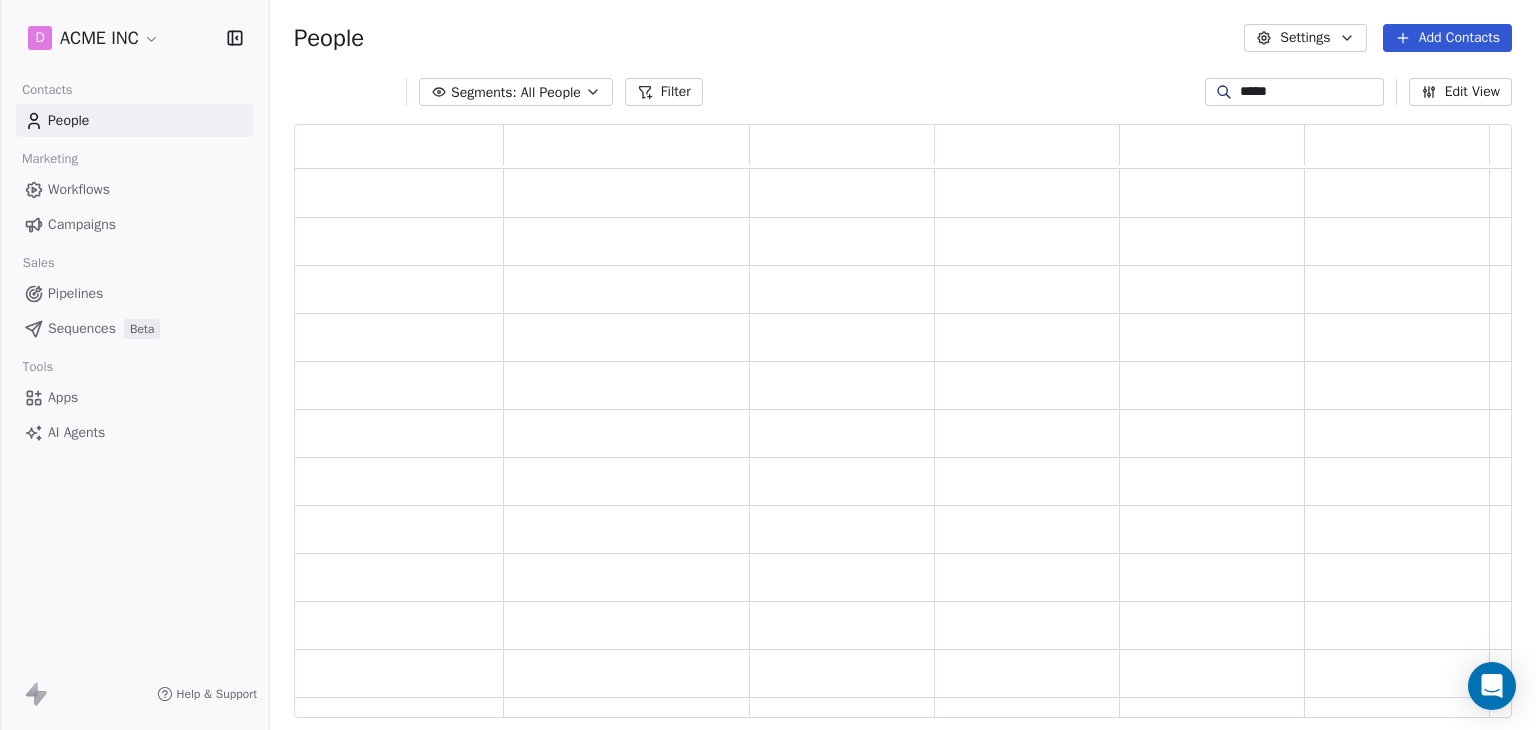 scroll, scrollTop: 16, scrollLeft: 16, axis: both 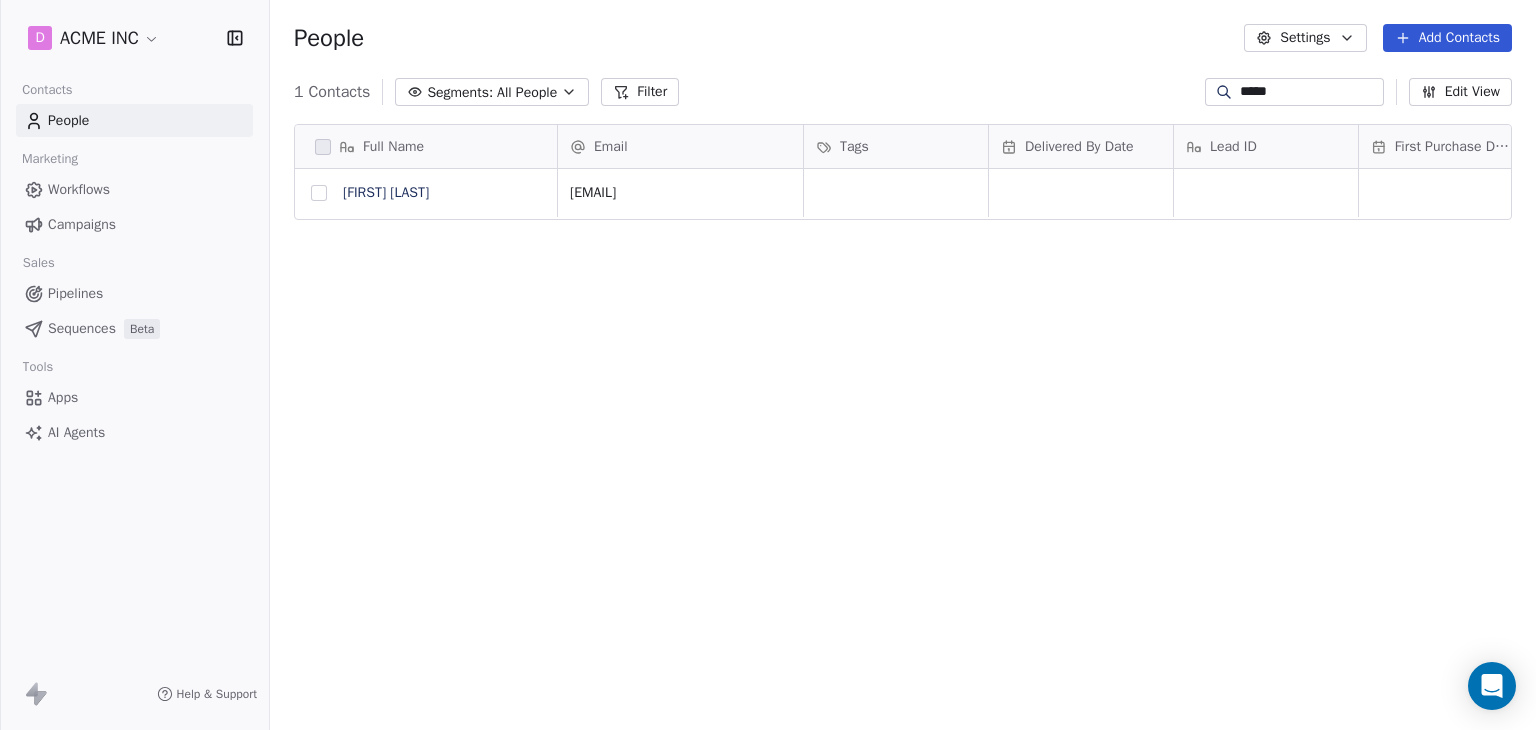 click at bounding box center [319, 193] 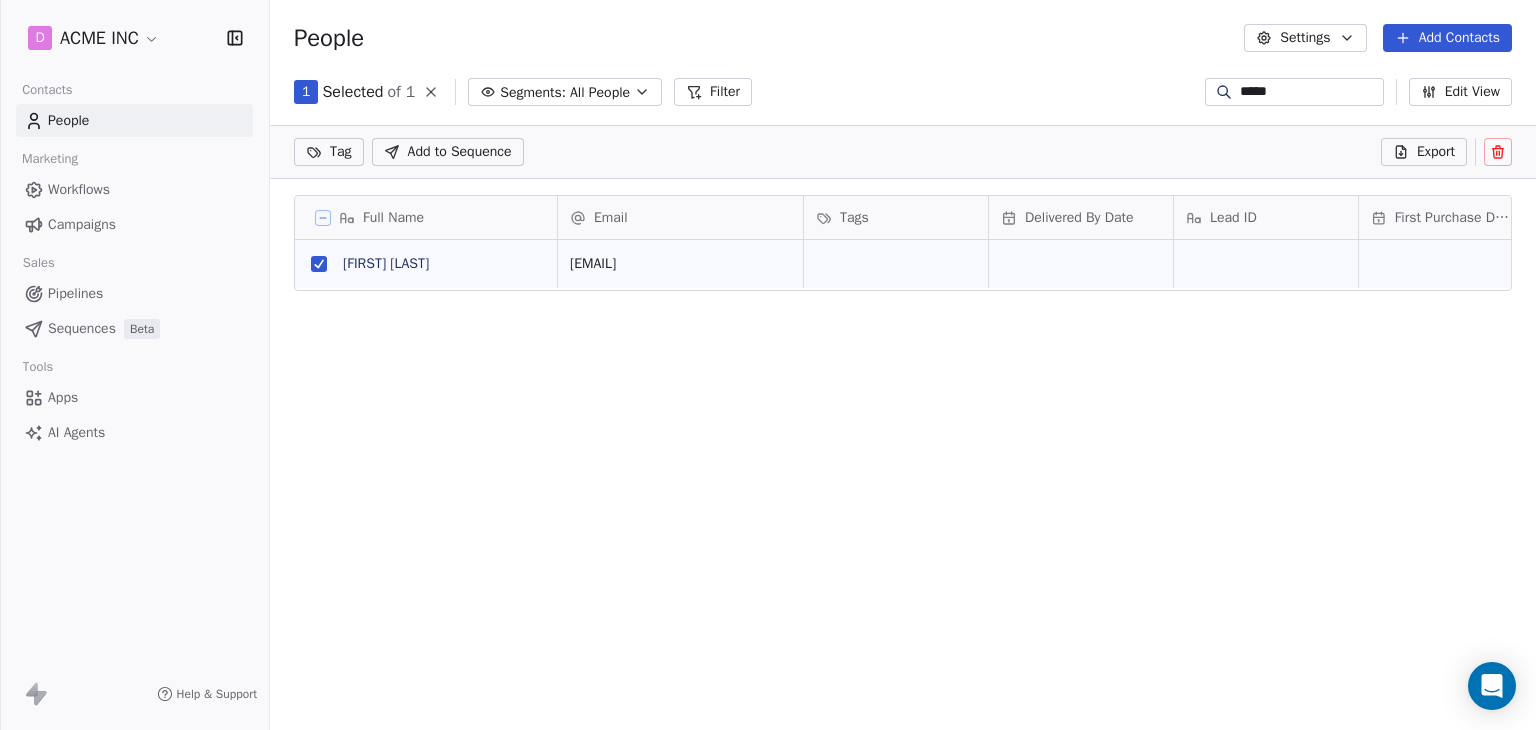 scroll, scrollTop: 556, scrollLeft: 1250, axis: both 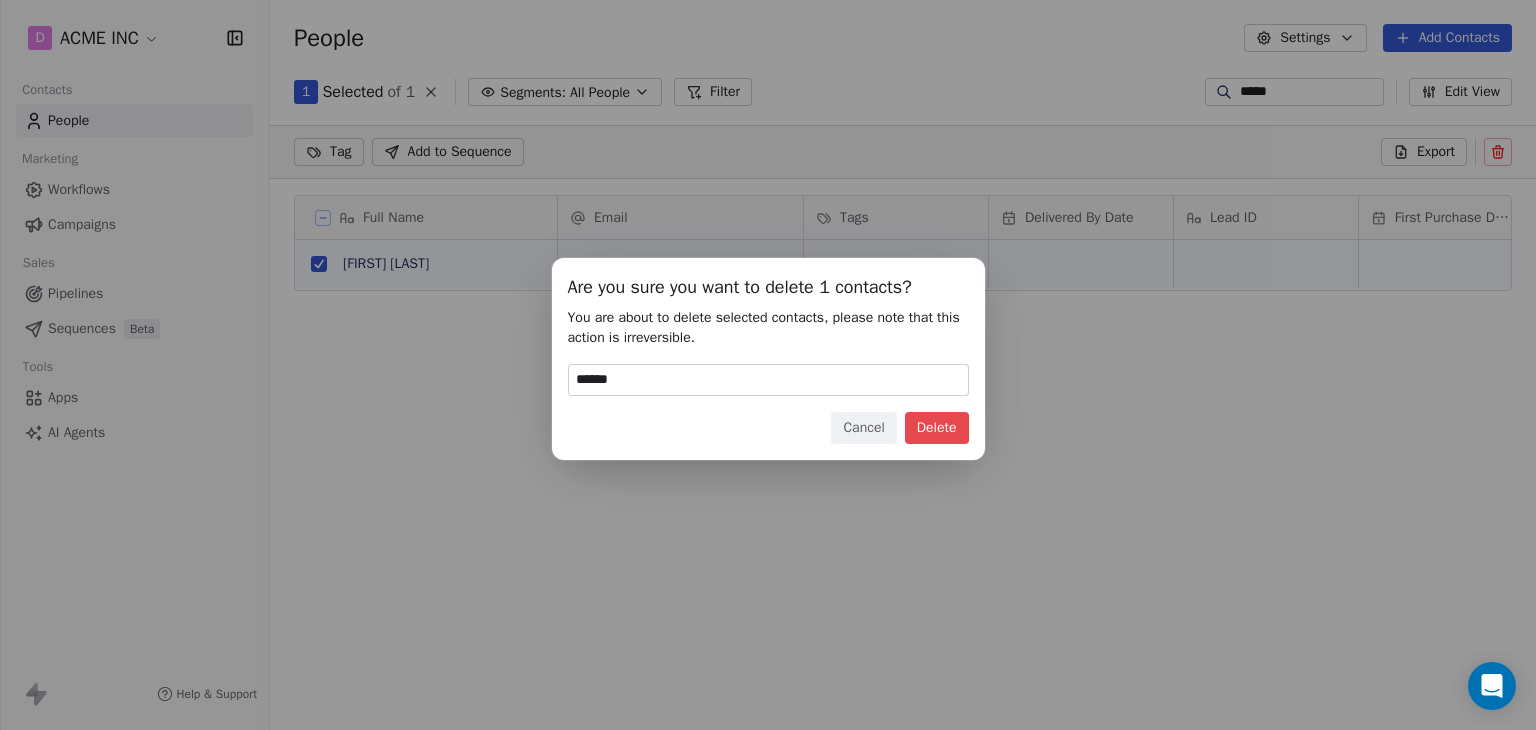 type on "******" 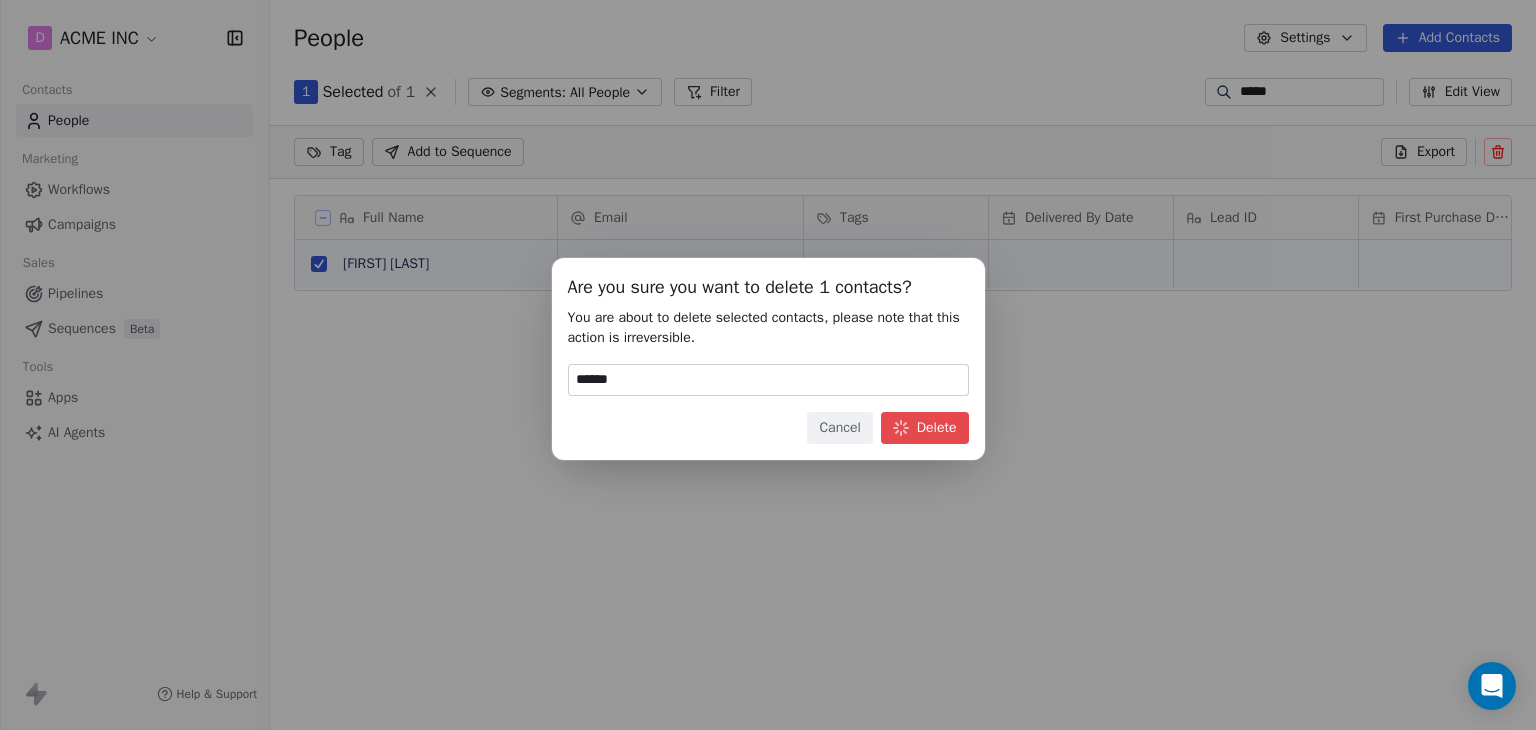scroll, scrollTop: 16, scrollLeft: 16, axis: both 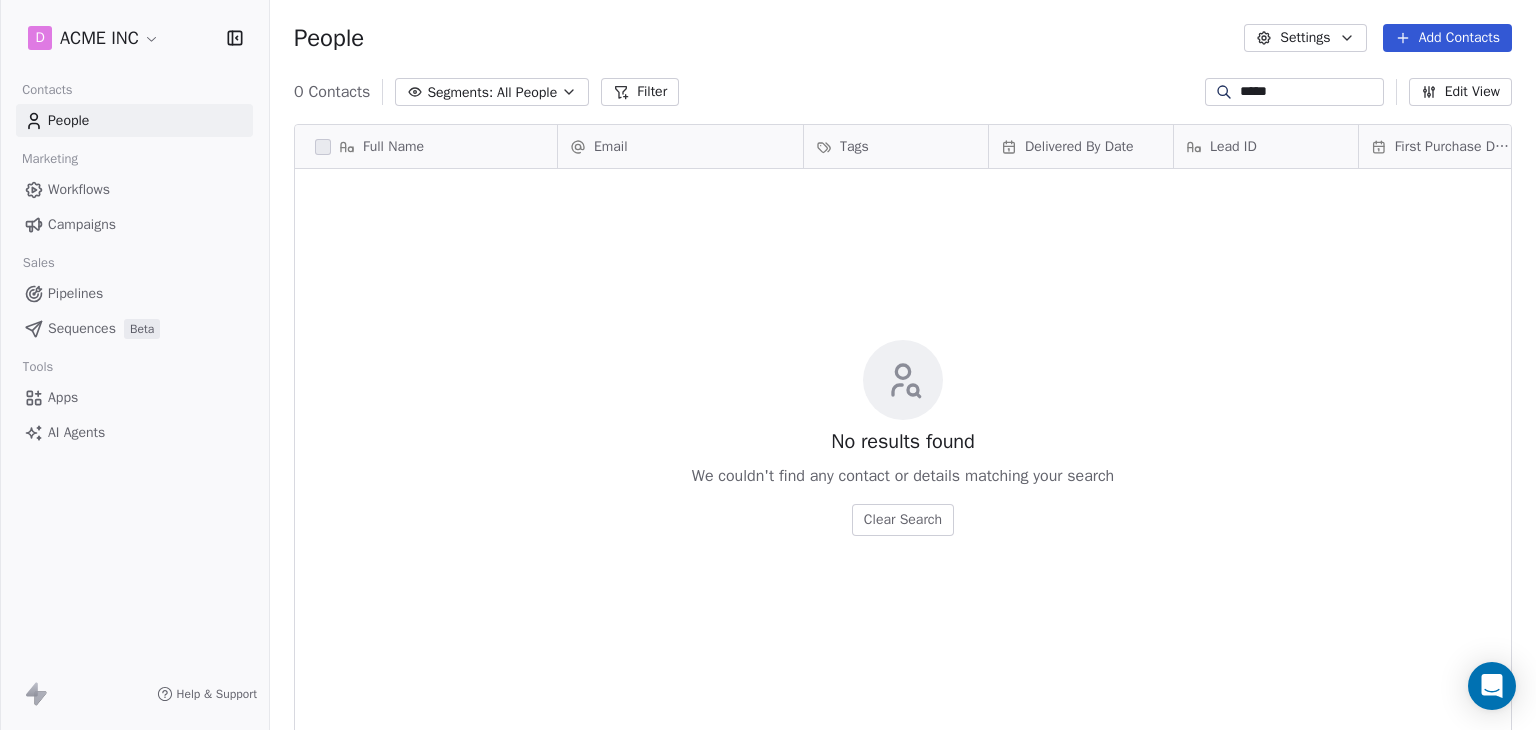 click on "People" at bounding box center (134, 120) 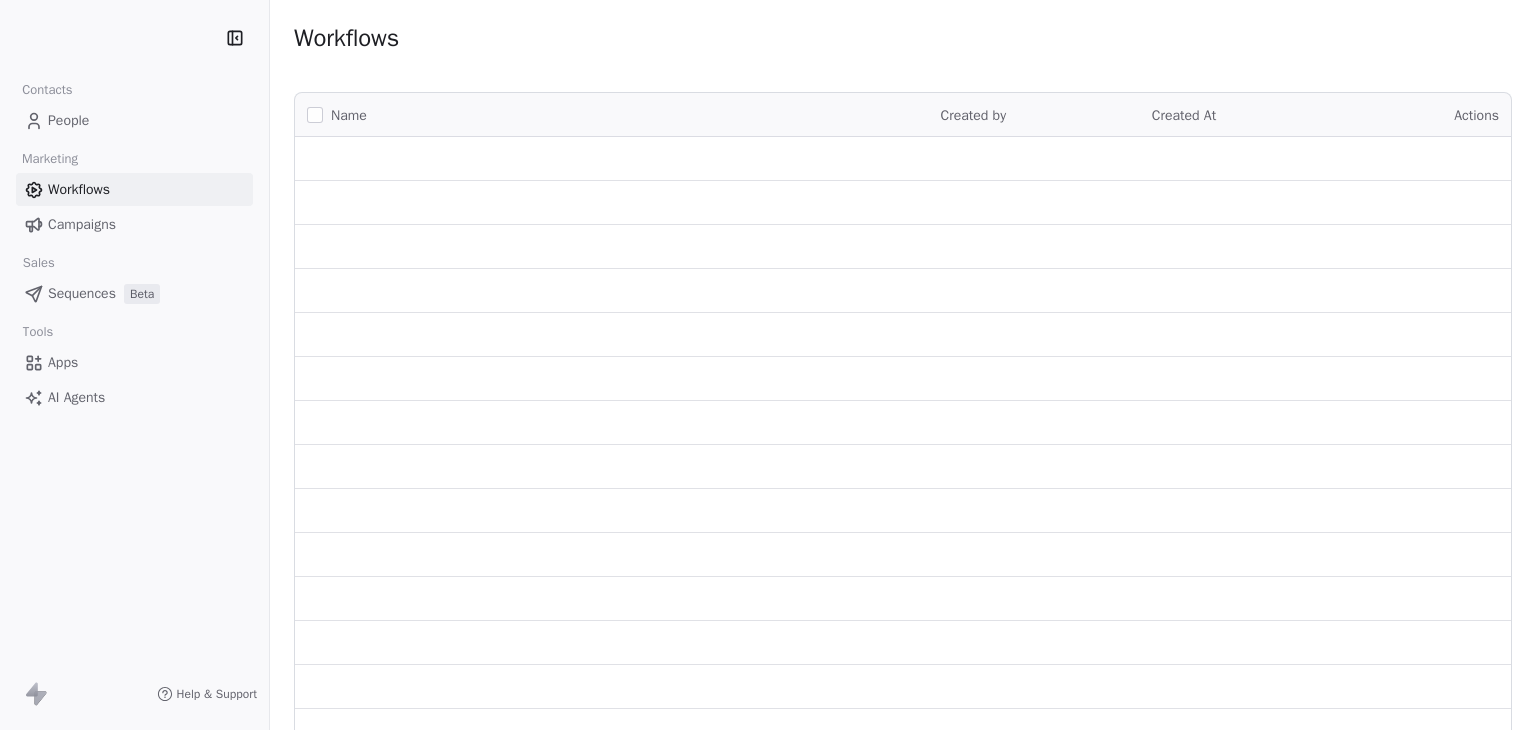scroll, scrollTop: 0, scrollLeft: 0, axis: both 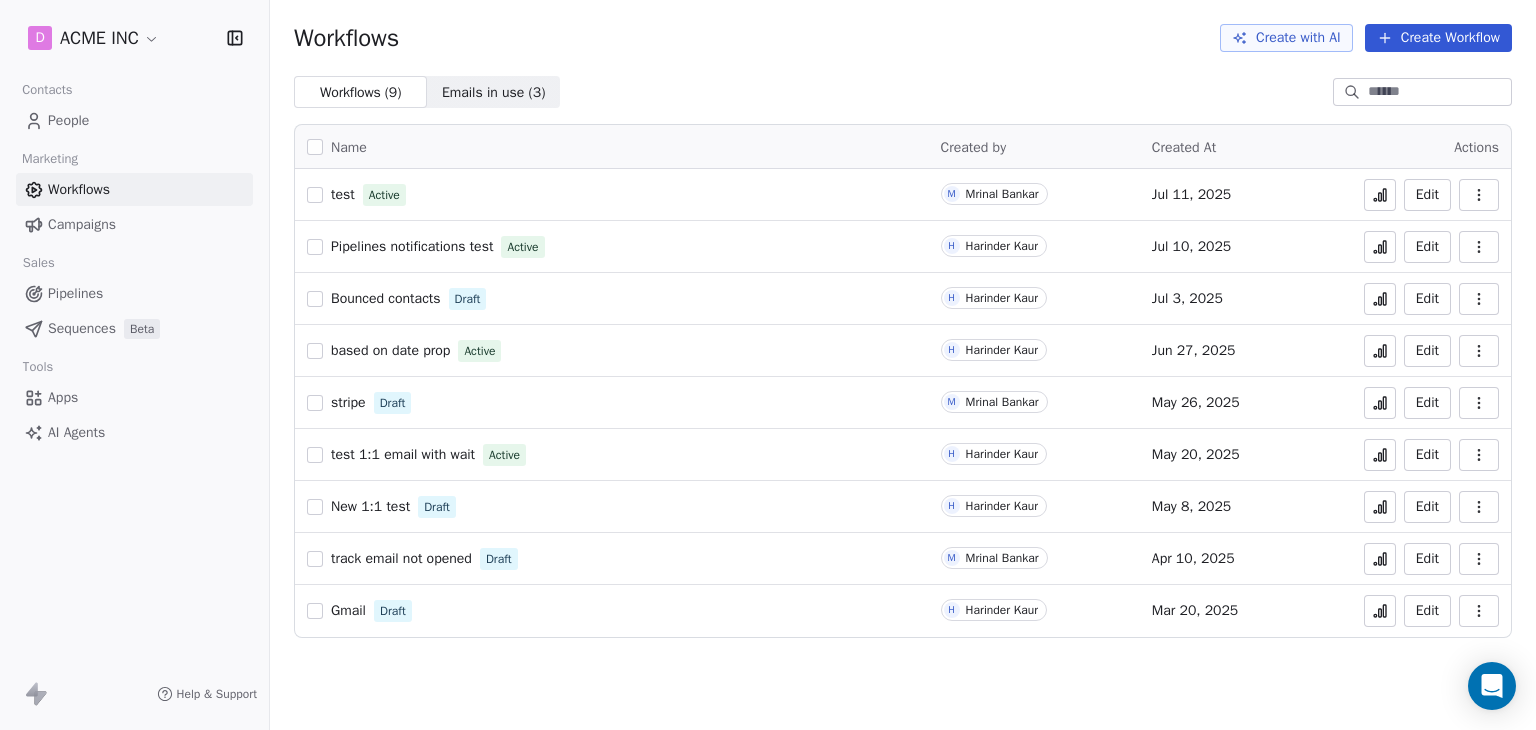 click 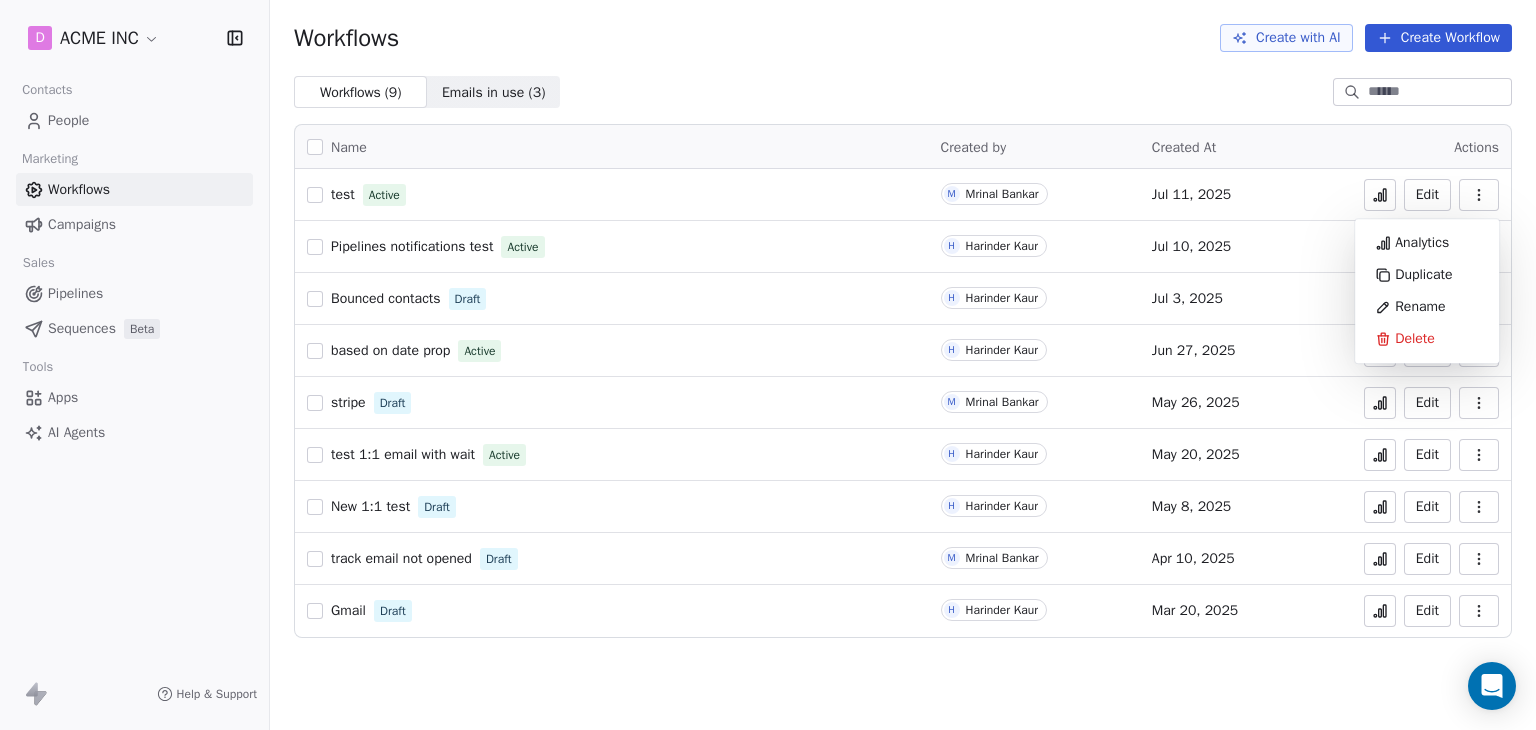click on "Workflows  Create with AI  Create Workflow" at bounding box center (903, 38) 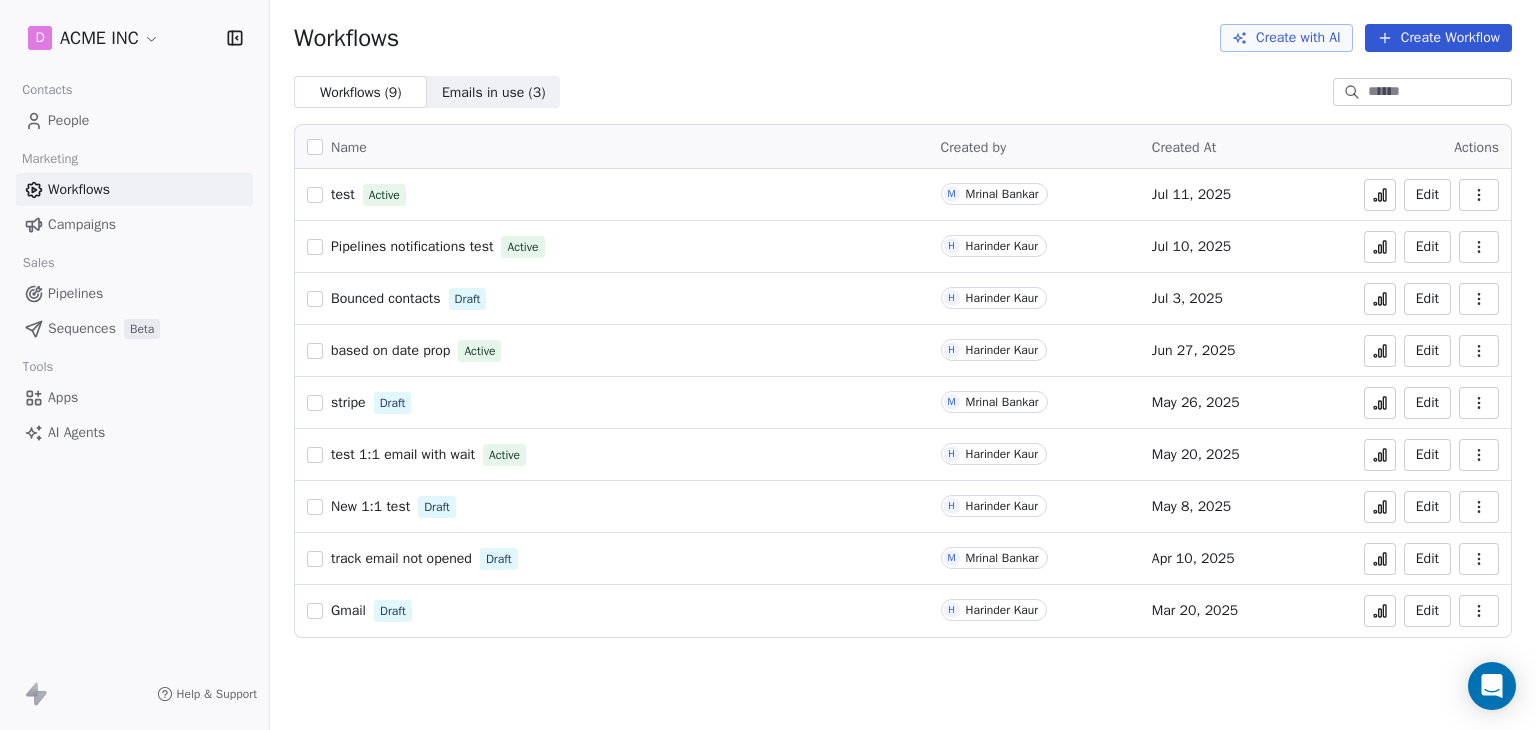drag, startPoint x: 328, startPoint y: 401, endPoint x: 751, endPoint y: 404, distance: 423.01065 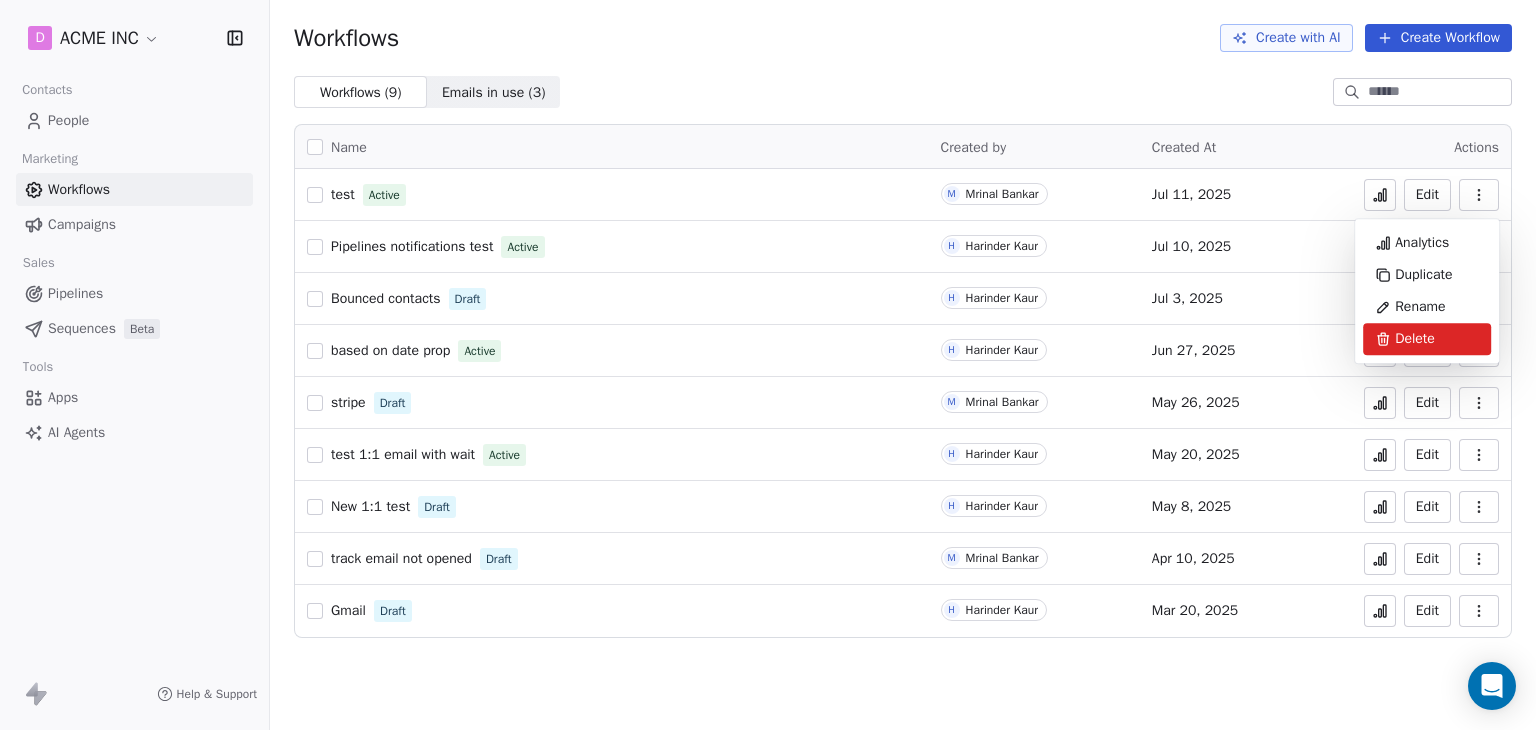 click on "Delete" at bounding box center [1415, 339] 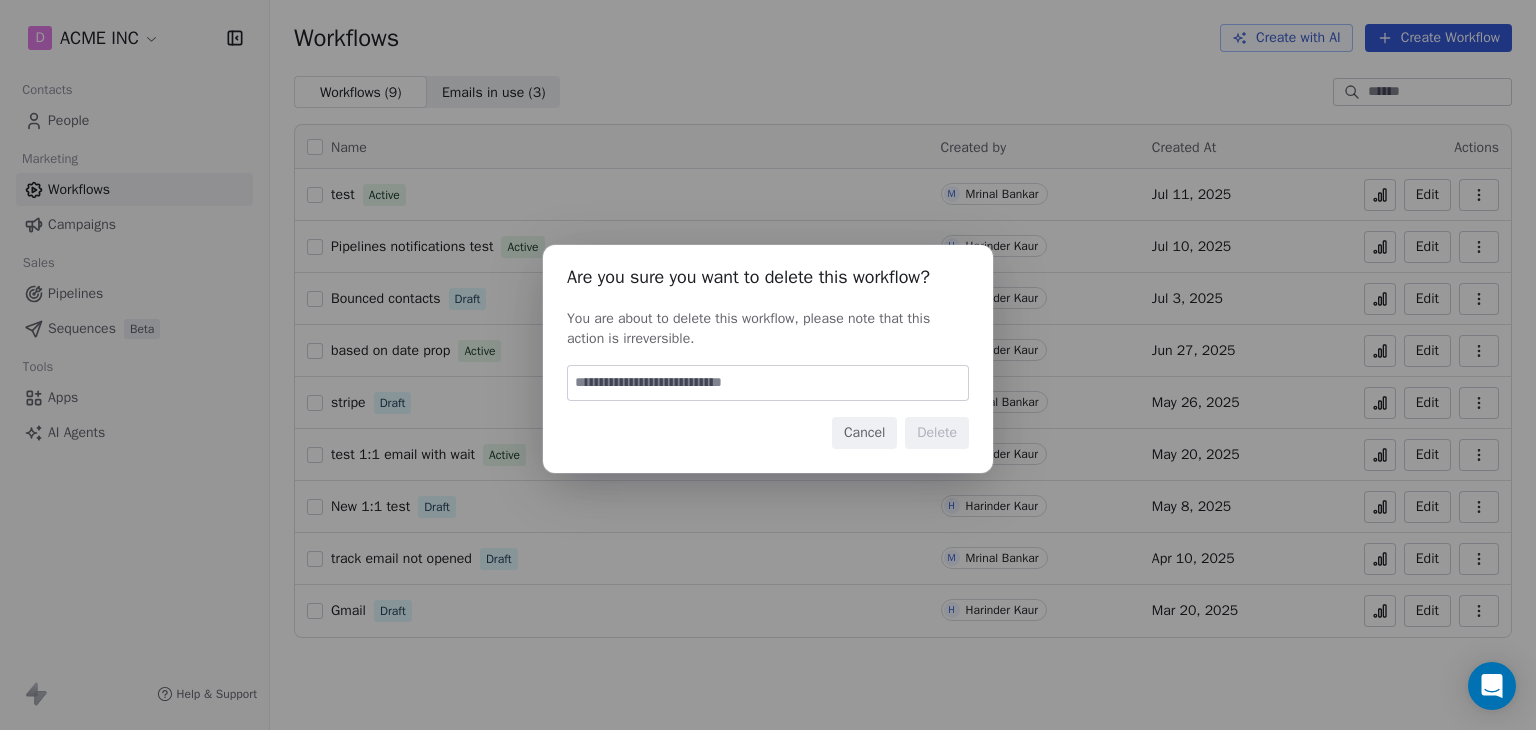 click at bounding box center (768, 383) 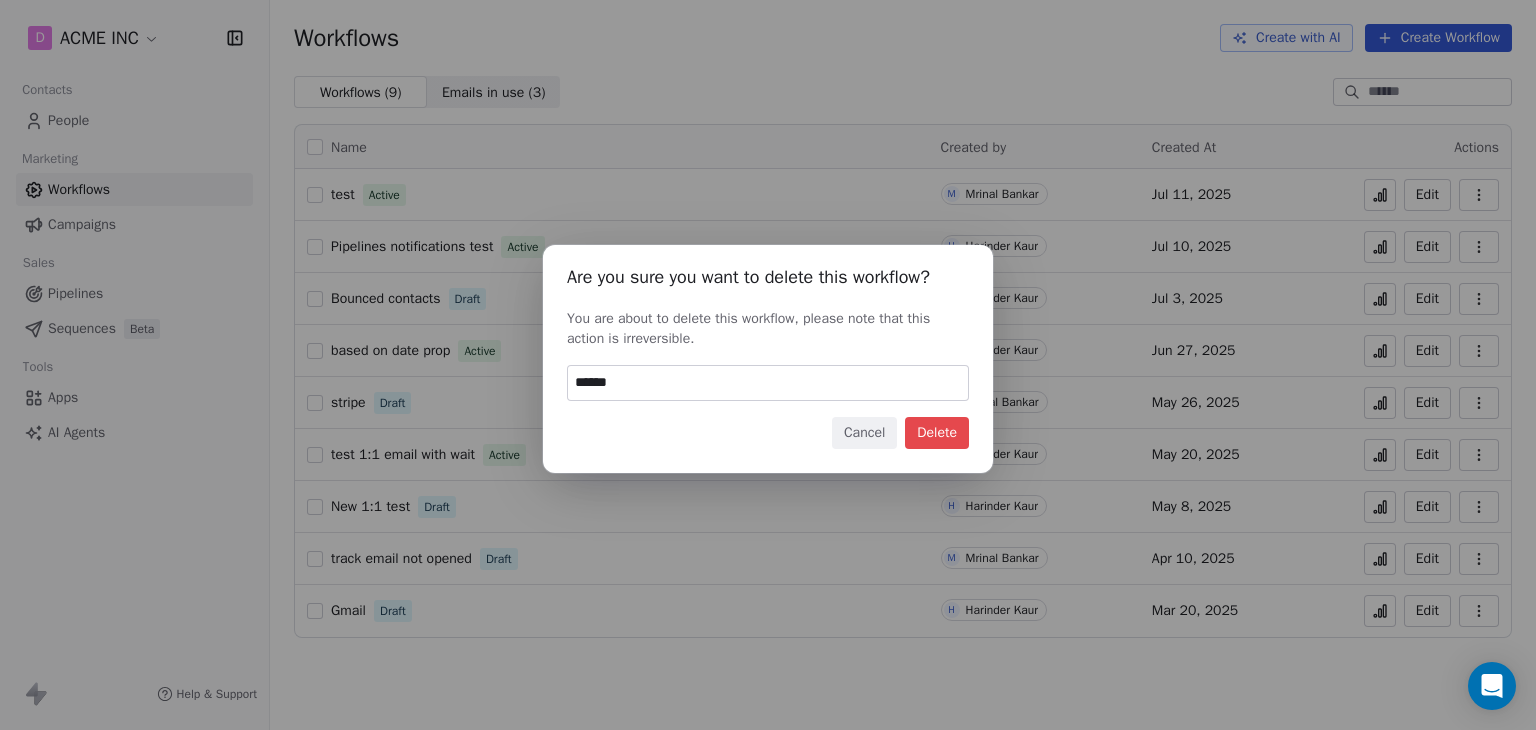 type on "******" 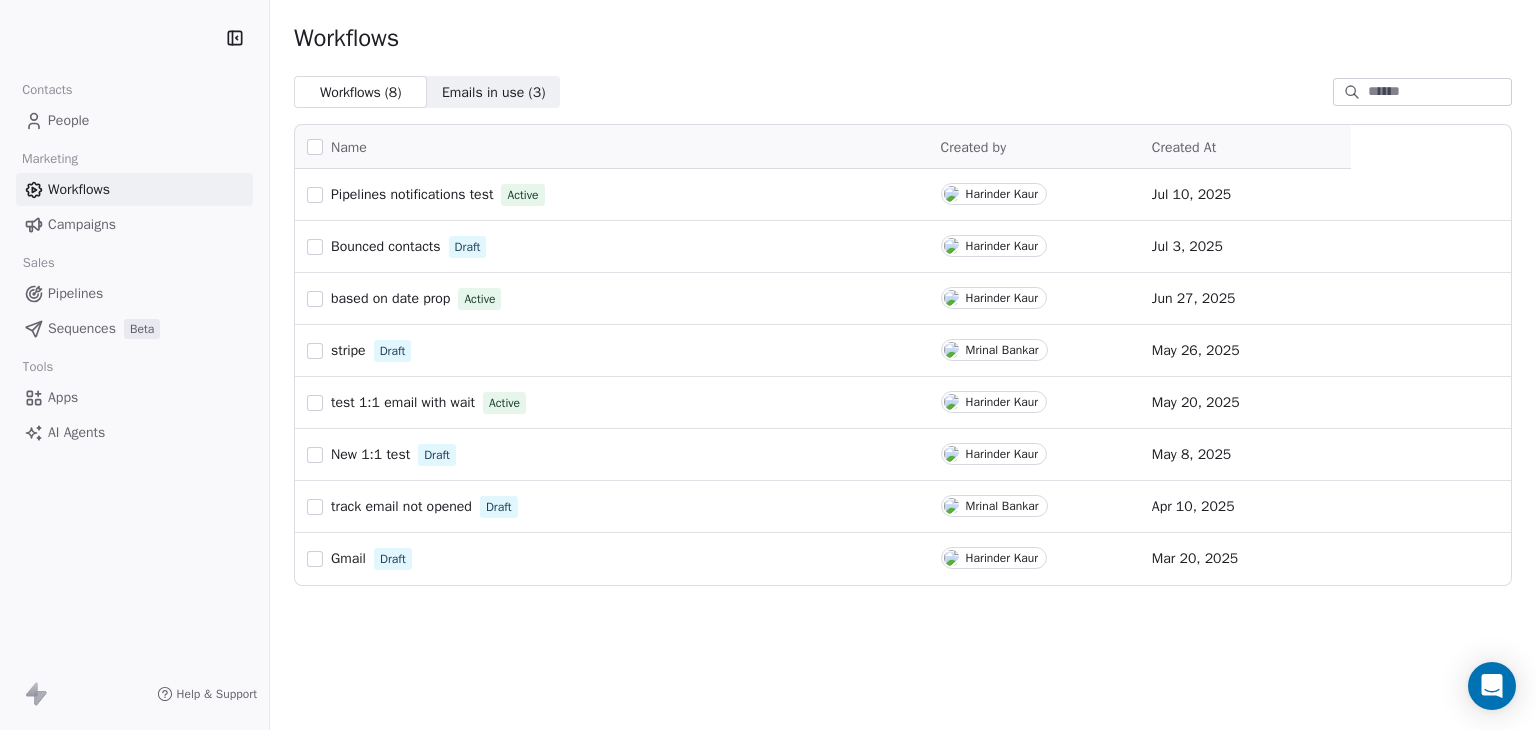 scroll, scrollTop: 0, scrollLeft: 0, axis: both 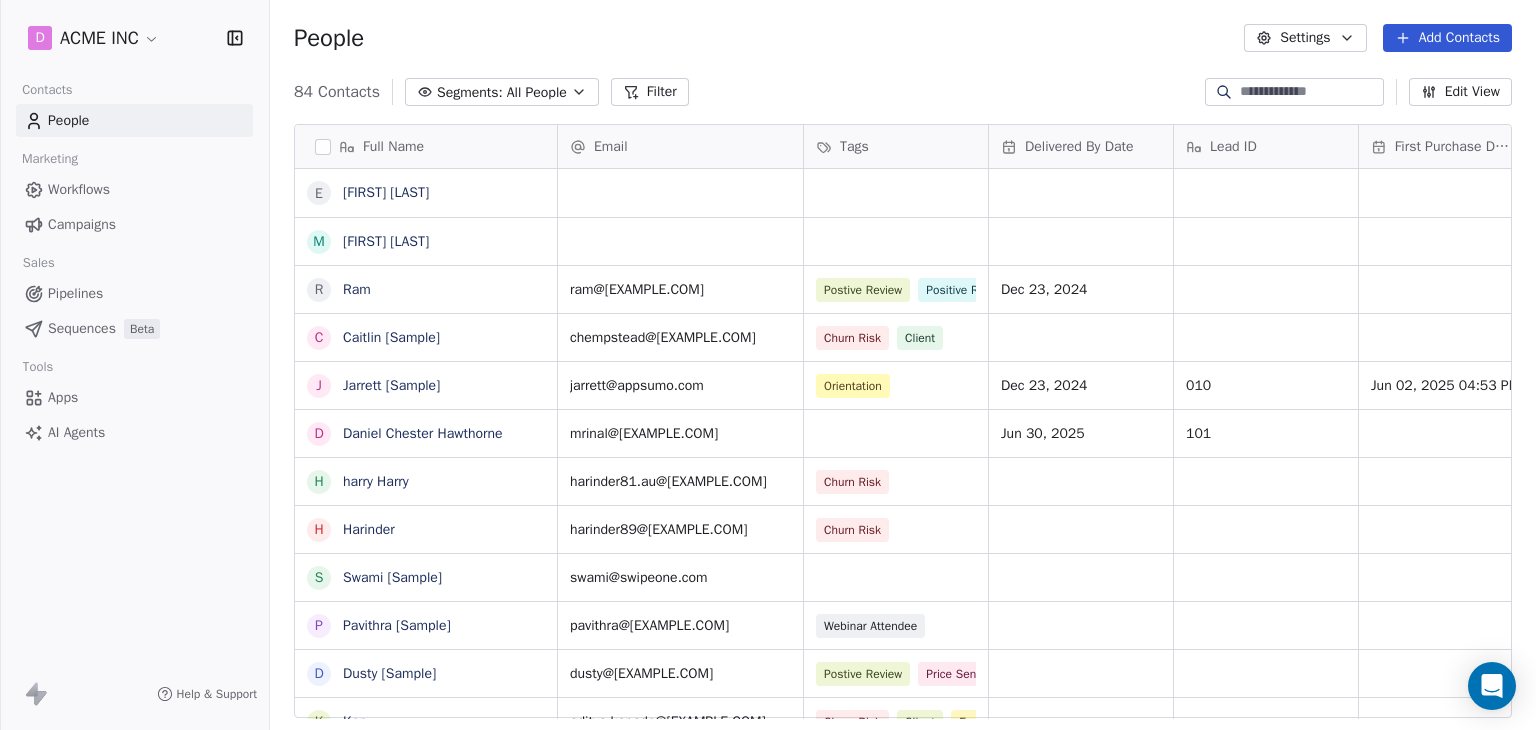 click at bounding box center (1310, 92) 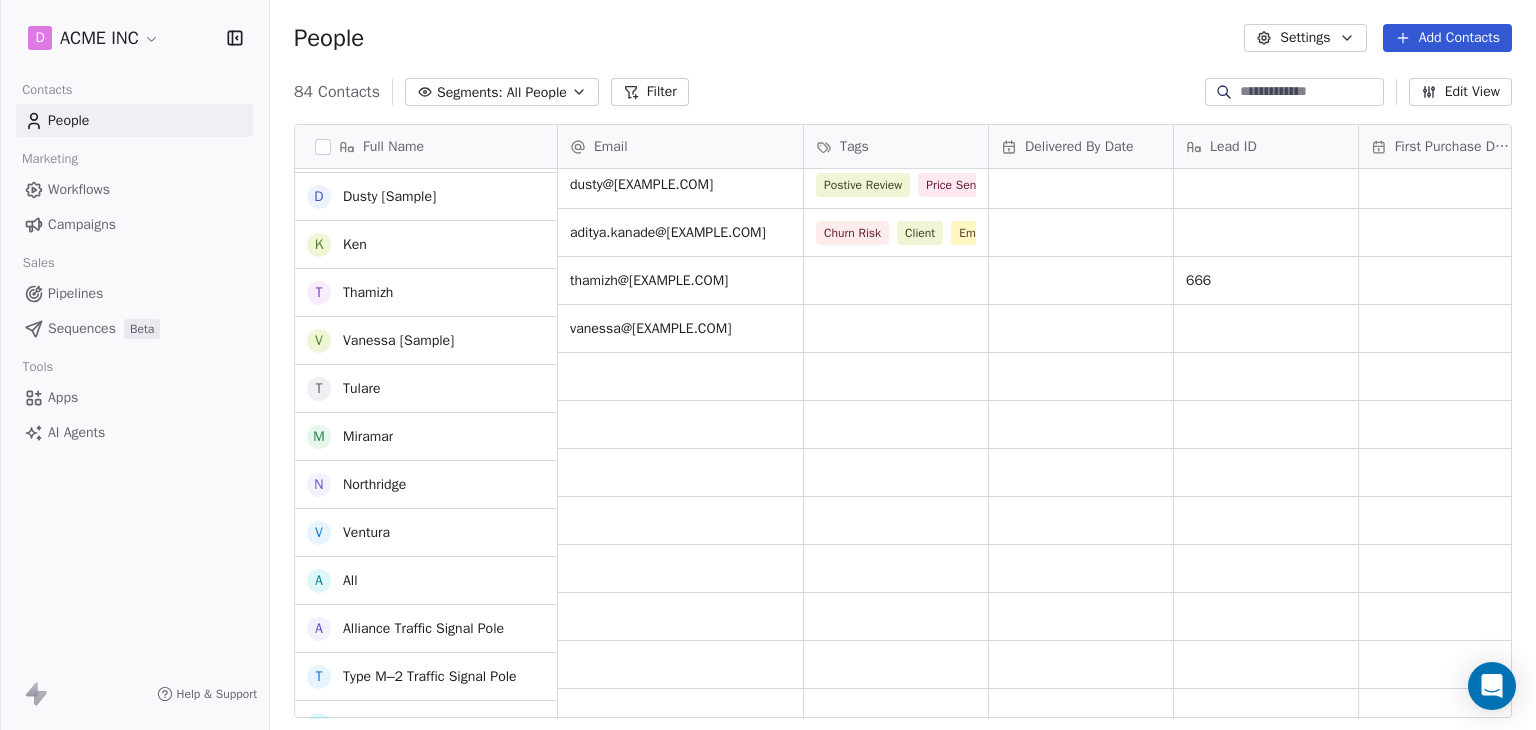 scroll, scrollTop: 500, scrollLeft: 0, axis: vertical 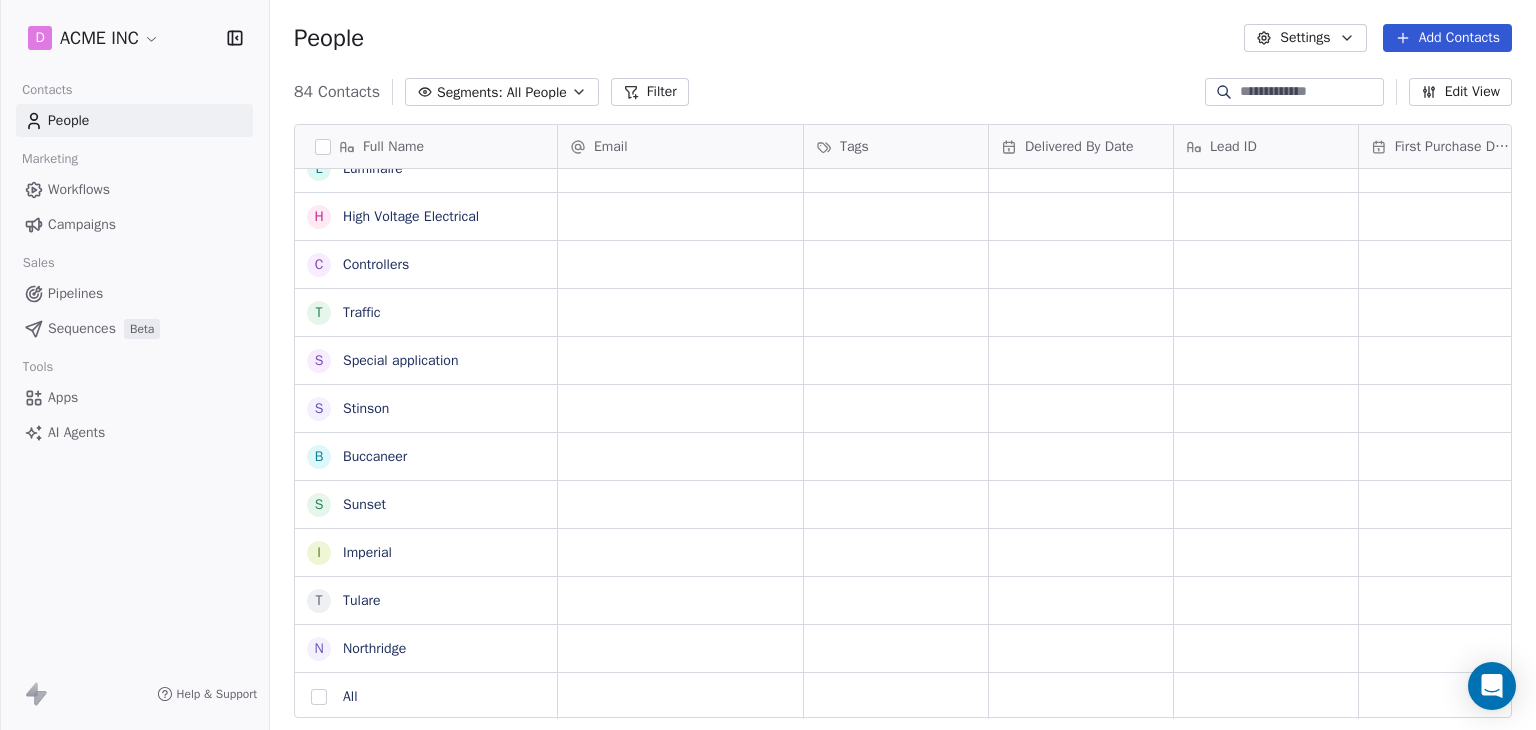 click at bounding box center [319, 697] 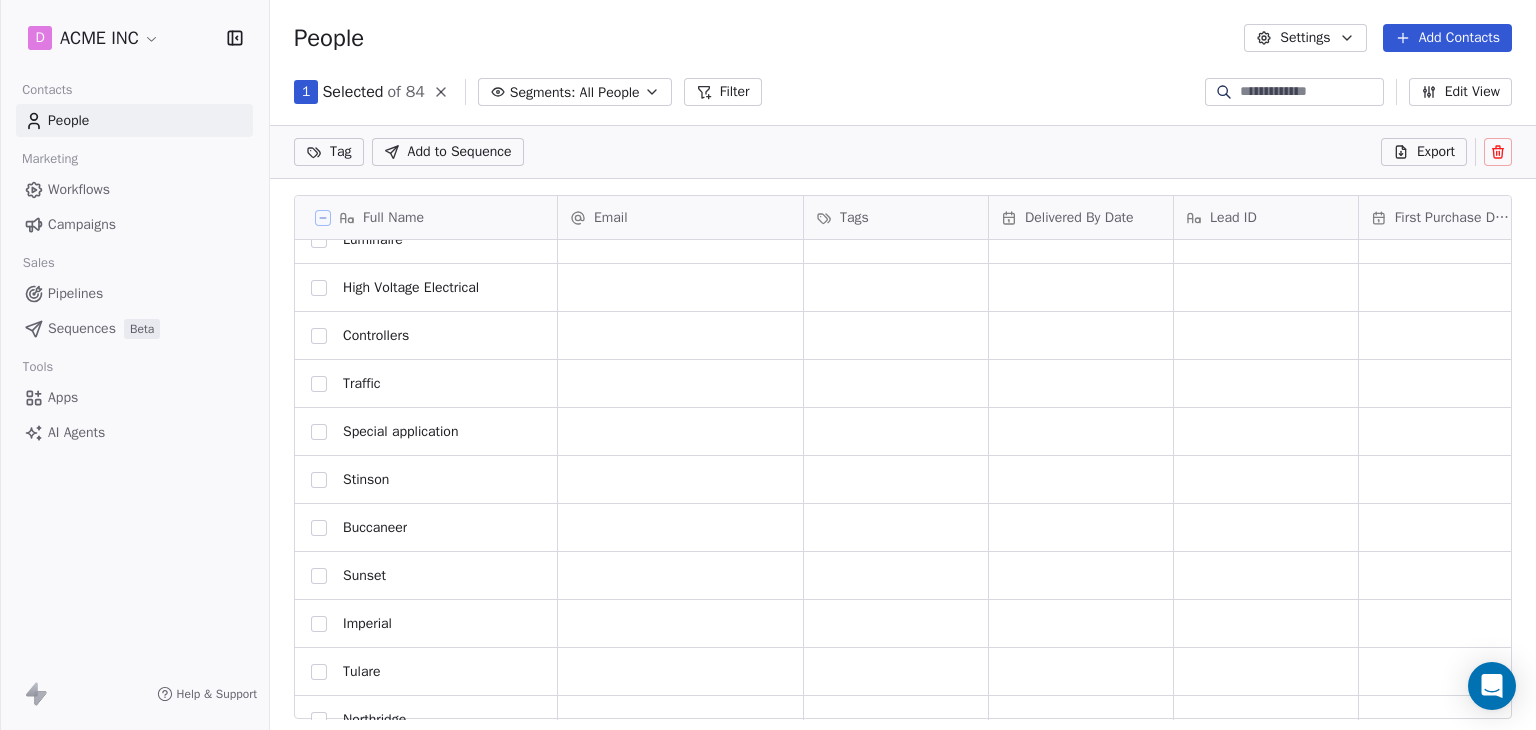 scroll, scrollTop: 3552, scrollLeft: 0, axis: vertical 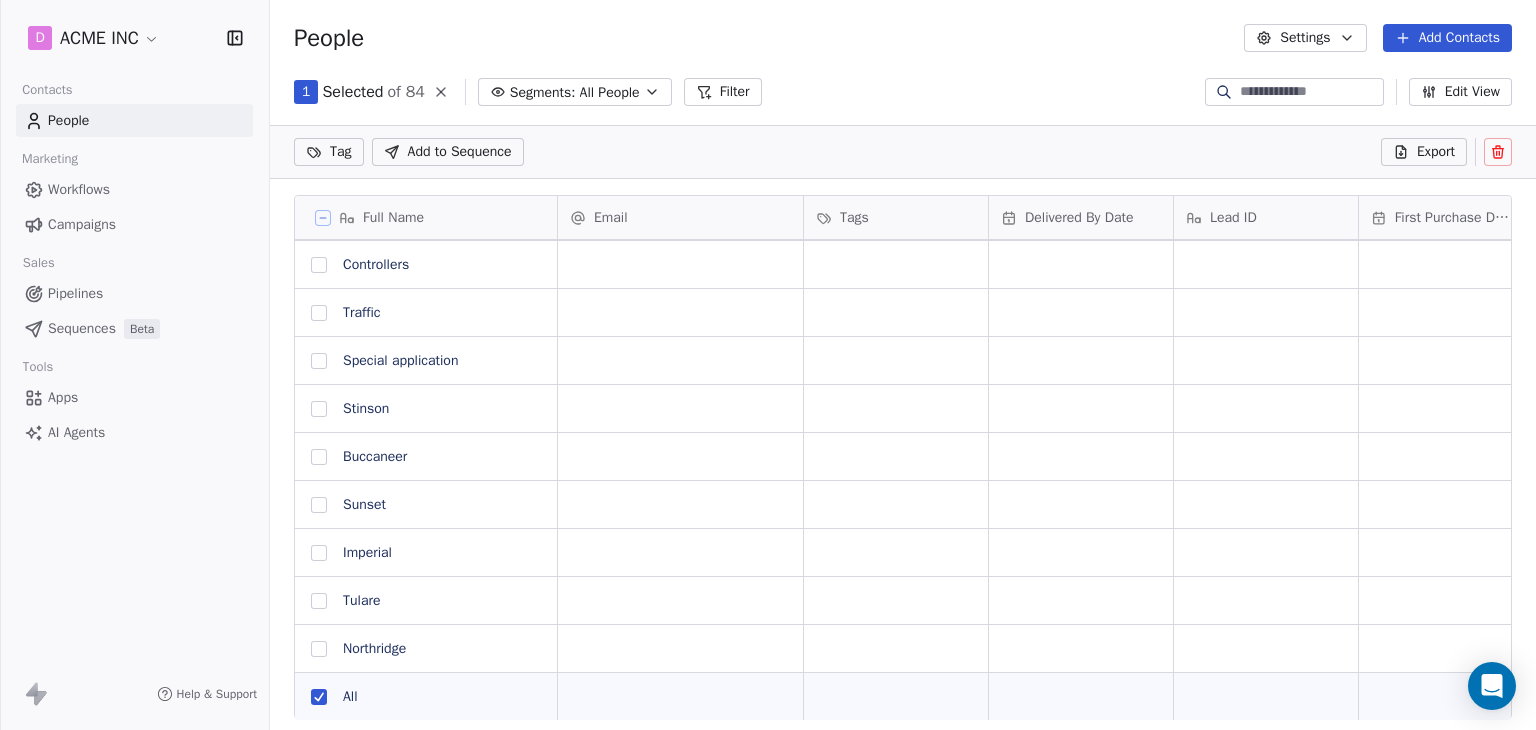 click at bounding box center (319, 649) 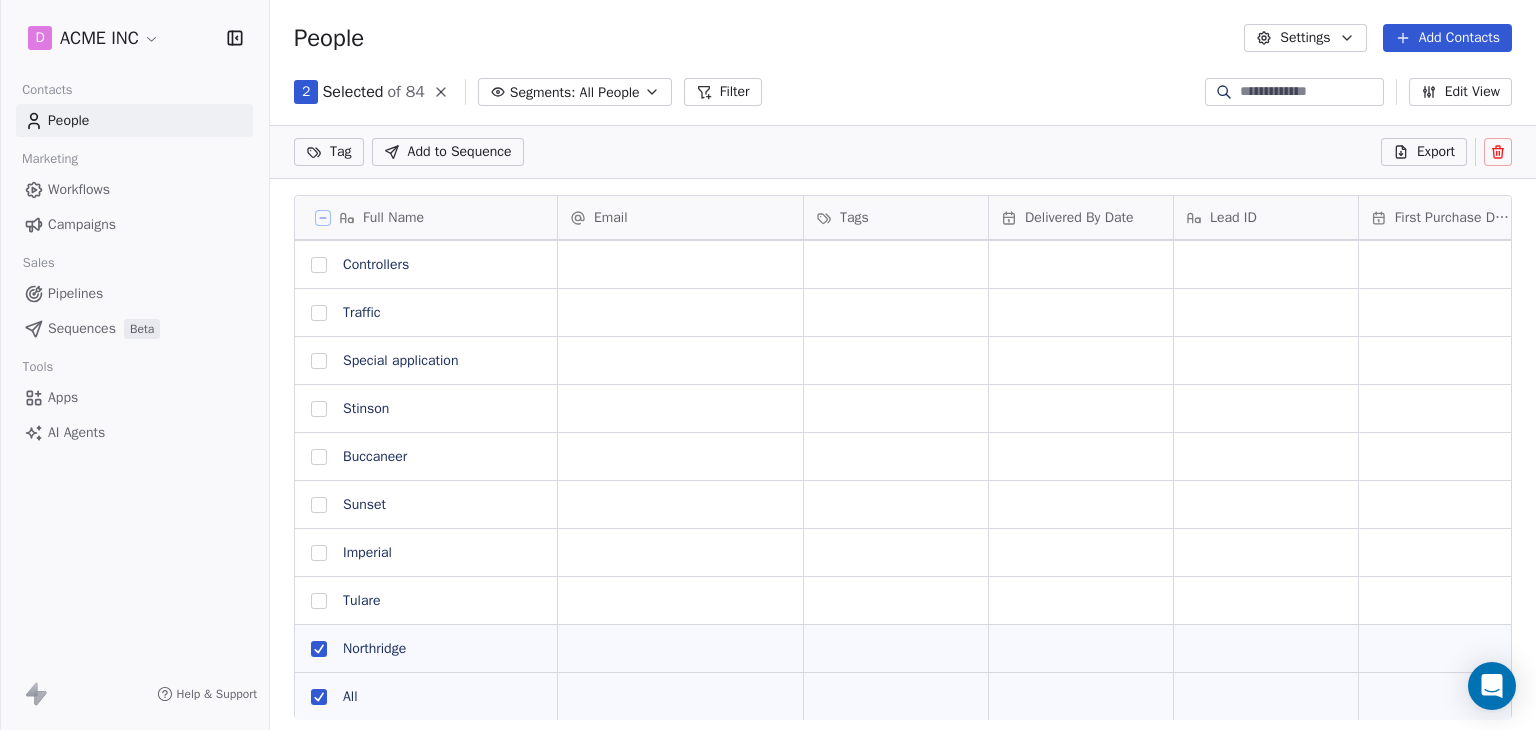 click at bounding box center (319, 601) 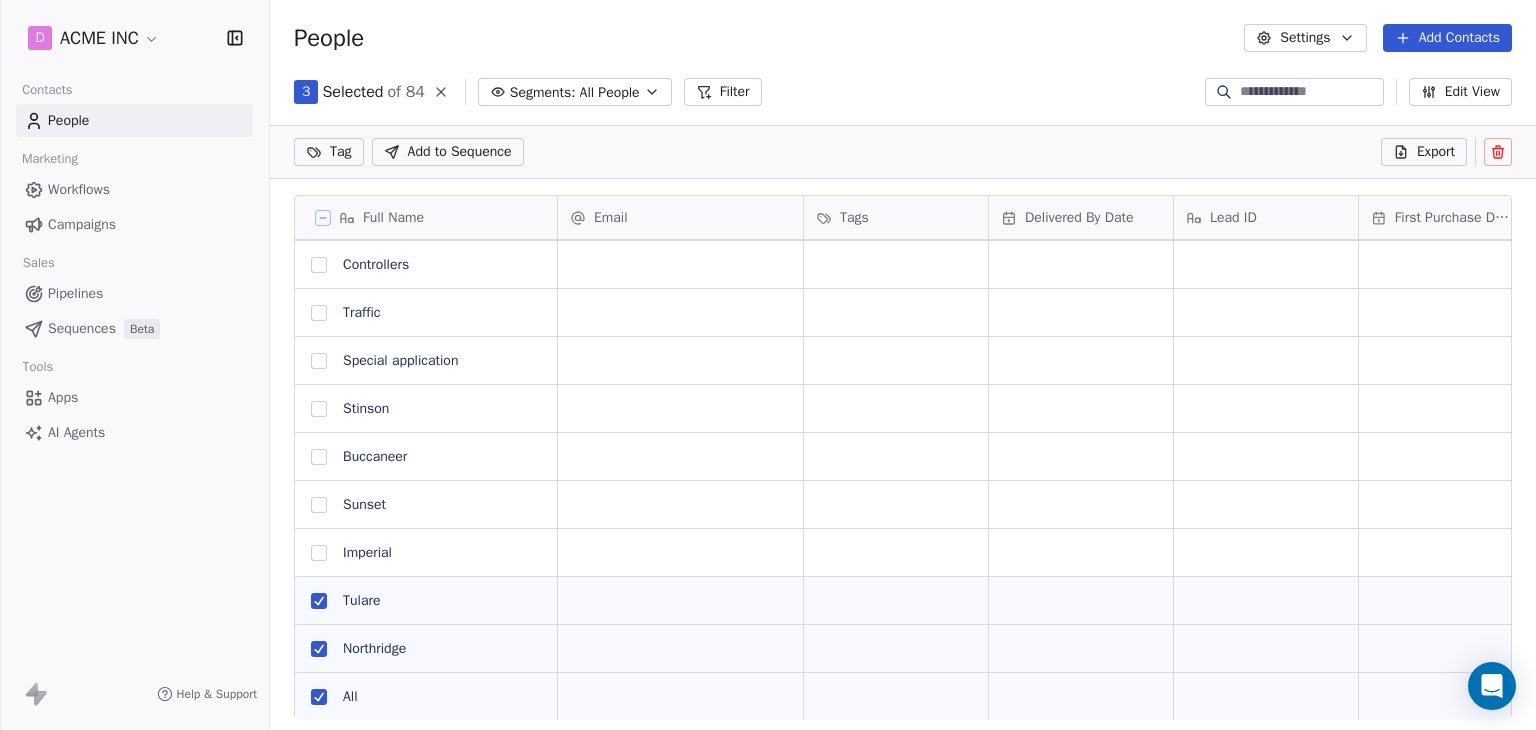 click at bounding box center (319, 553) 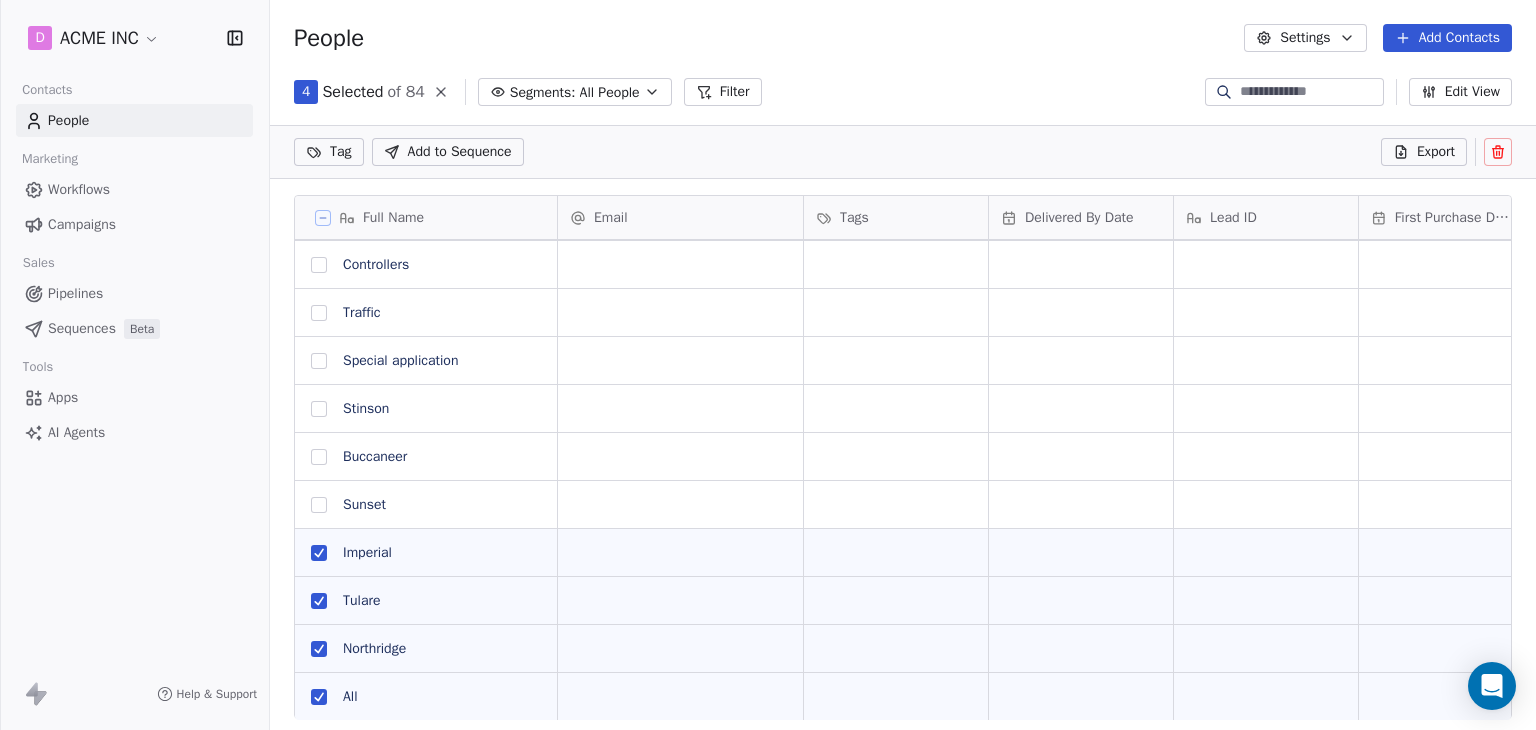 click at bounding box center (319, 505) 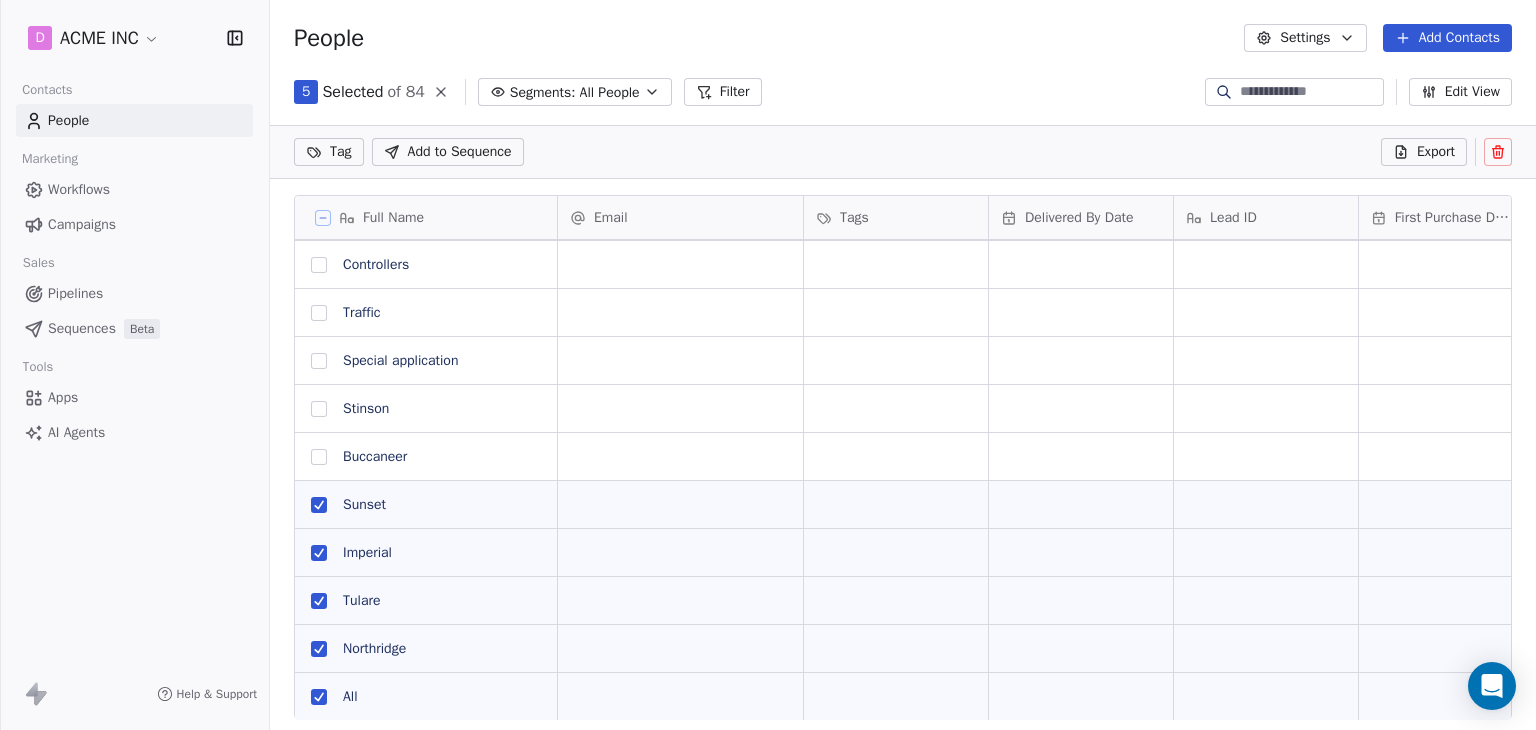 click at bounding box center (319, 457) 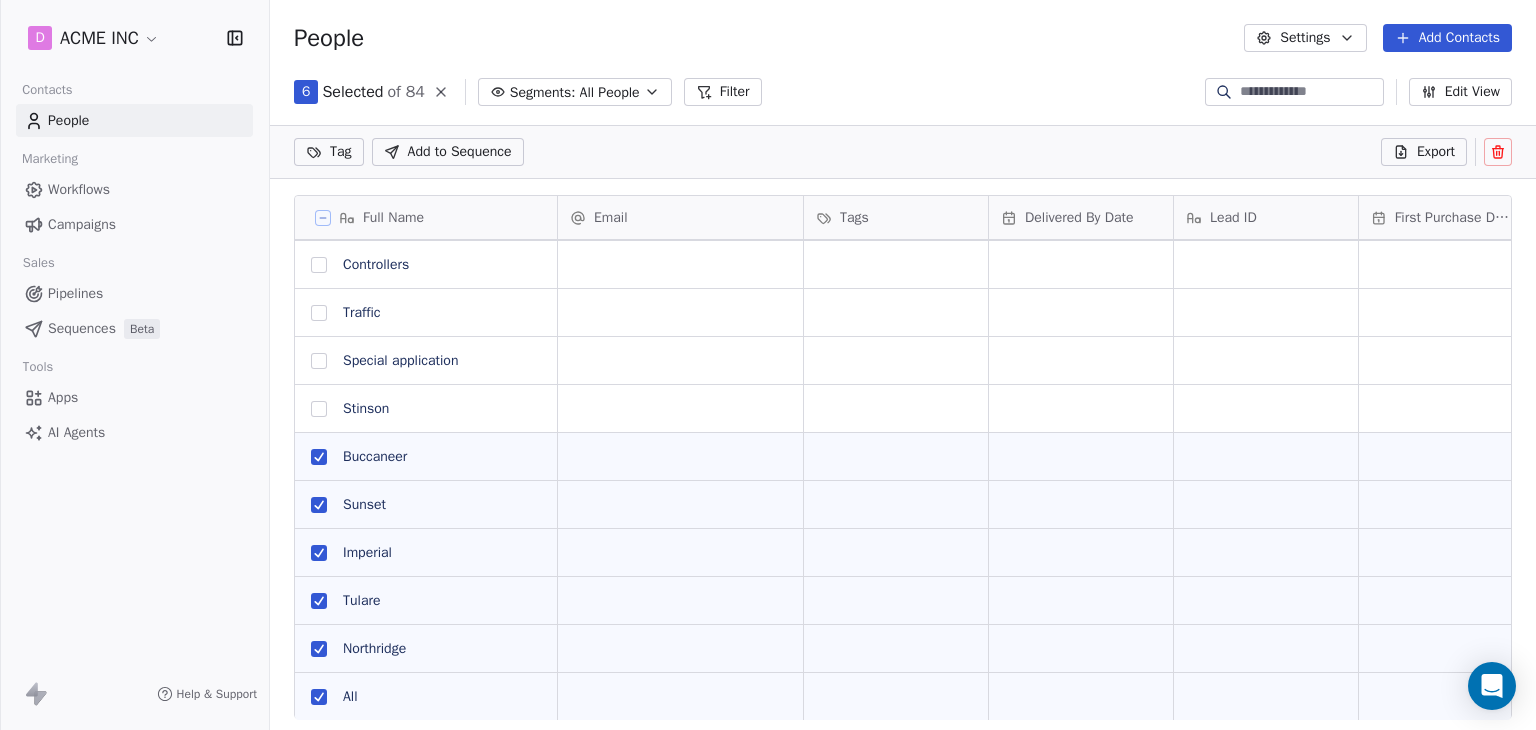click at bounding box center [319, 409] 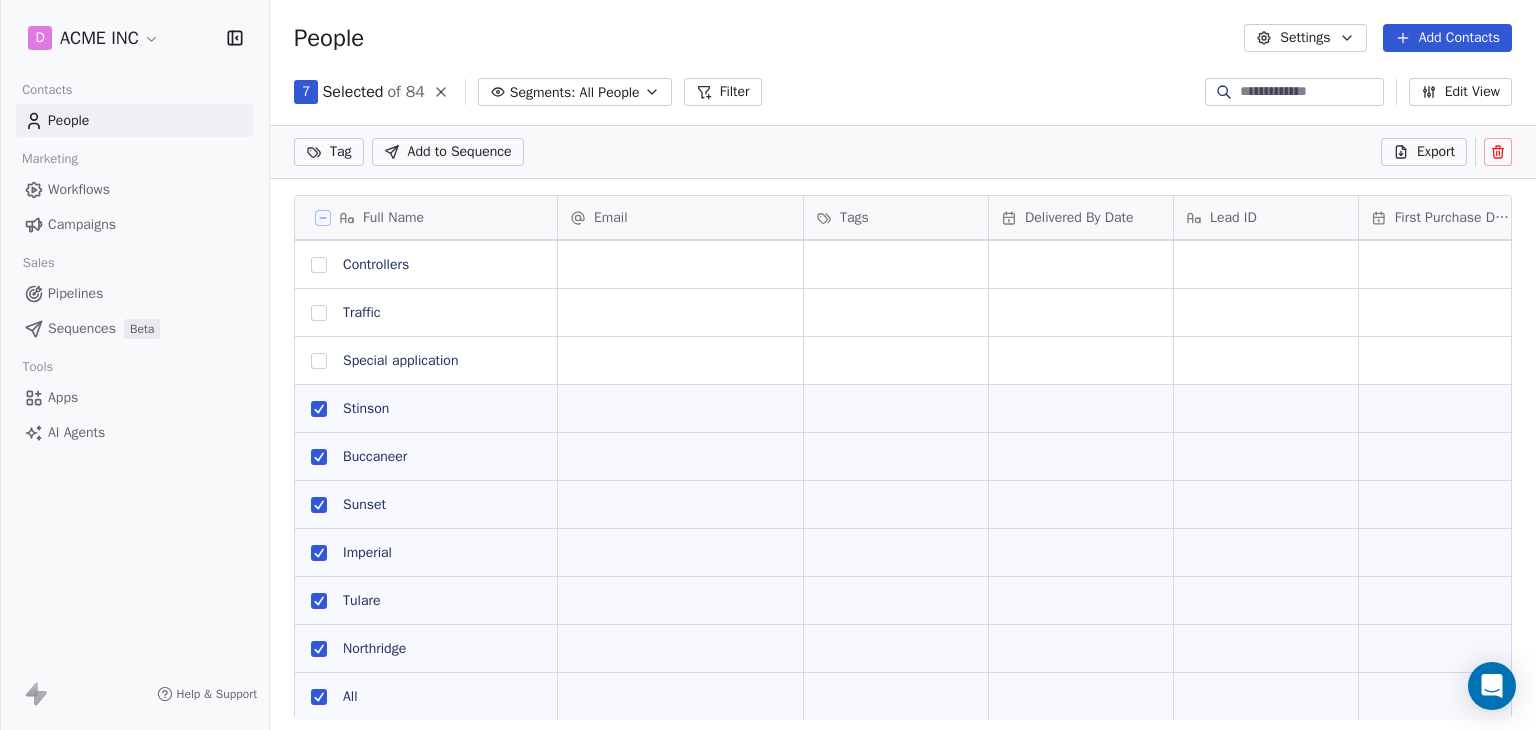 click at bounding box center [319, 361] 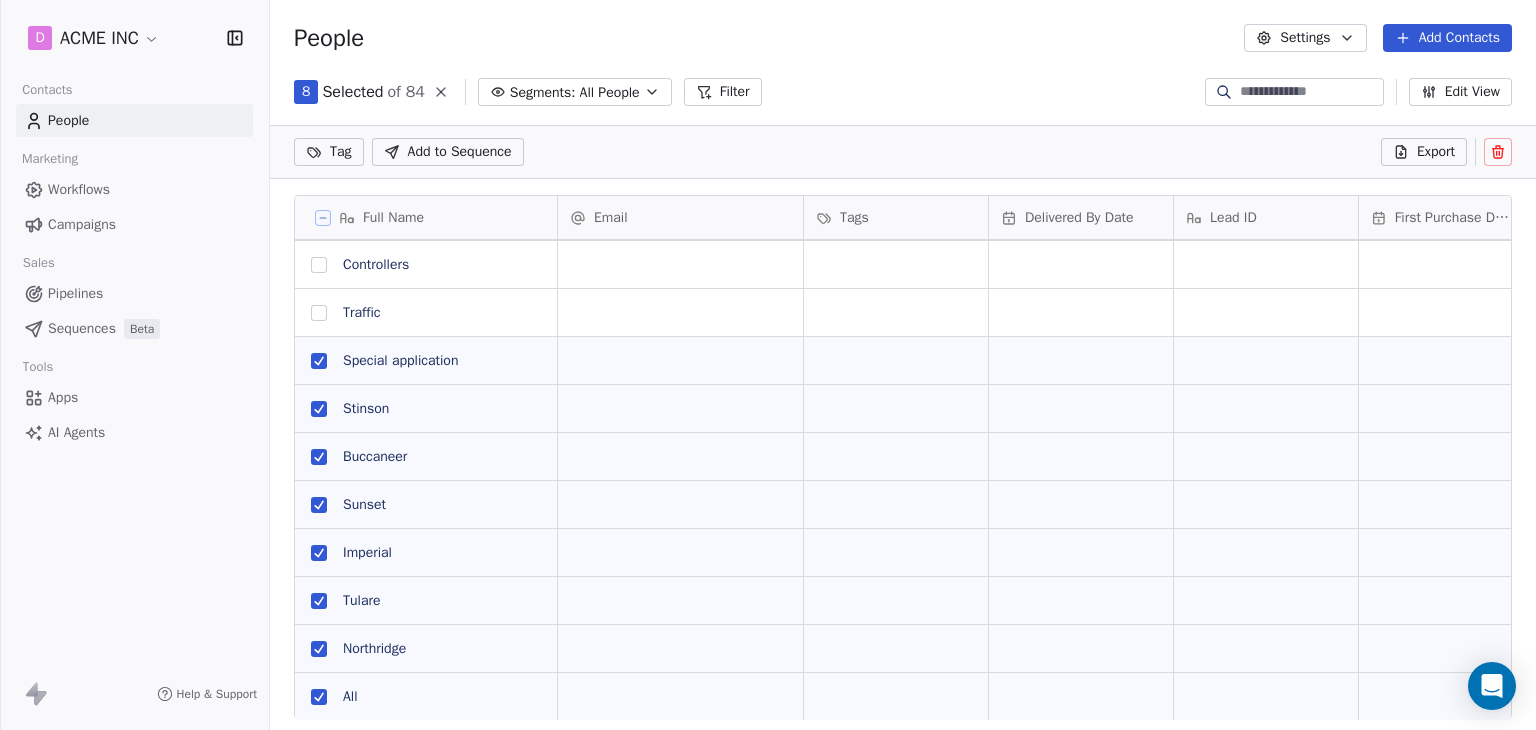 click at bounding box center (319, 313) 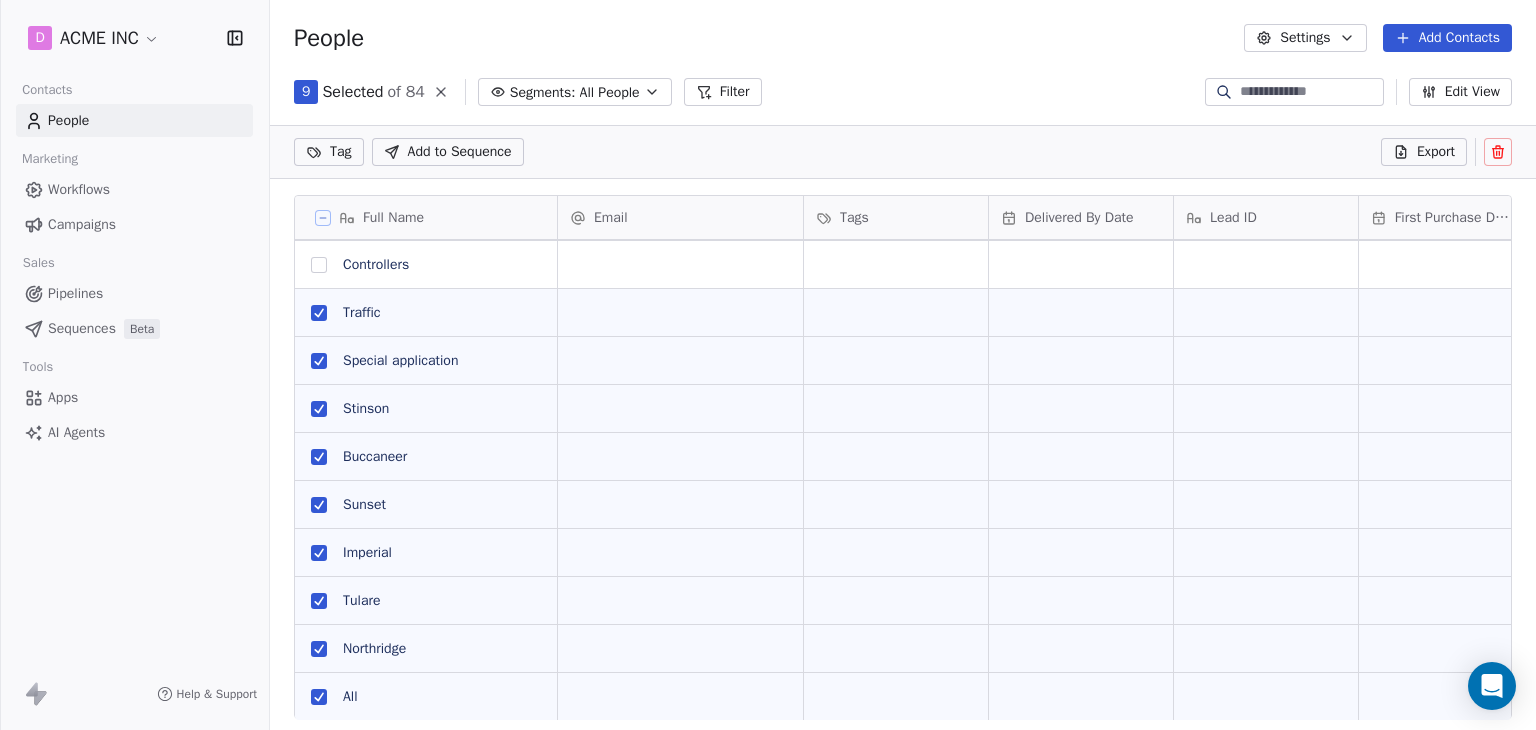 click at bounding box center (319, 265) 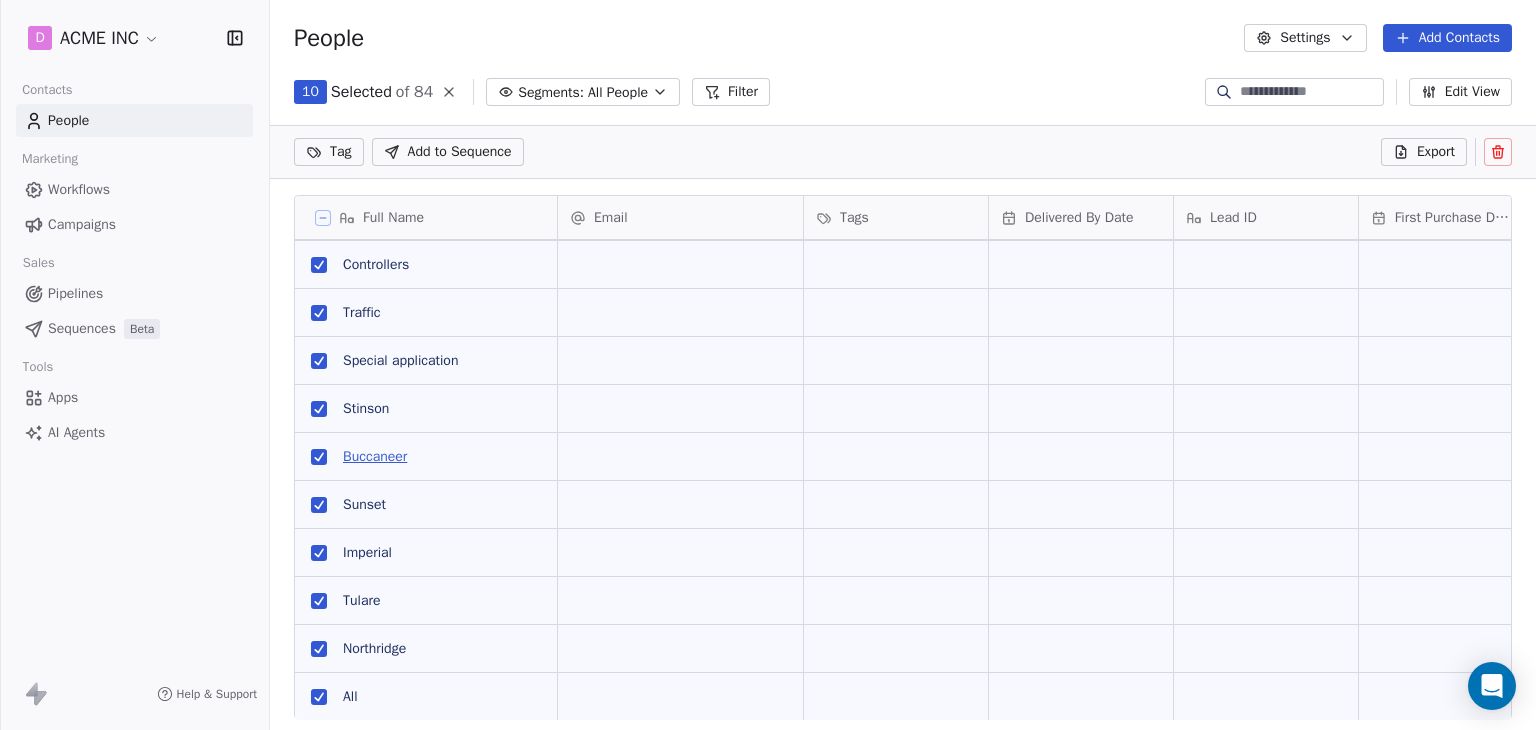 scroll, scrollTop: 3404, scrollLeft: 0, axis: vertical 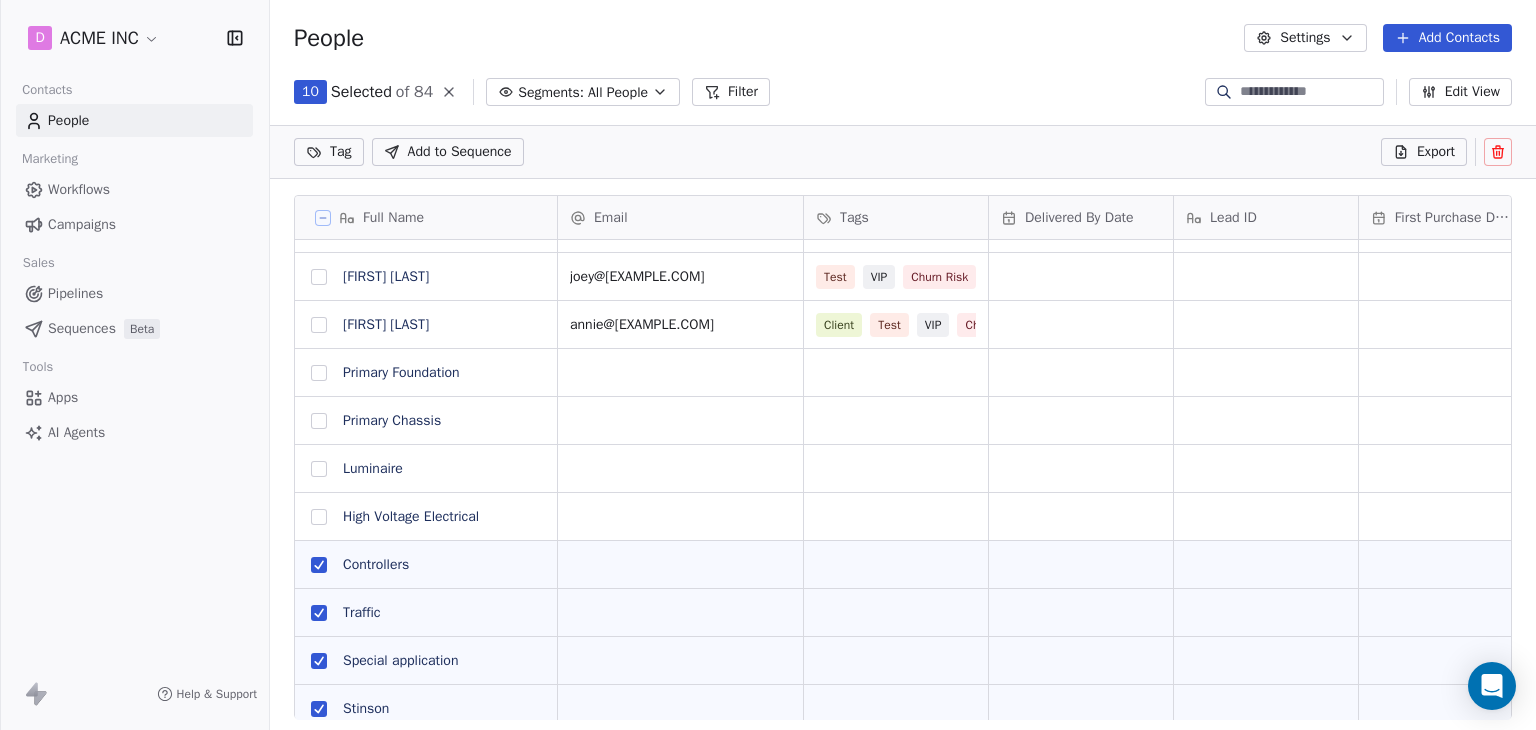 click at bounding box center [319, 517] 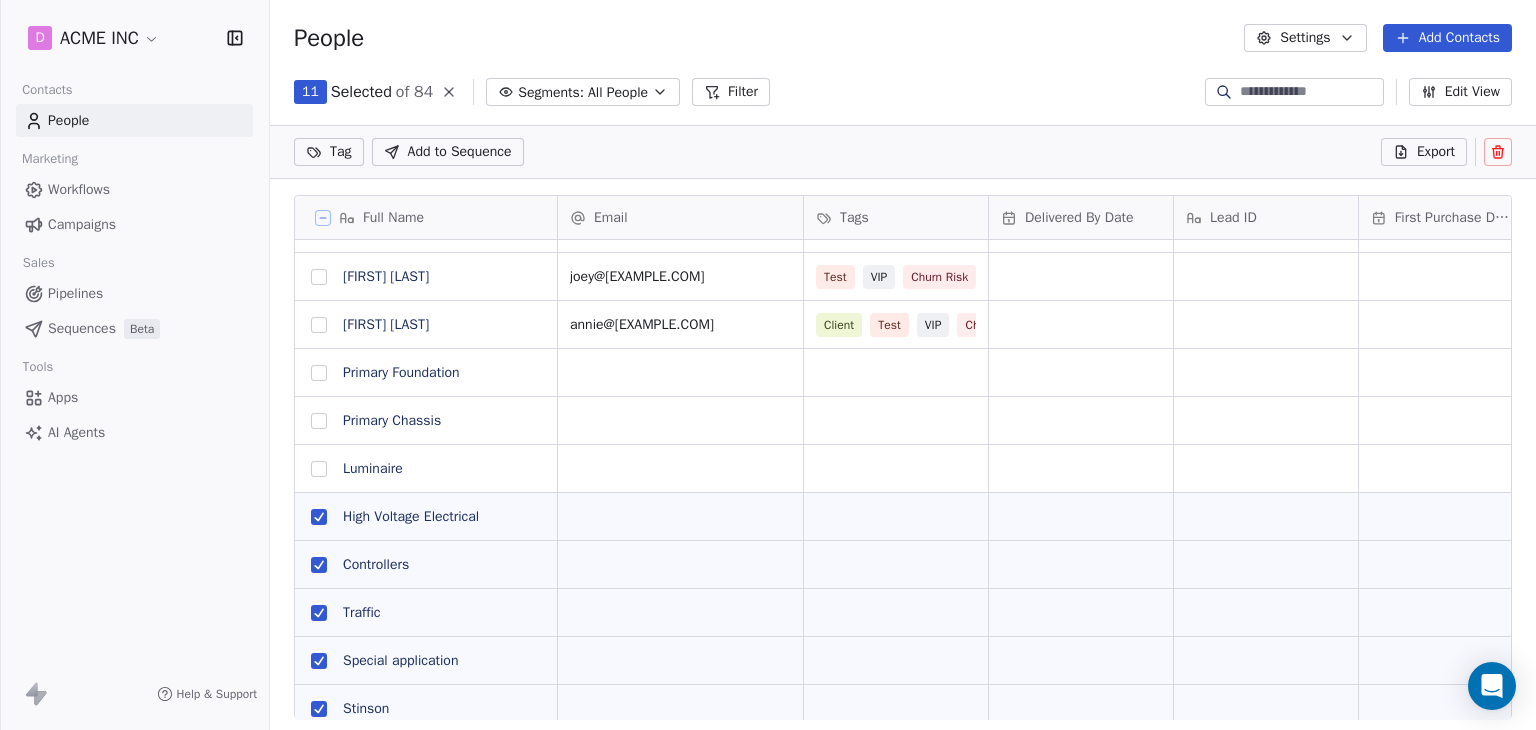 click at bounding box center (319, 469) 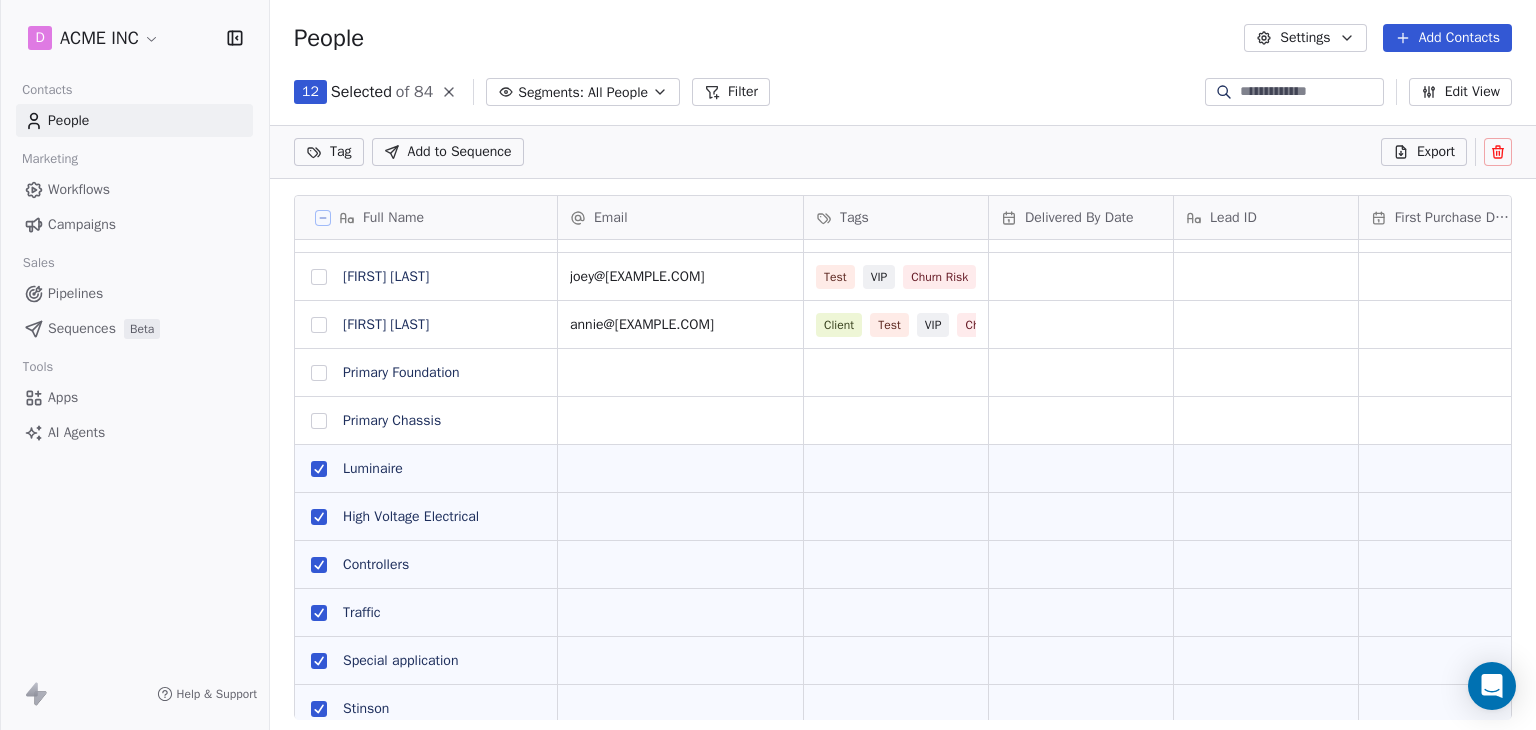 click at bounding box center (319, 421) 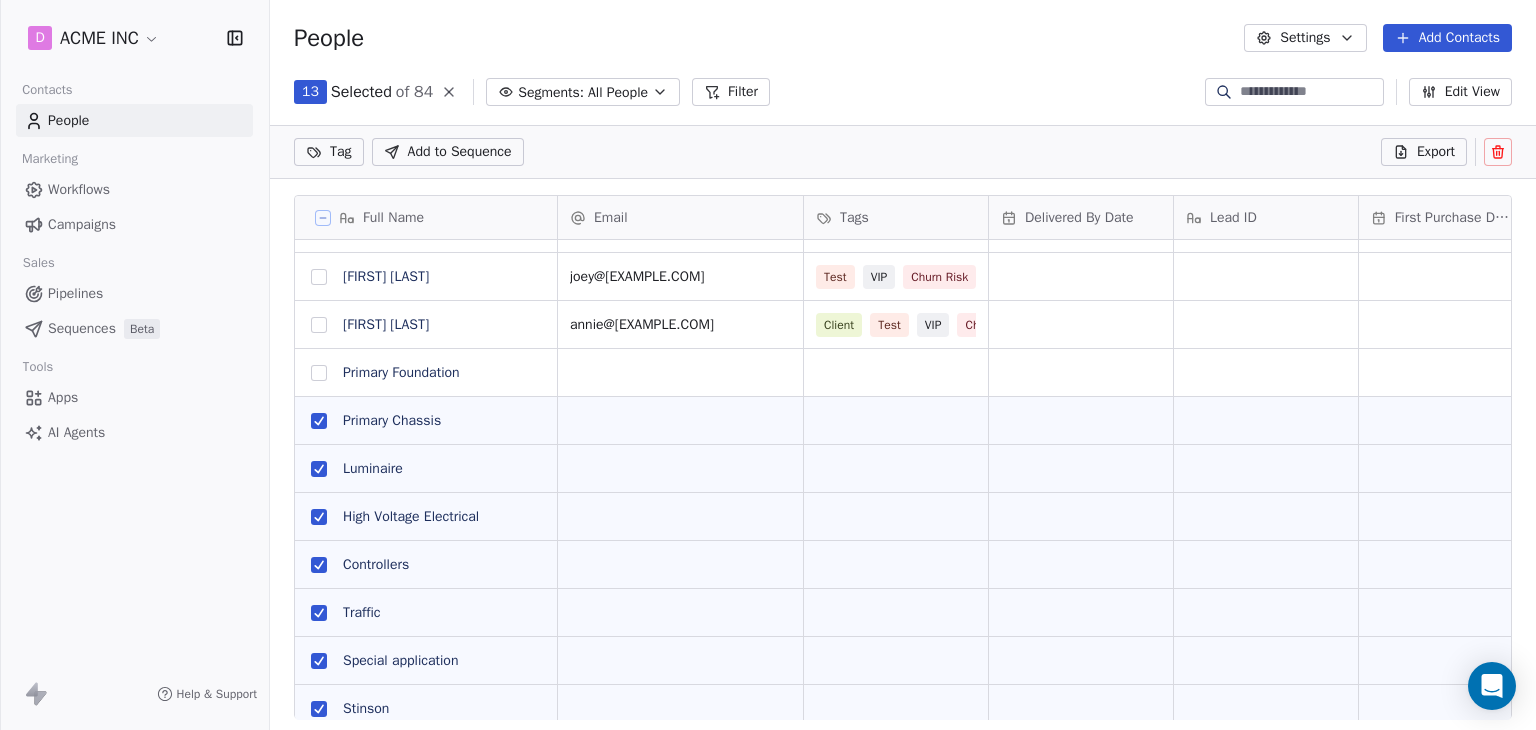 click at bounding box center [319, 373] 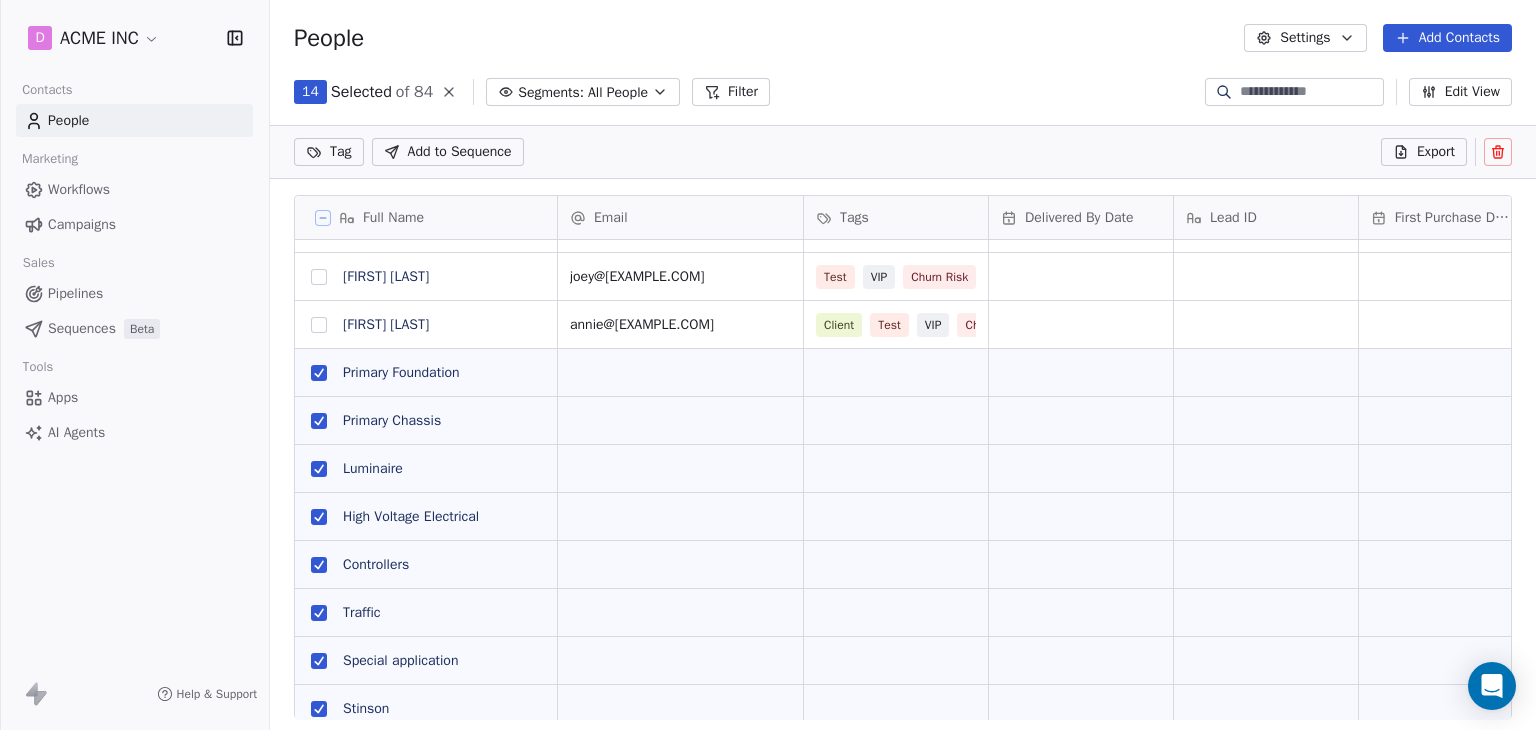 scroll, scrollTop: 3132, scrollLeft: 0, axis: vertical 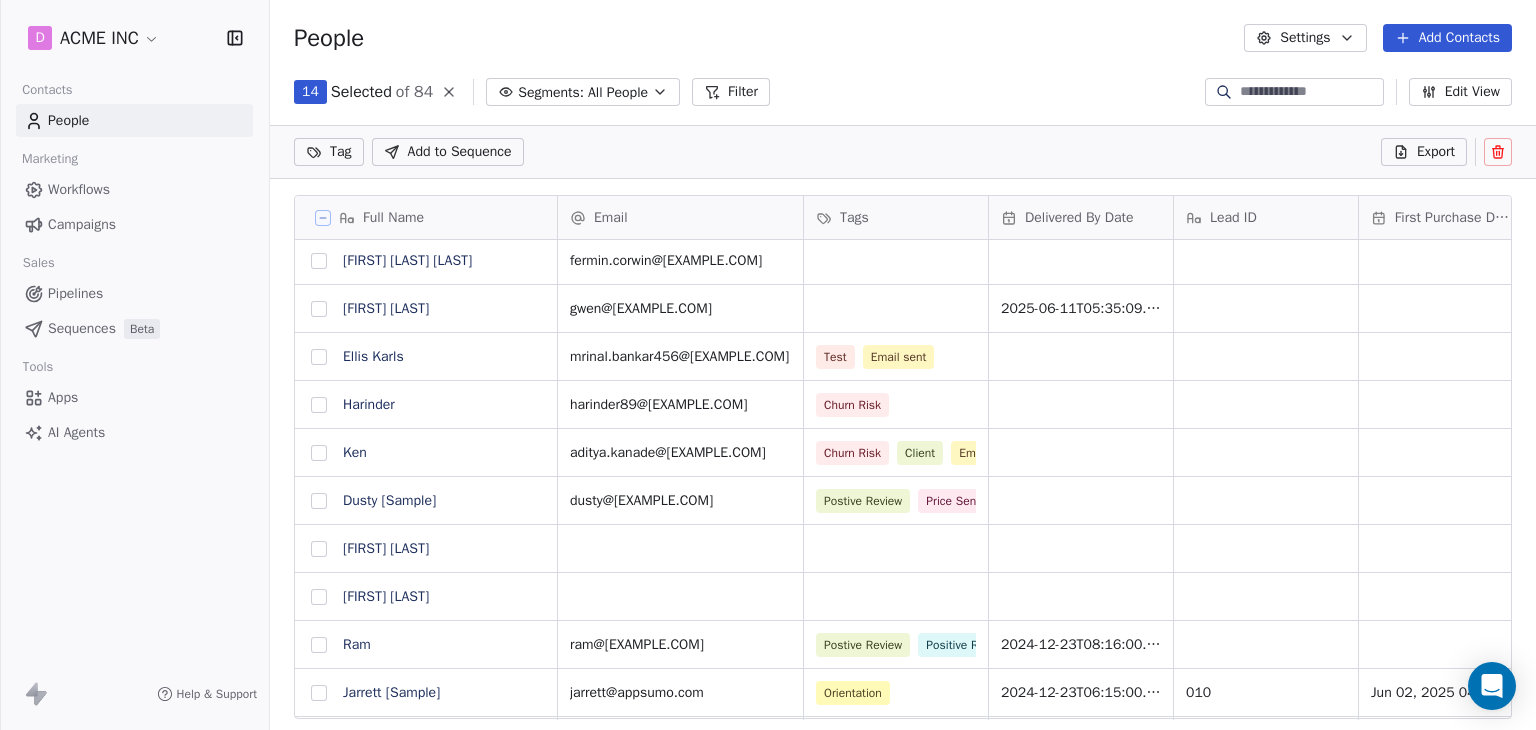 click at bounding box center (319, 597) 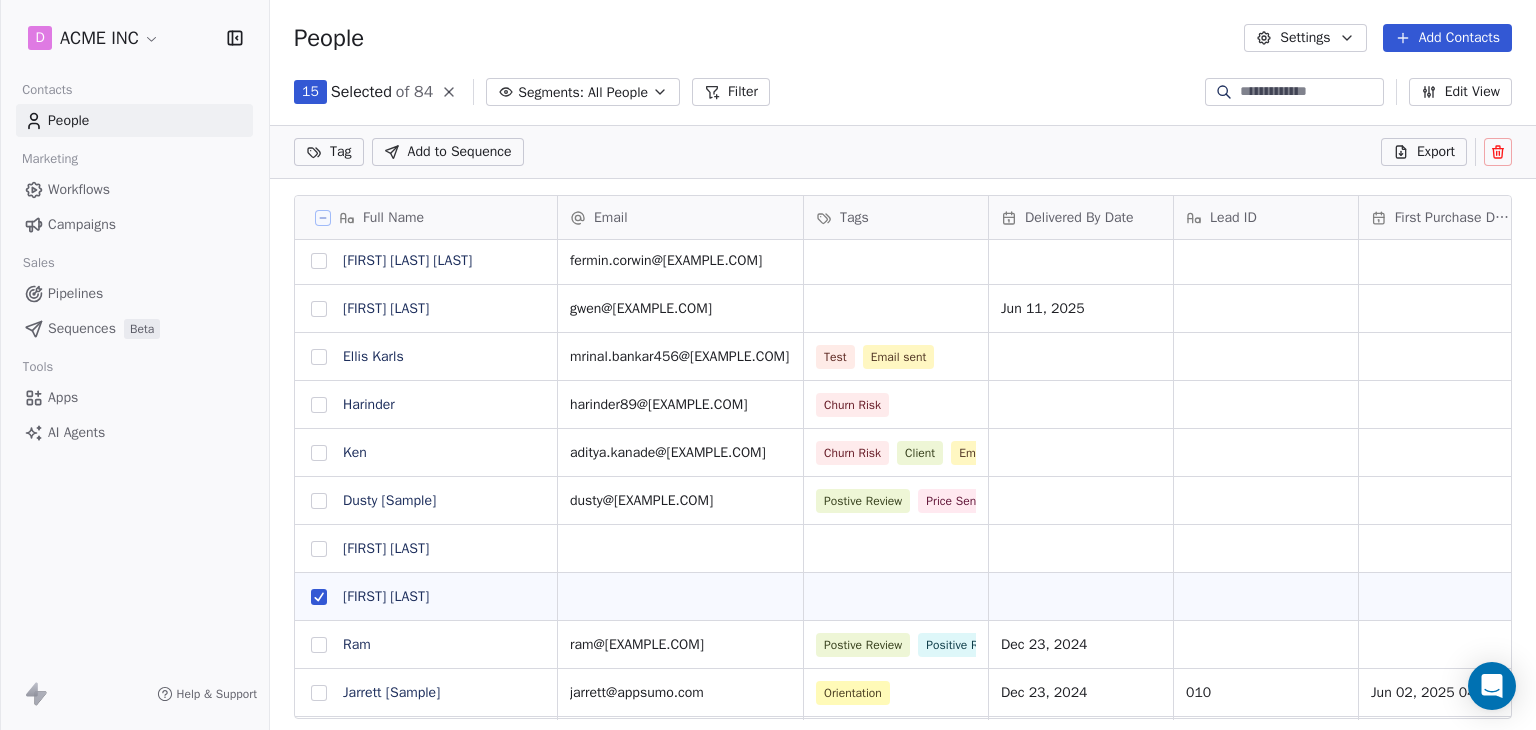 click at bounding box center (319, 549) 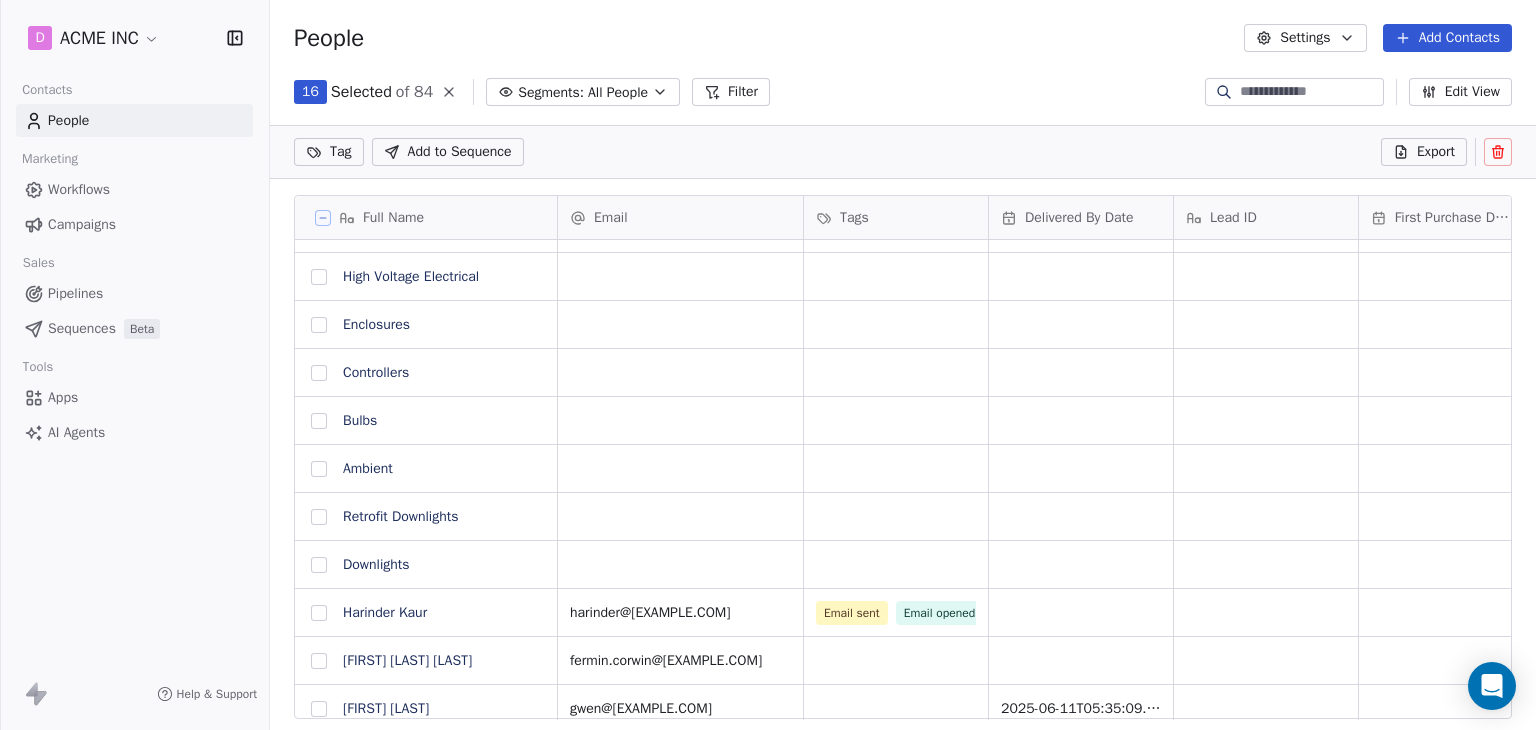 click at bounding box center [319, 517] 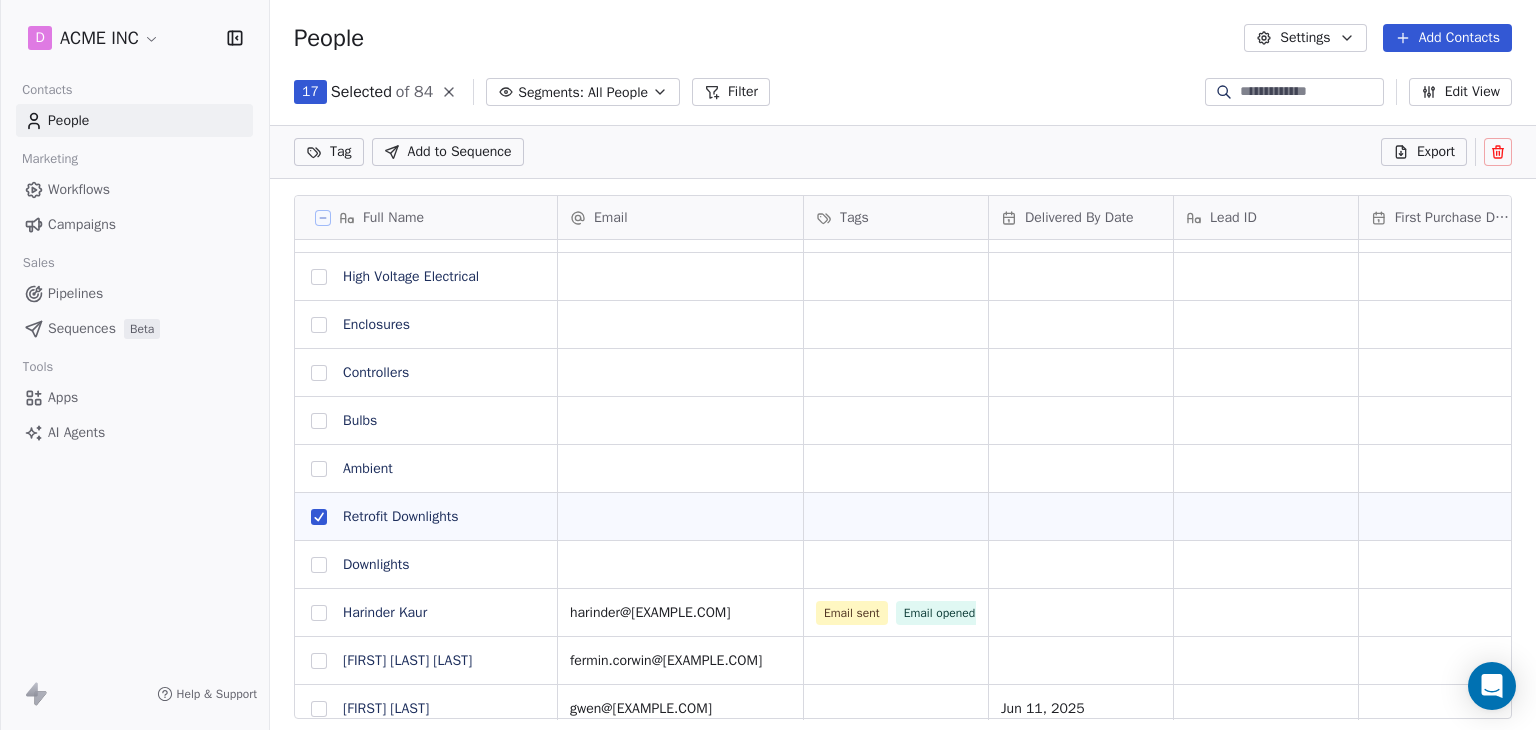 click at bounding box center [319, 469] 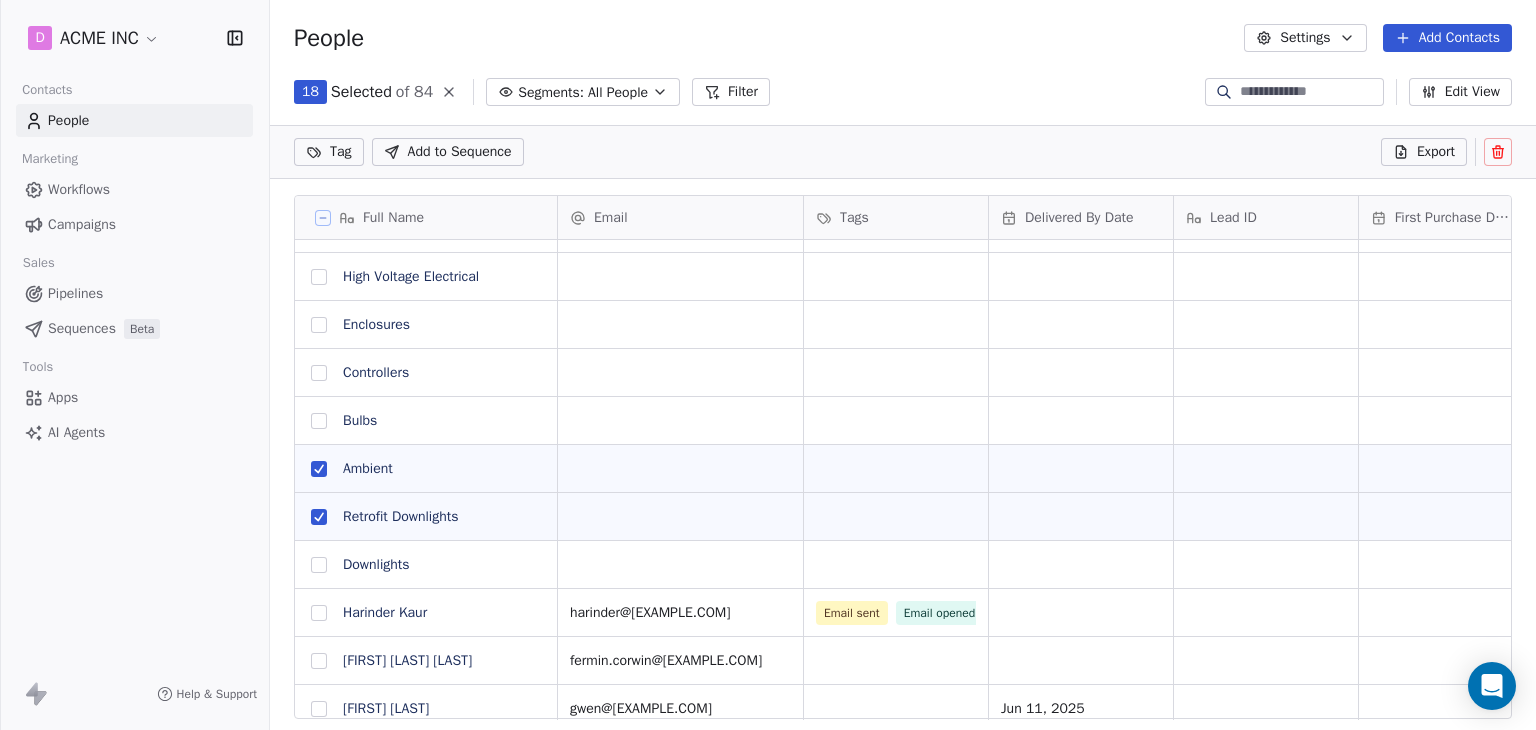 click at bounding box center [319, 421] 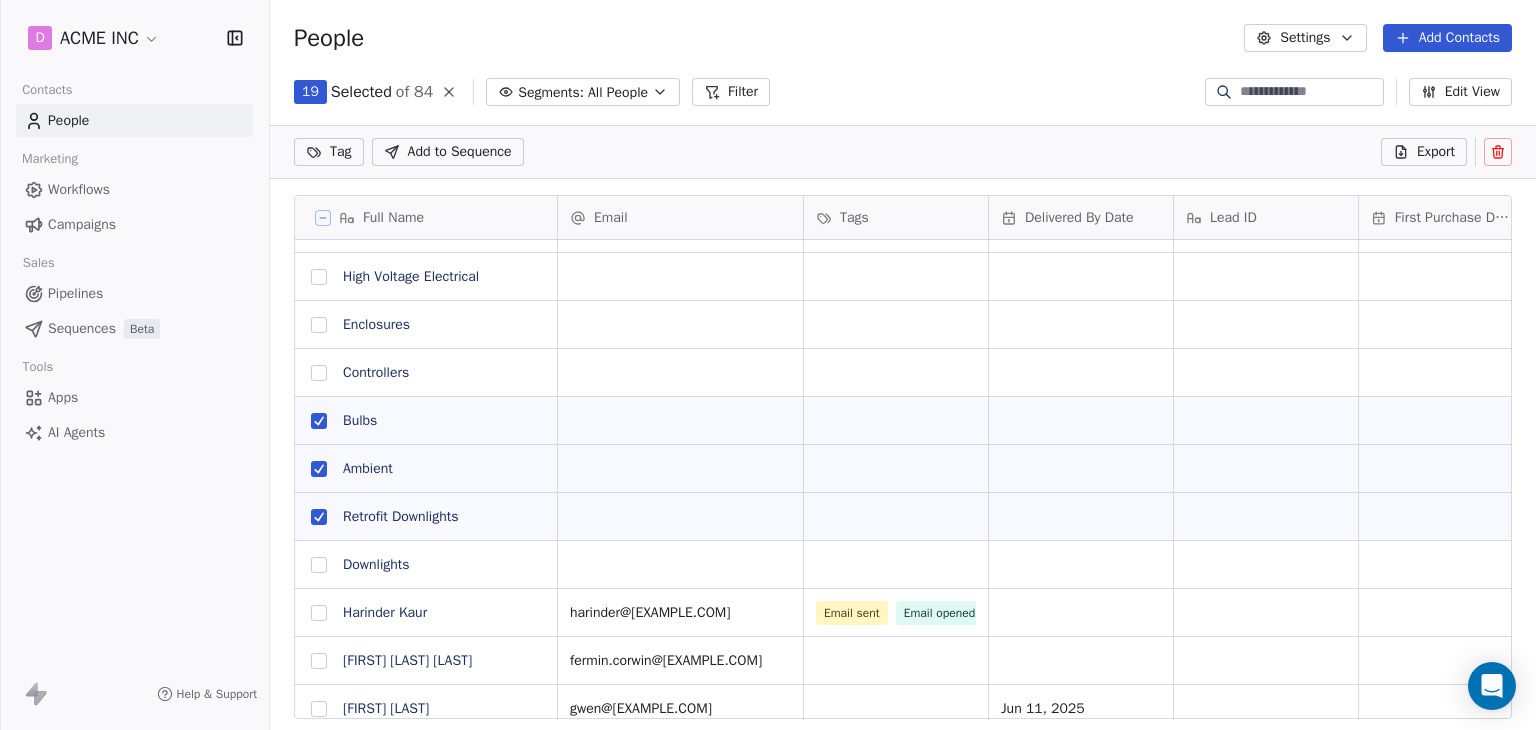 click at bounding box center (319, 373) 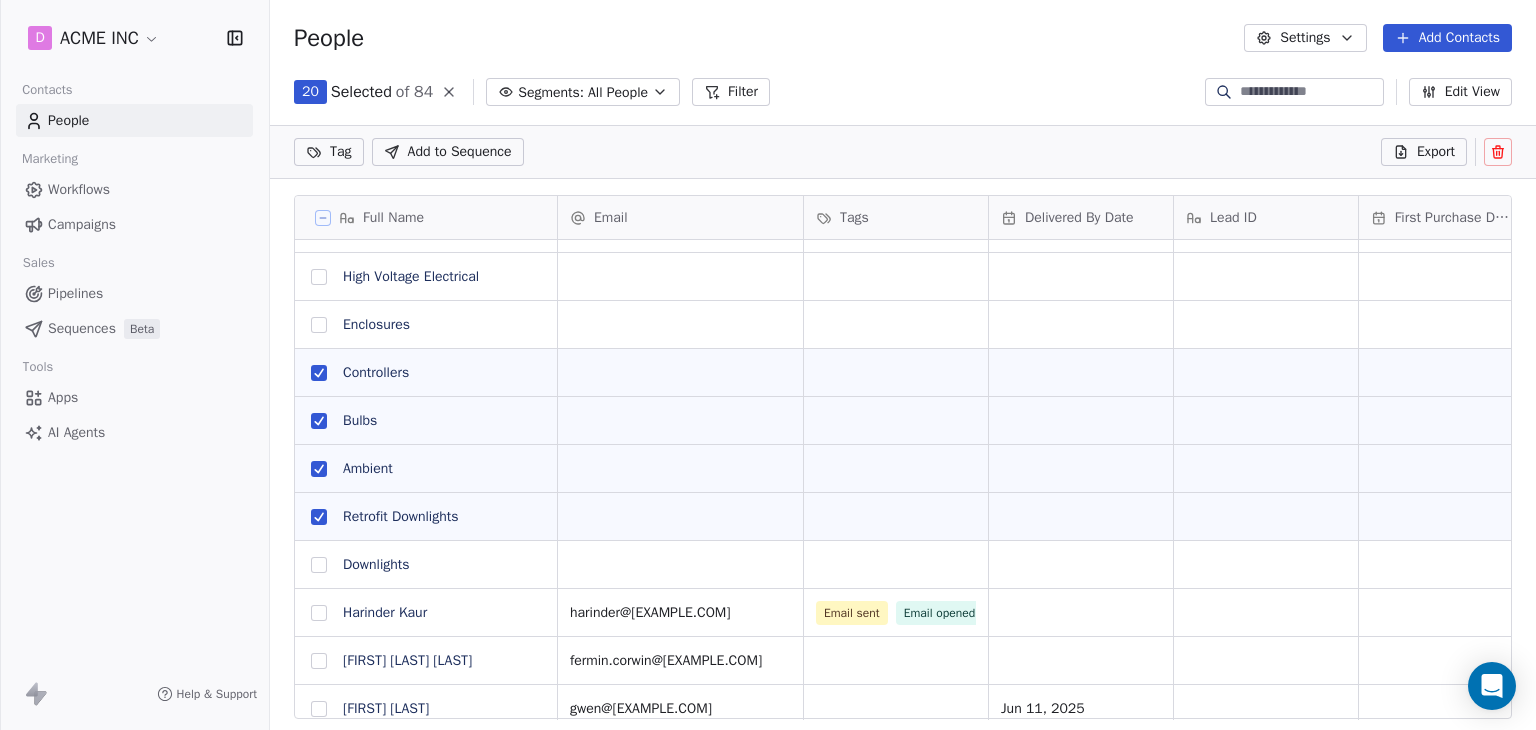 click at bounding box center [319, 325] 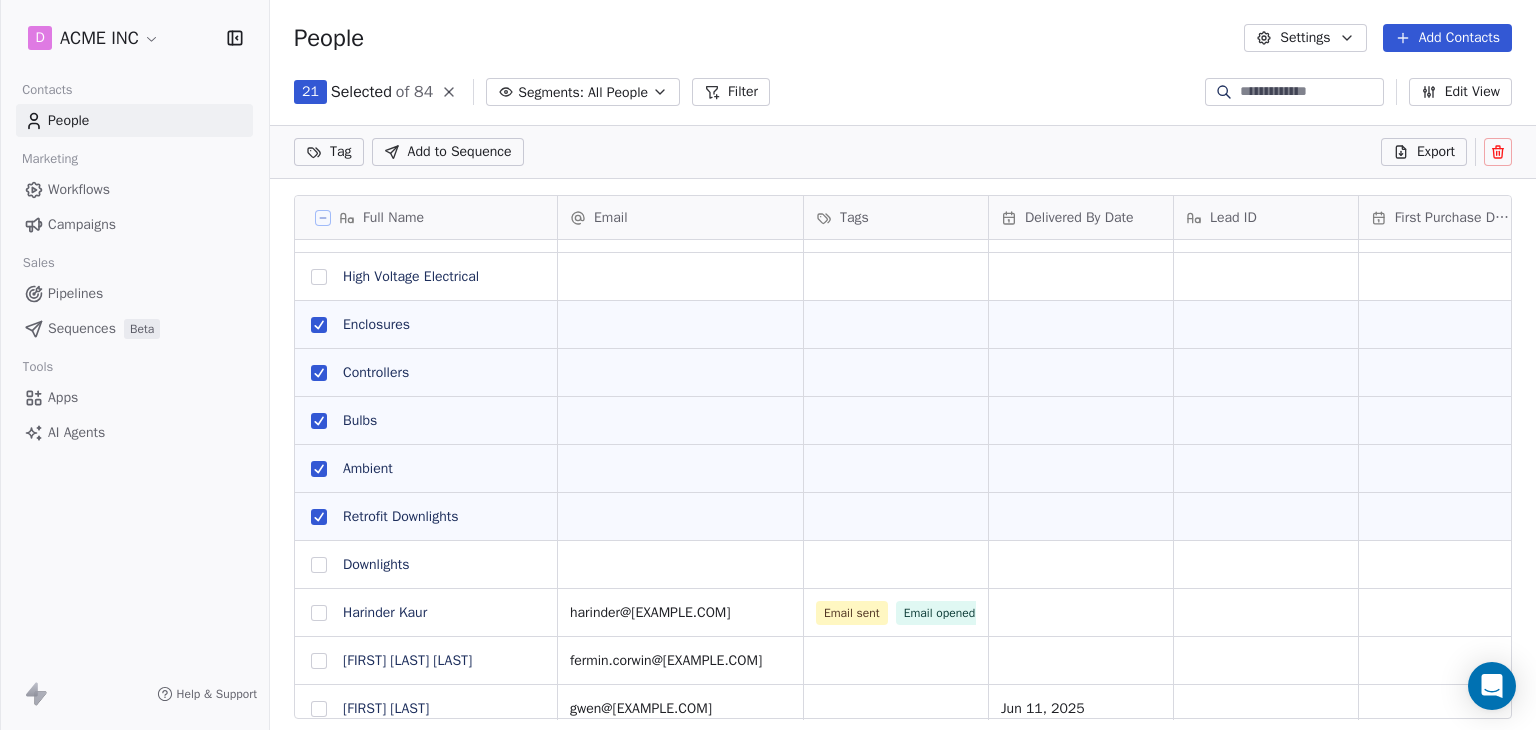 click at bounding box center (319, 277) 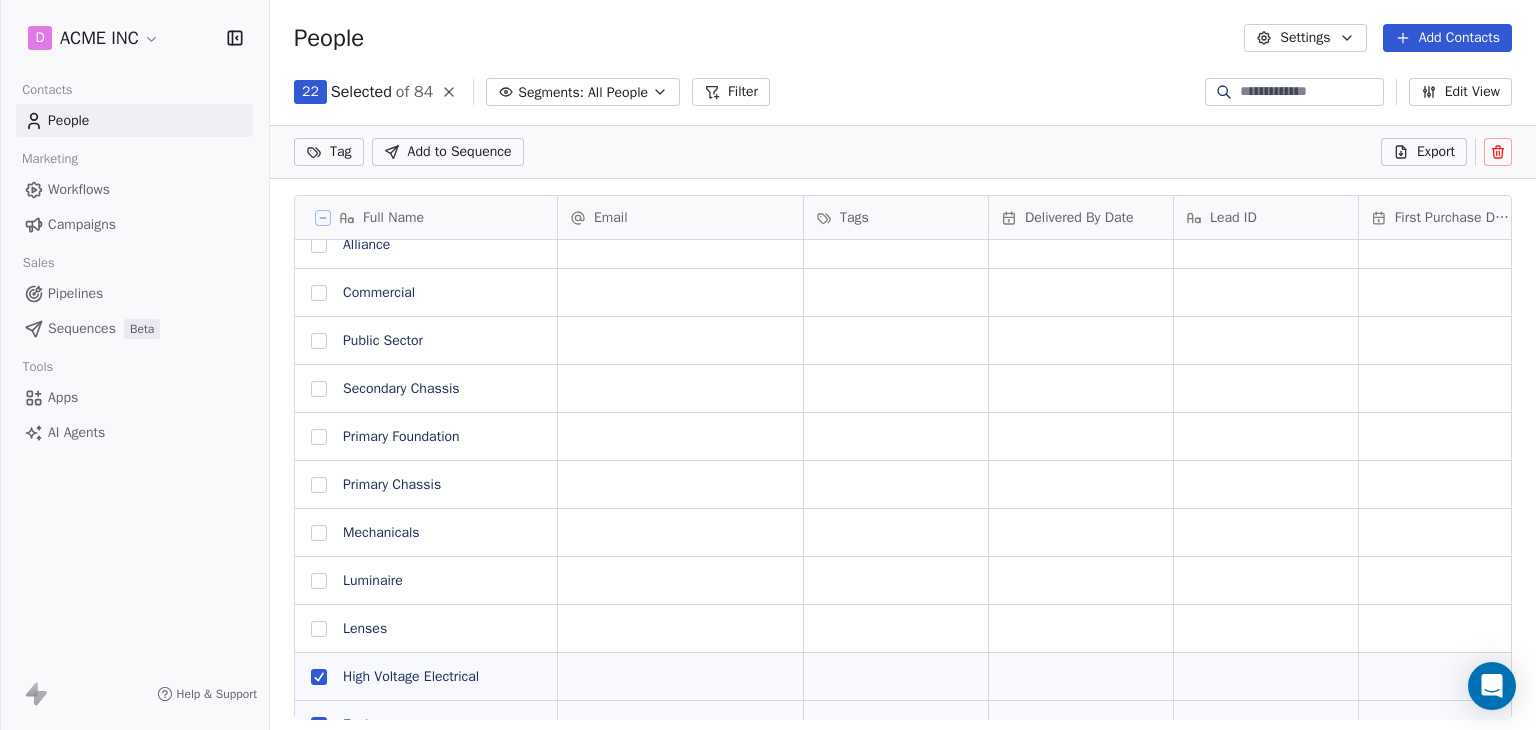 click at bounding box center [319, 629] 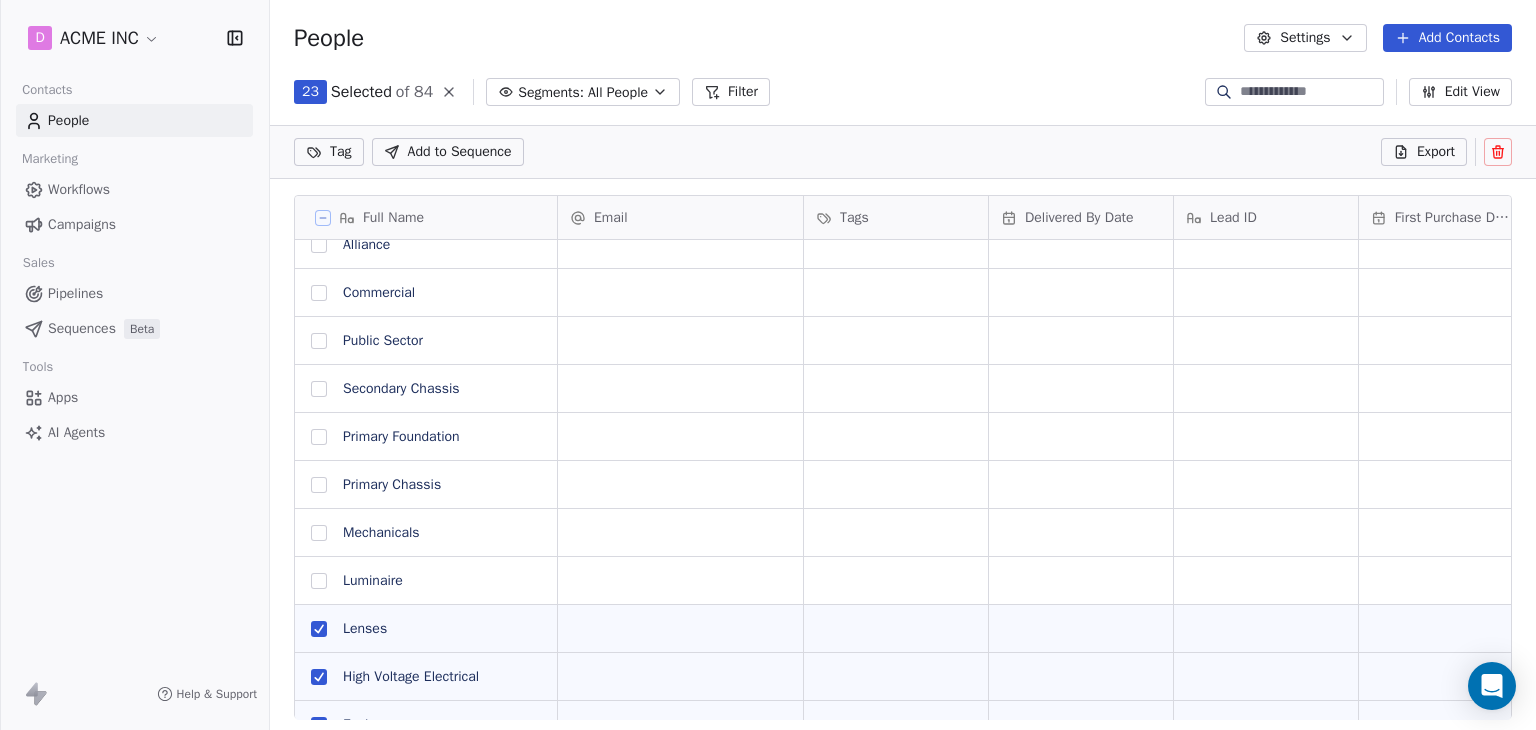 click at bounding box center (319, 581) 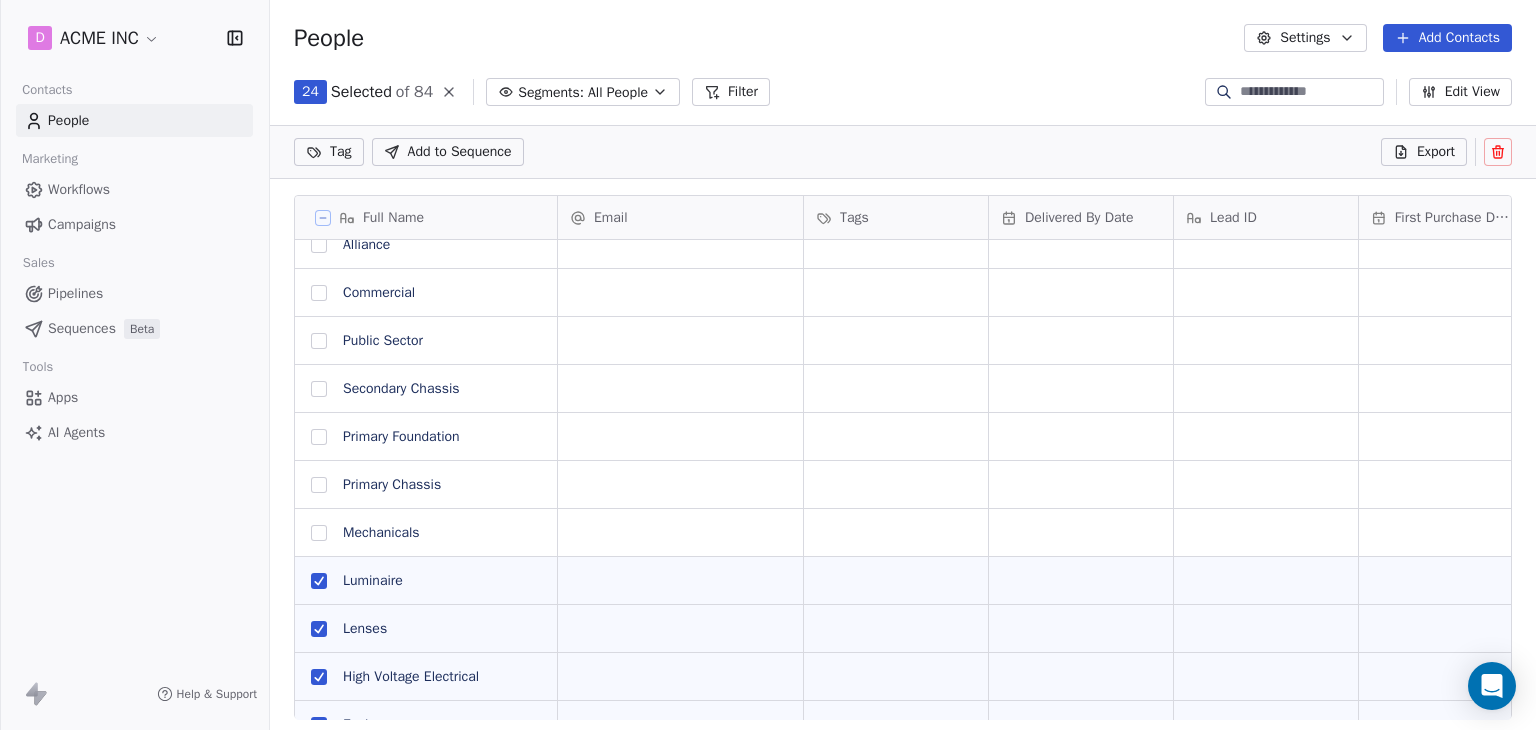 click at bounding box center [319, 533] 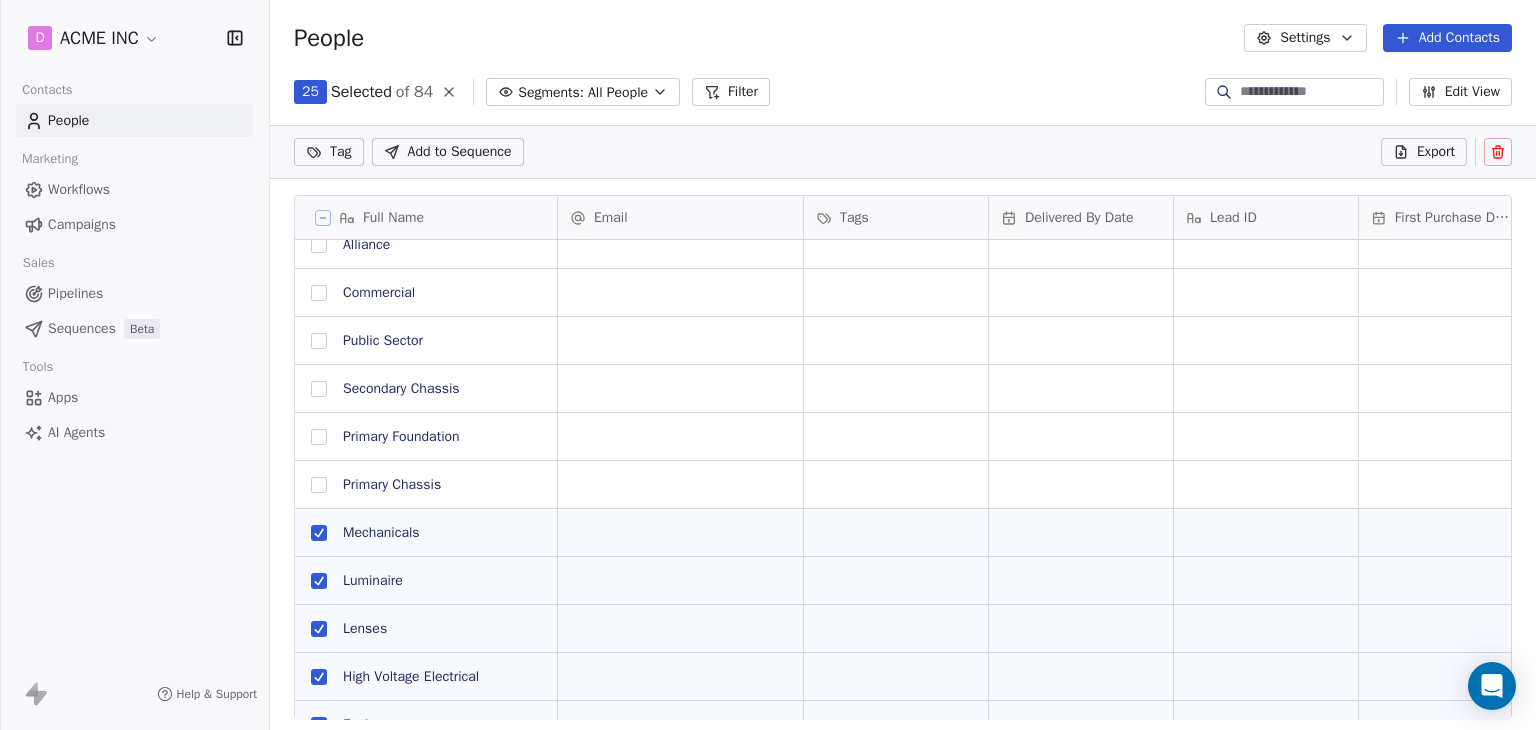 click at bounding box center [319, 485] 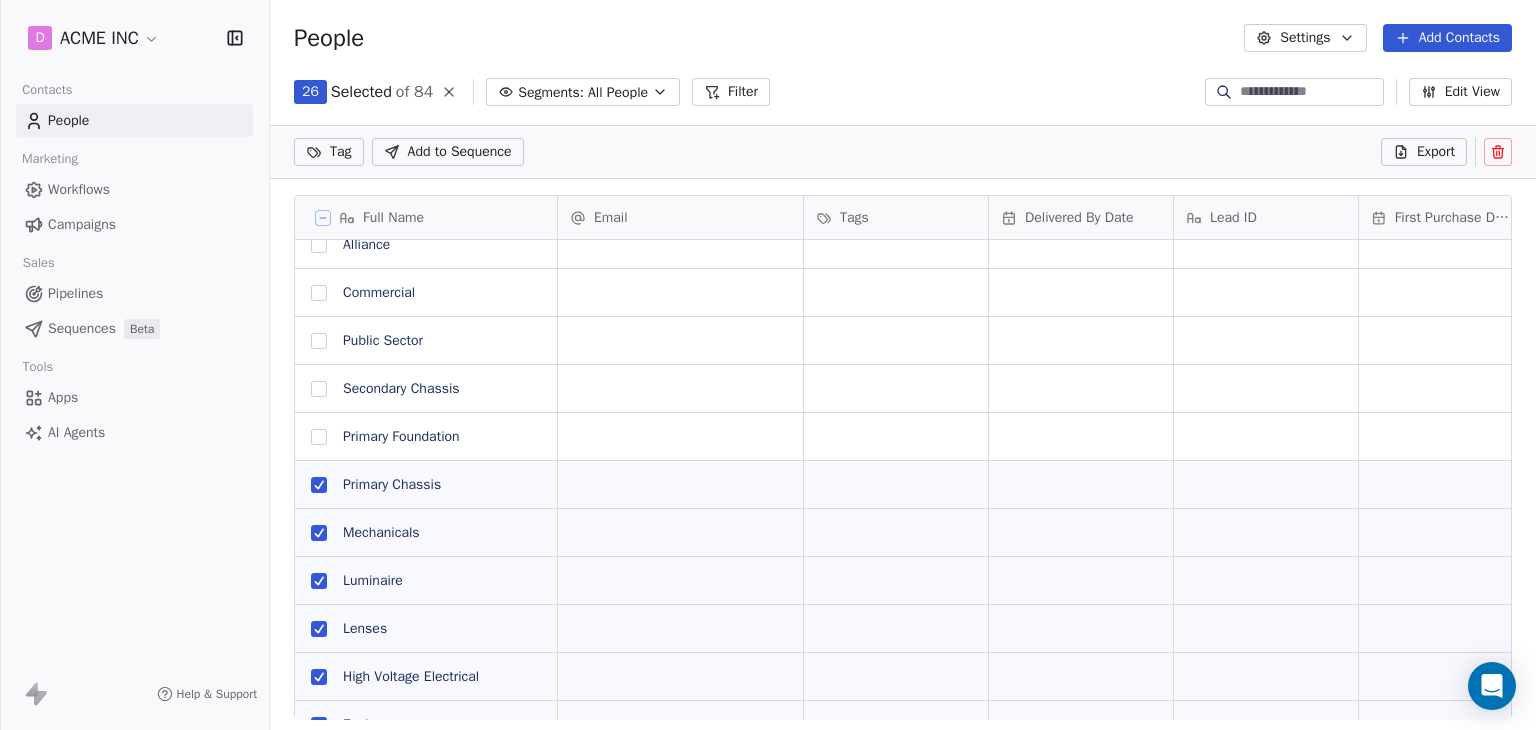 click at bounding box center (319, 437) 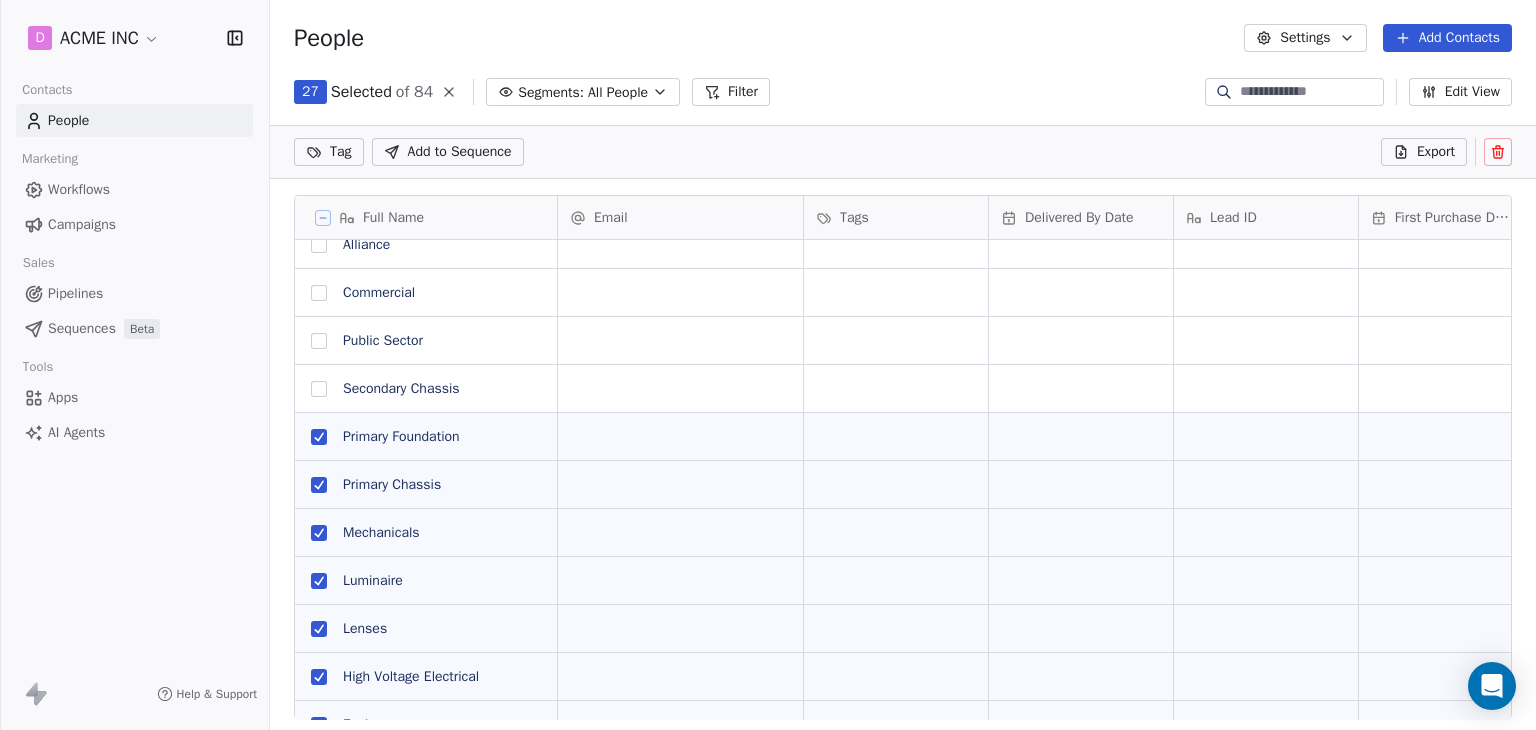 click at bounding box center (319, 389) 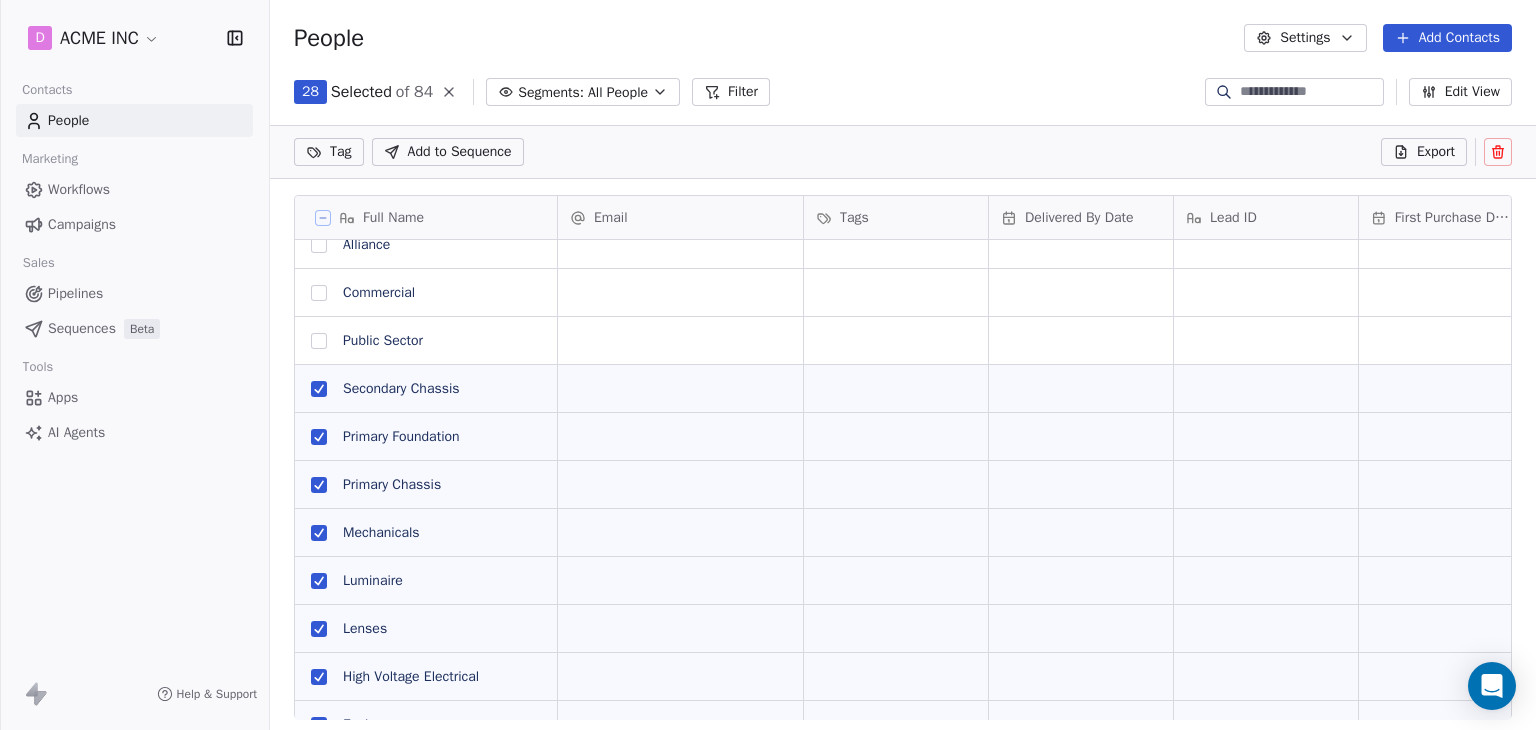 click at bounding box center (319, 341) 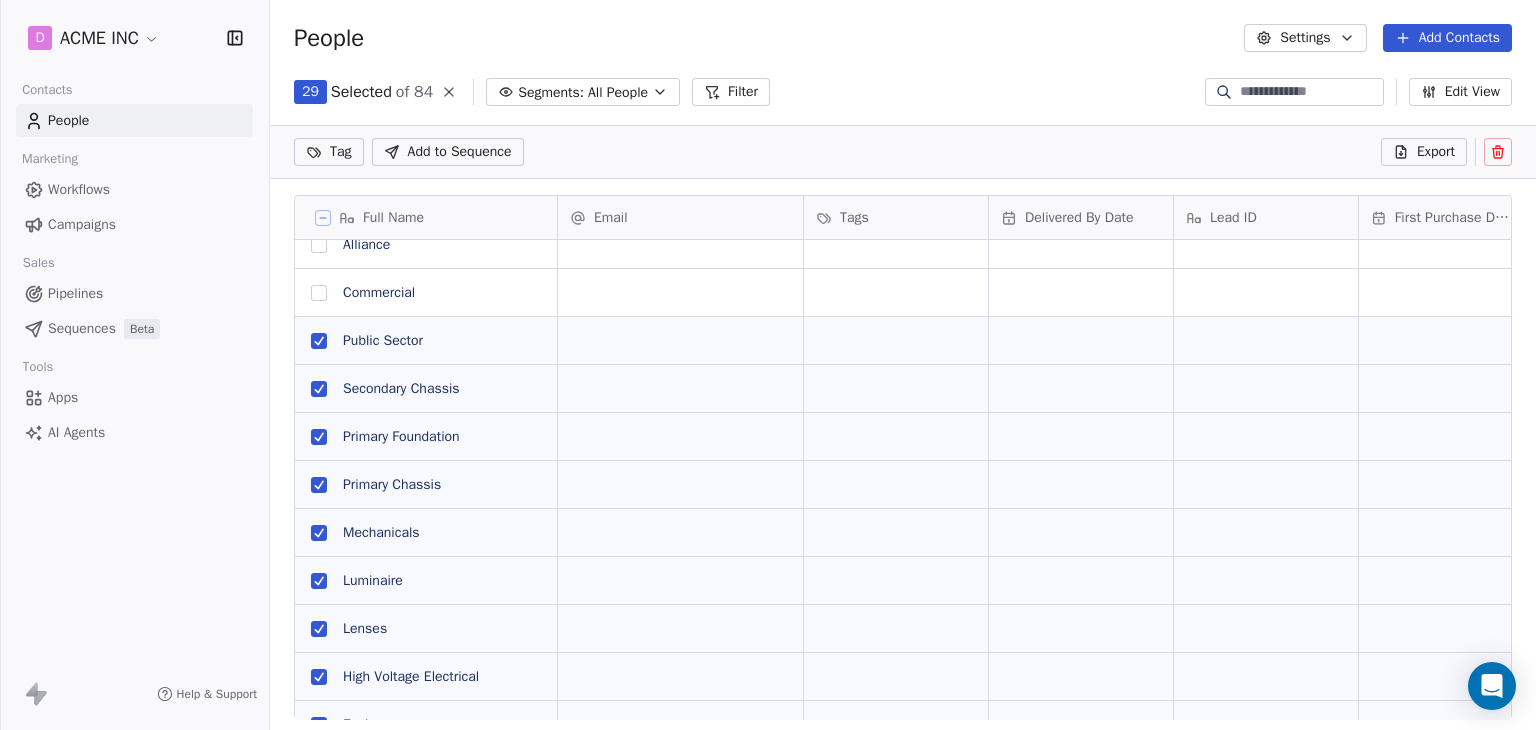 click at bounding box center (319, 293) 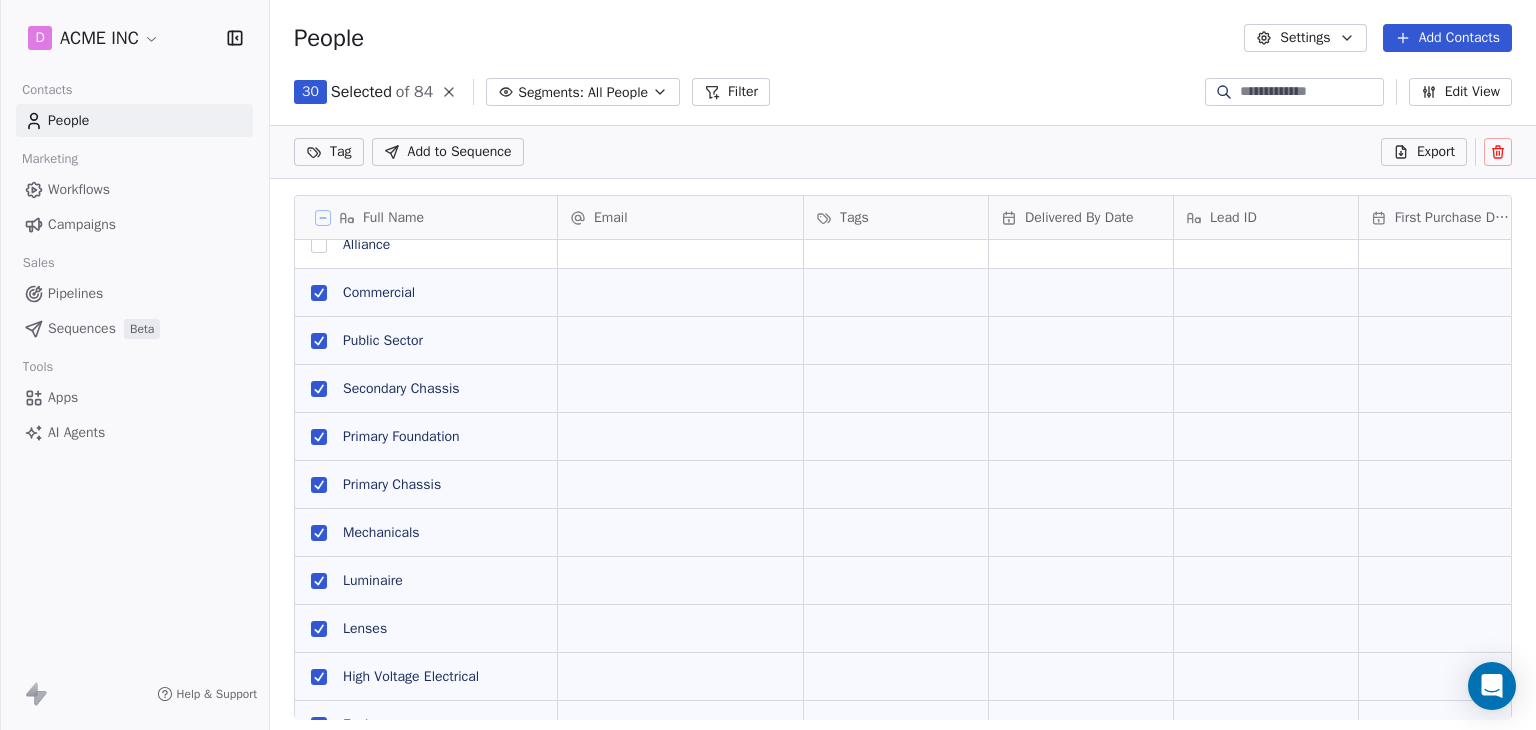 click at bounding box center (319, 245) 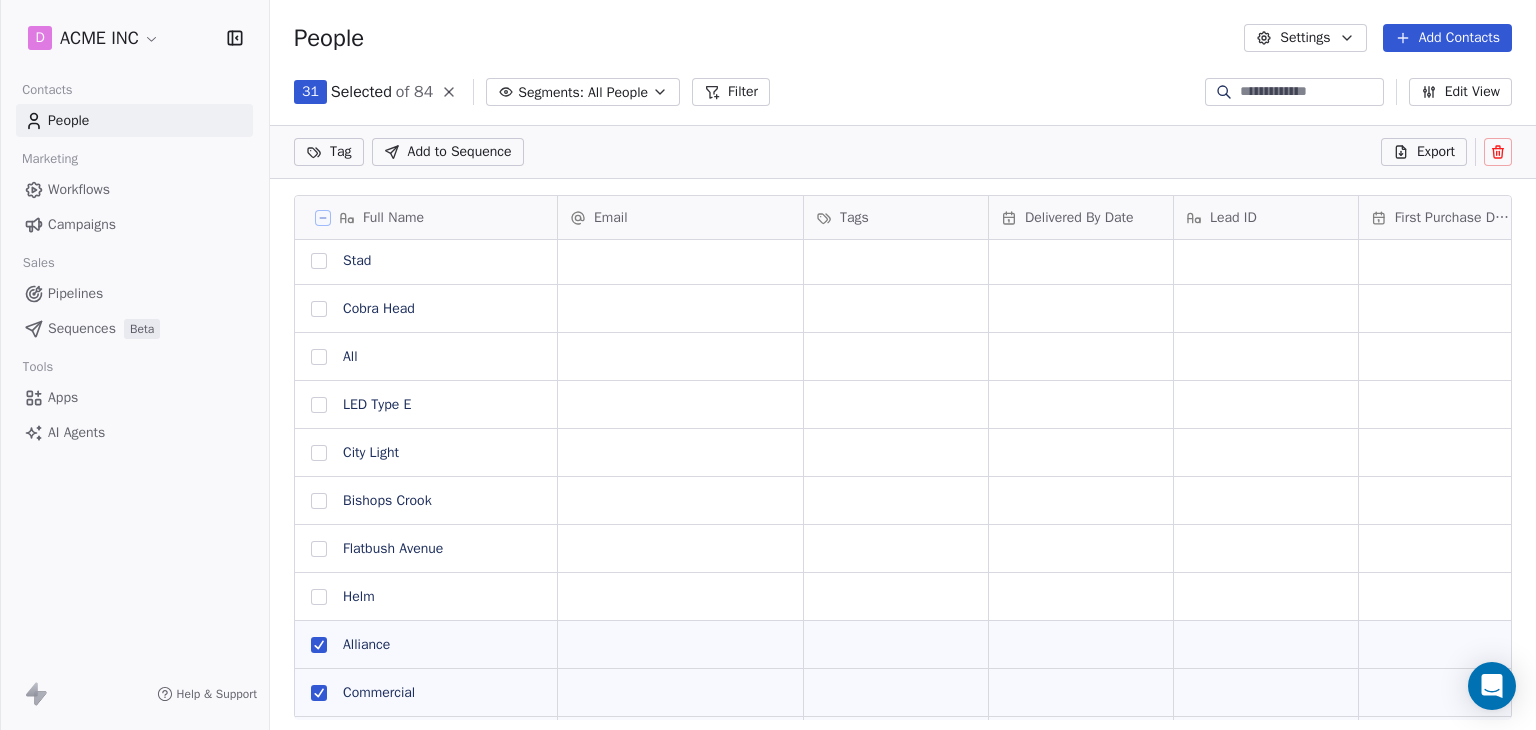 click at bounding box center (319, 597) 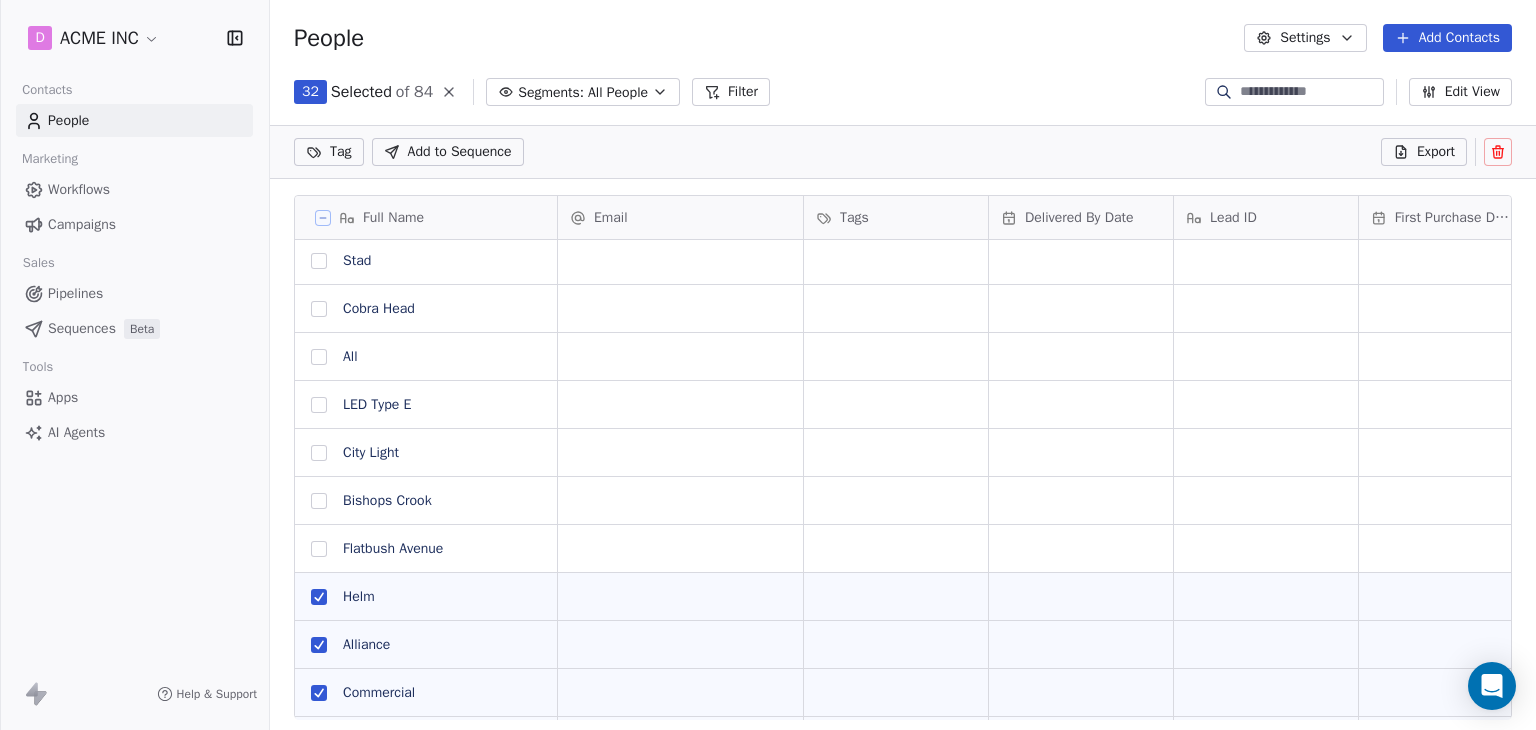 click at bounding box center [319, 549] 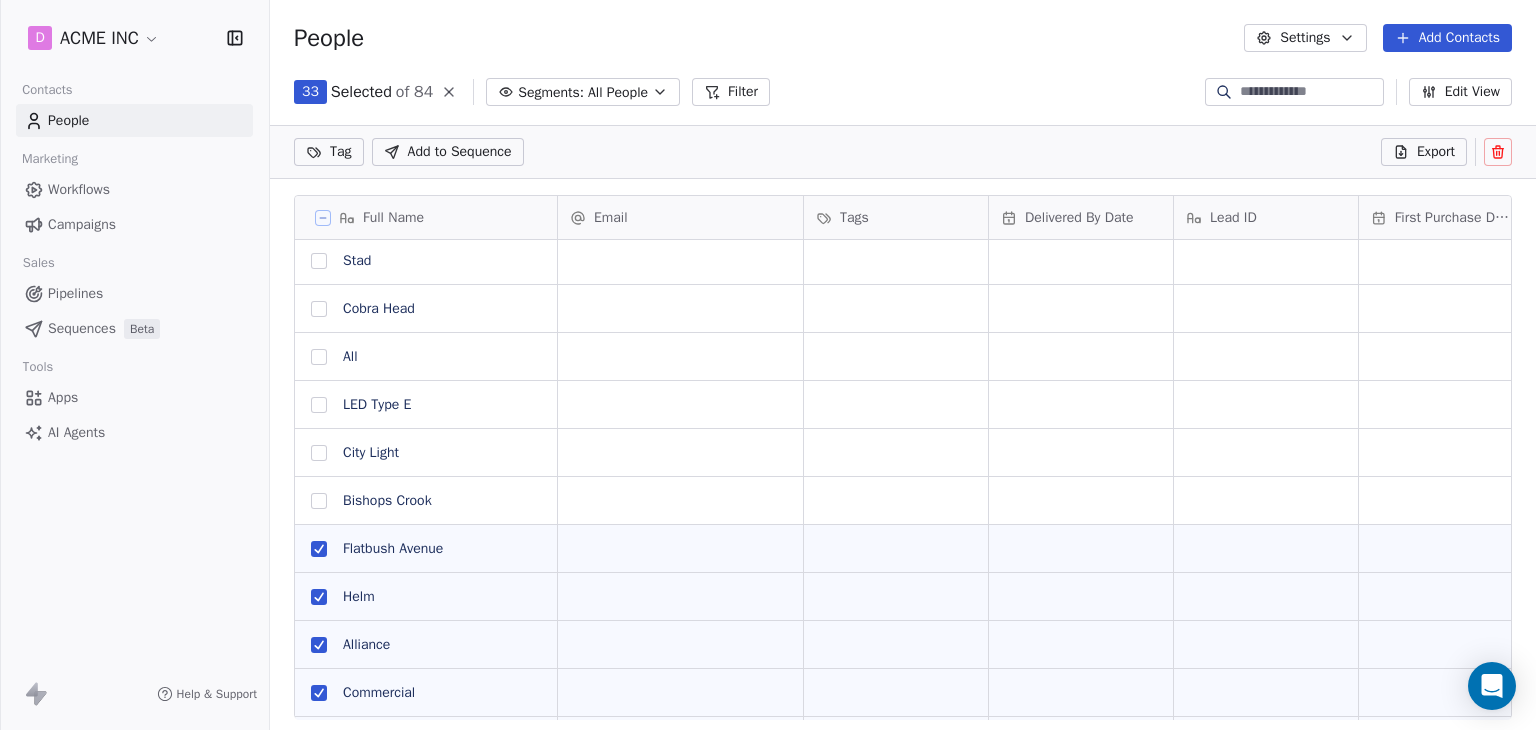 click at bounding box center [319, 501] 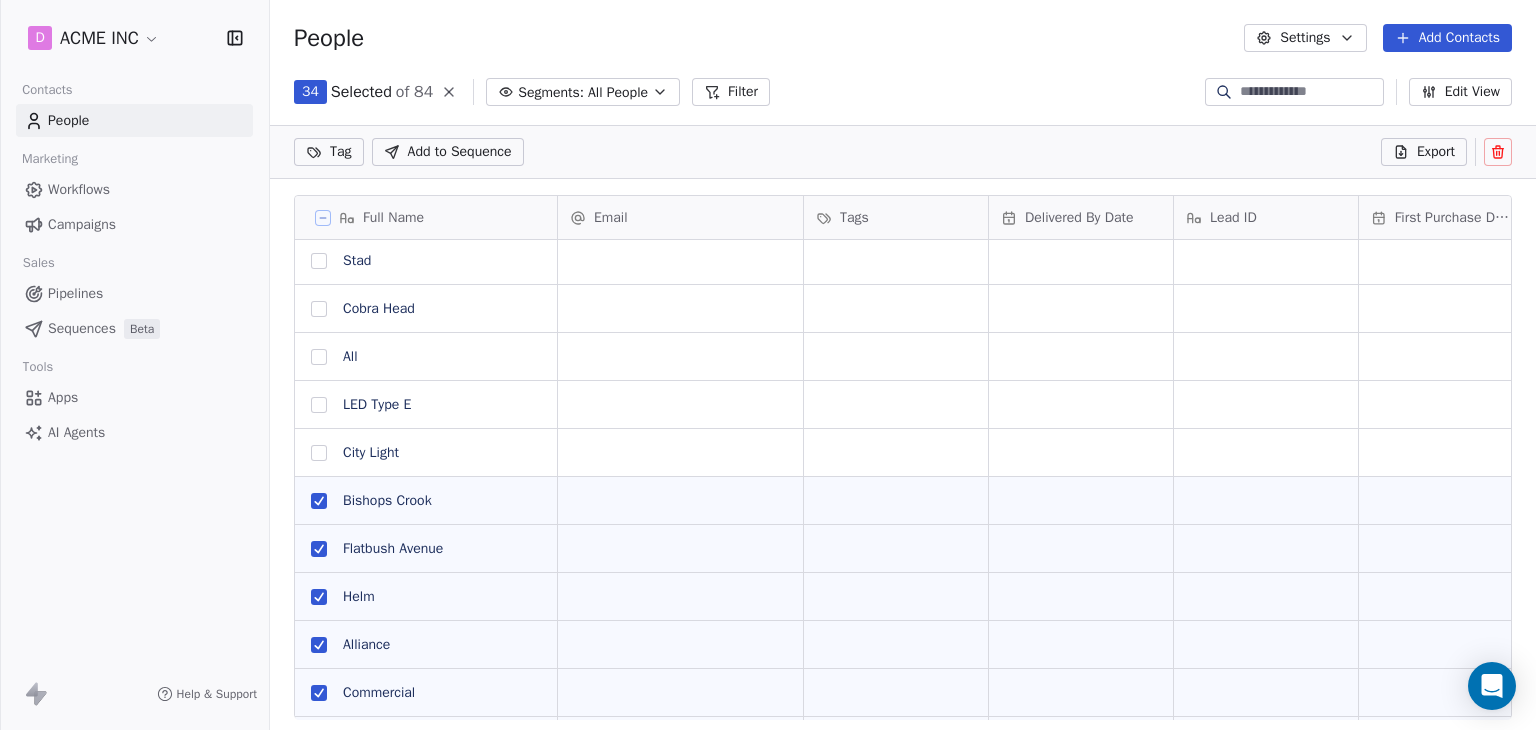 click at bounding box center [319, 453] 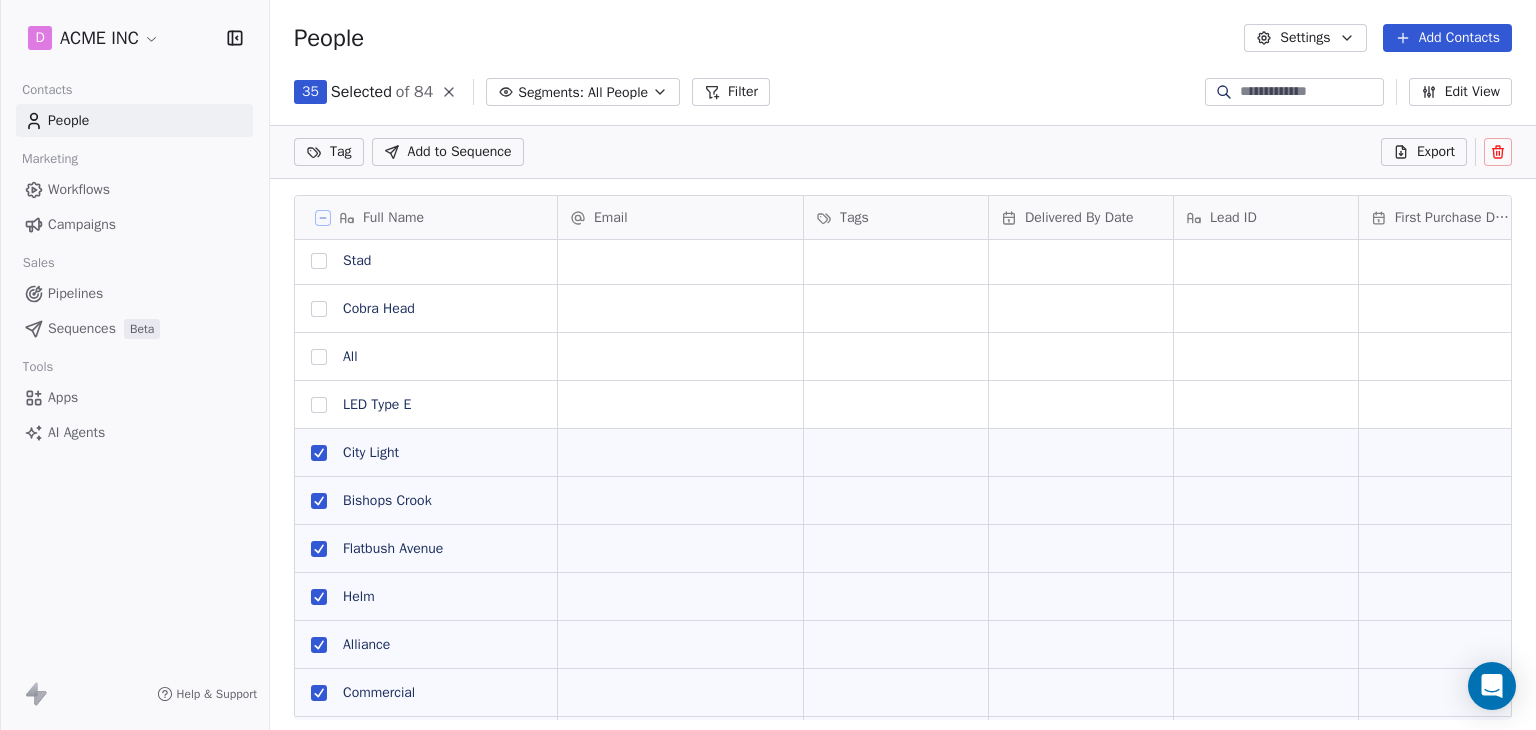 click at bounding box center (319, 405) 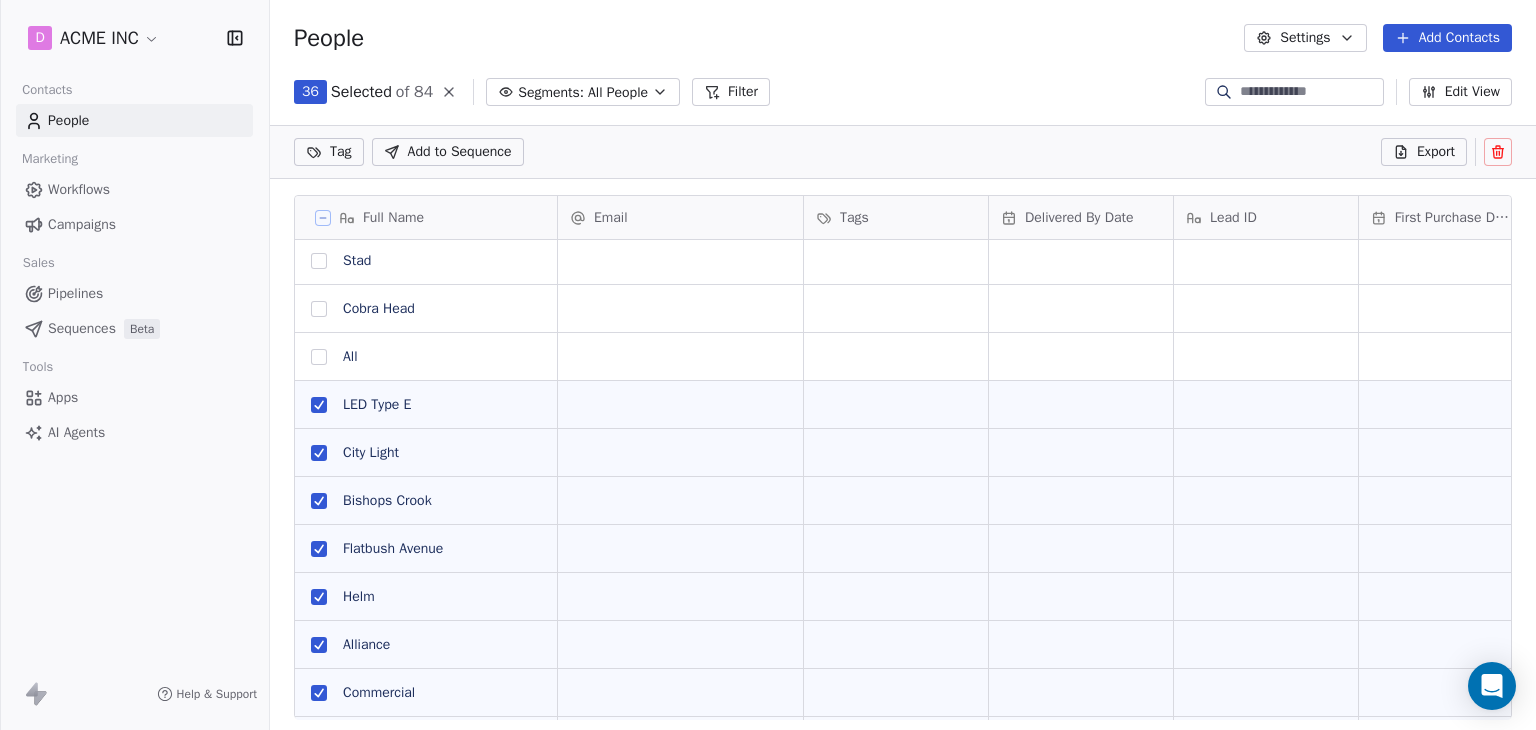 click at bounding box center (319, 357) 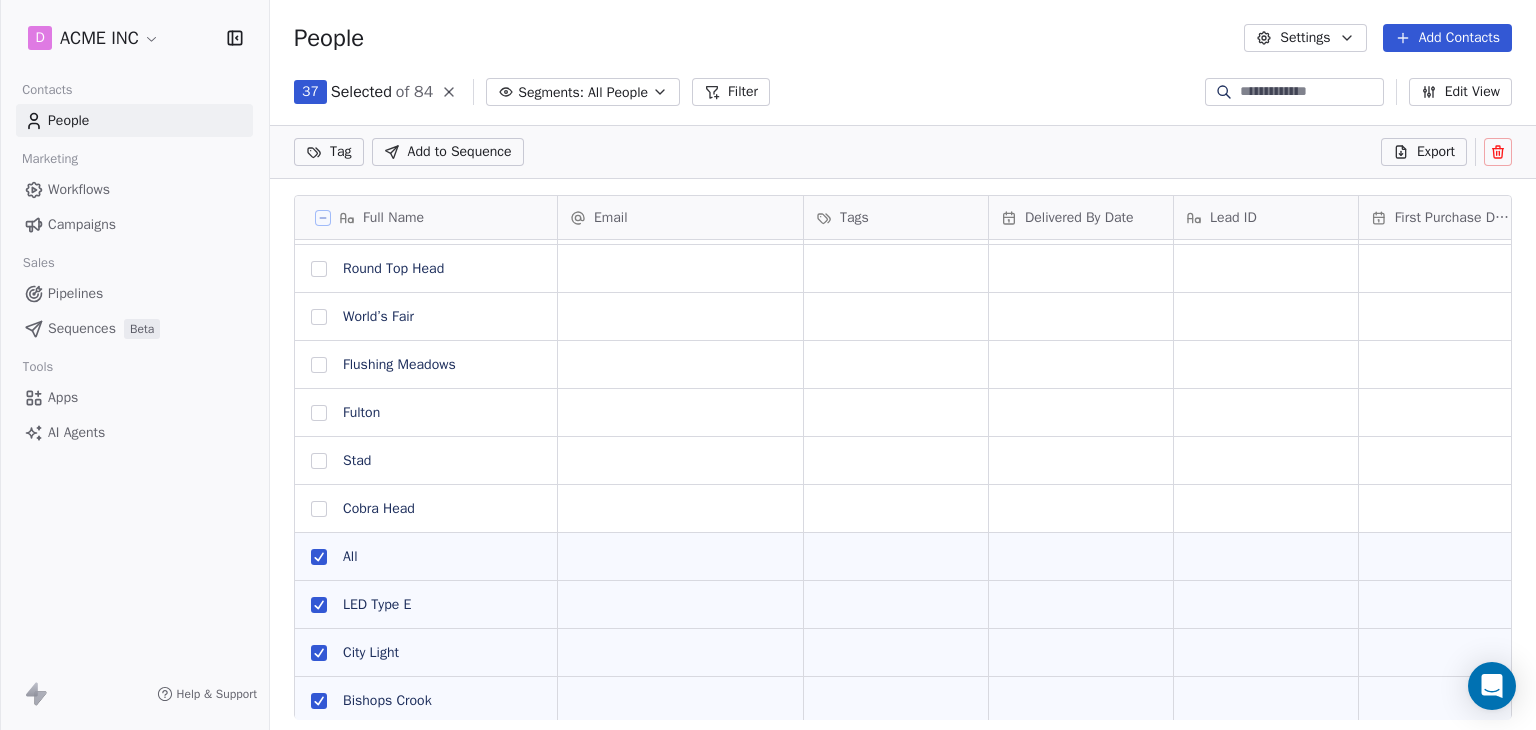 click at bounding box center (319, 509) 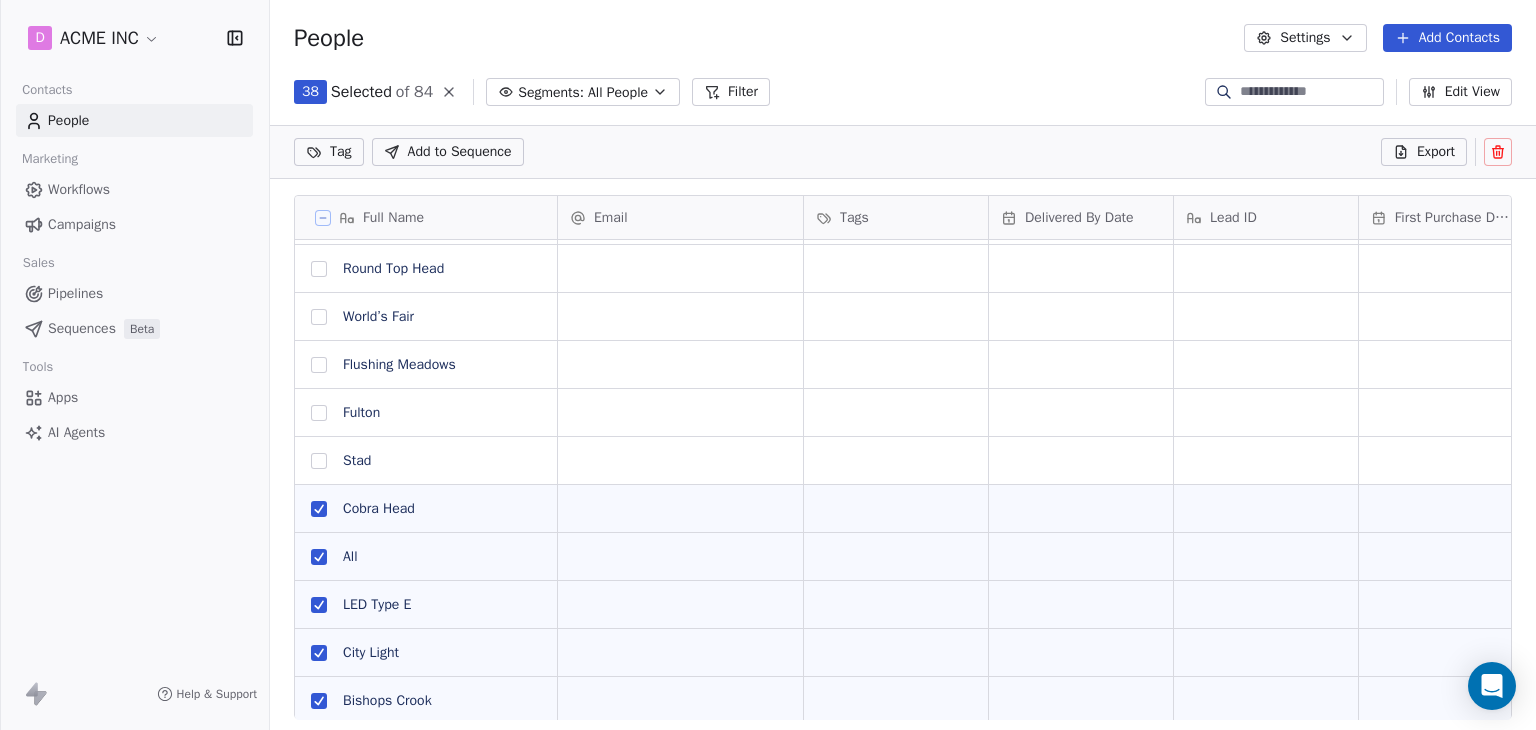 click at bounding box center (319, 461) 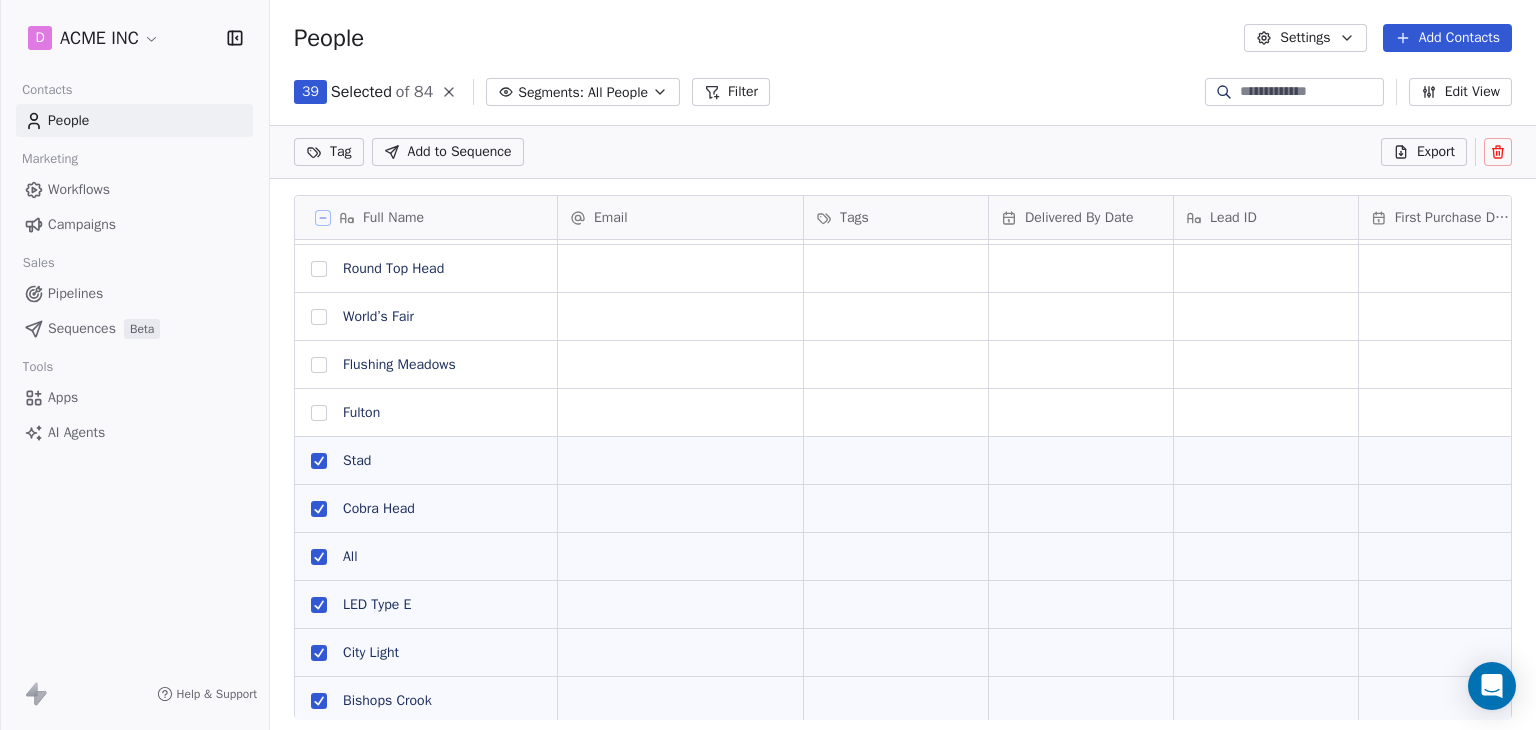 click at bounding box center [319, 413] 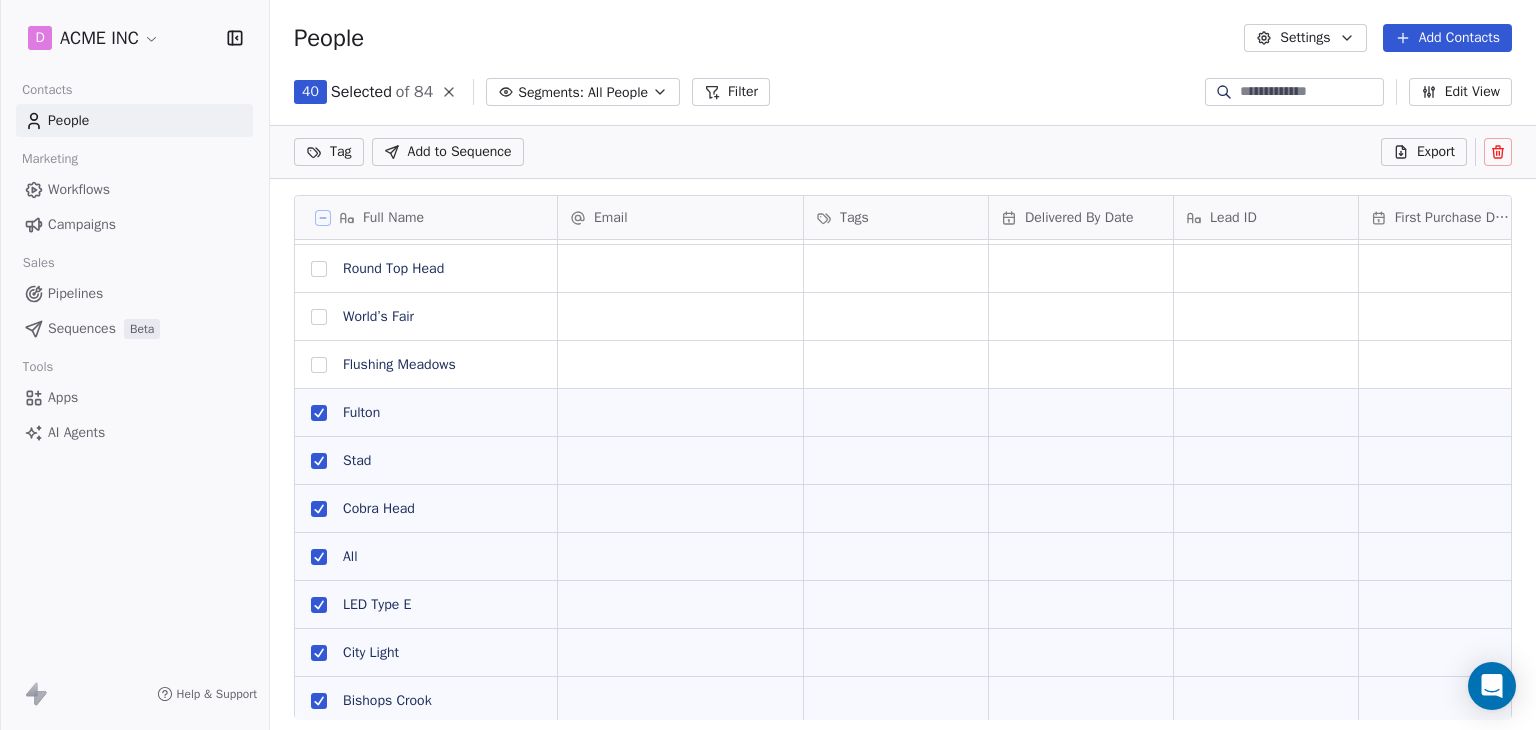 click at bounding box center (319, 365) 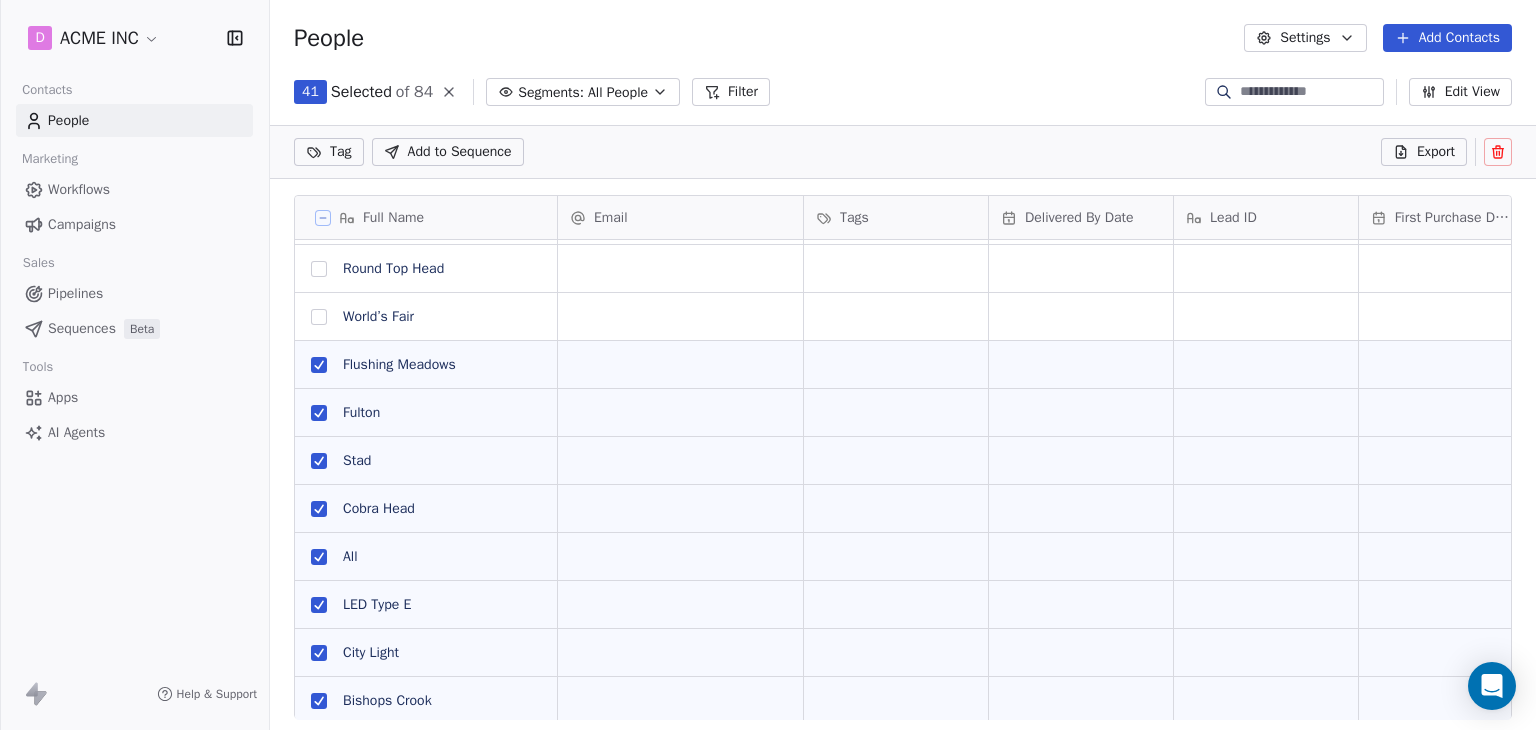 click at bounding box center (319, 317) 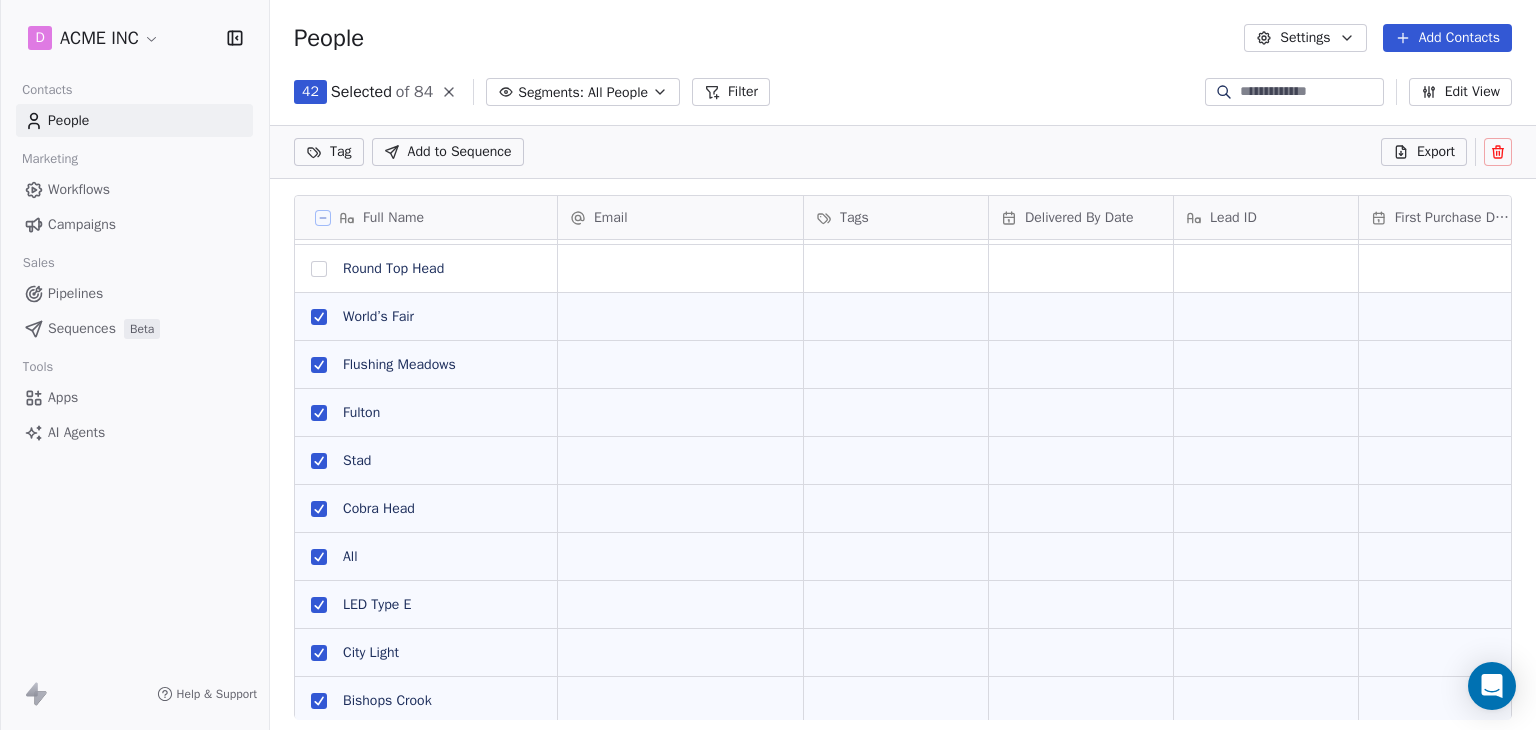 click at bounding box center [319, 269] 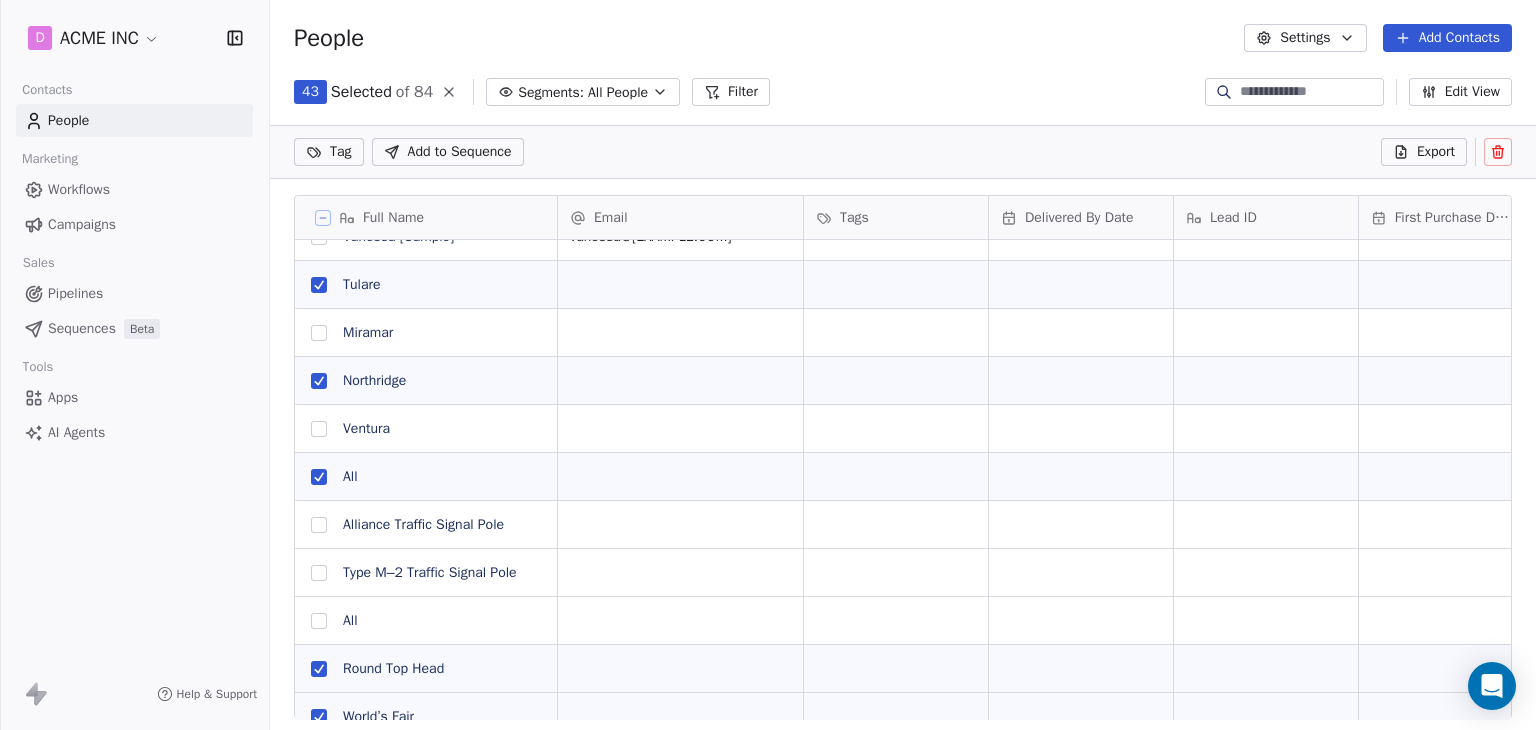 click at bounding box center (319, 621) 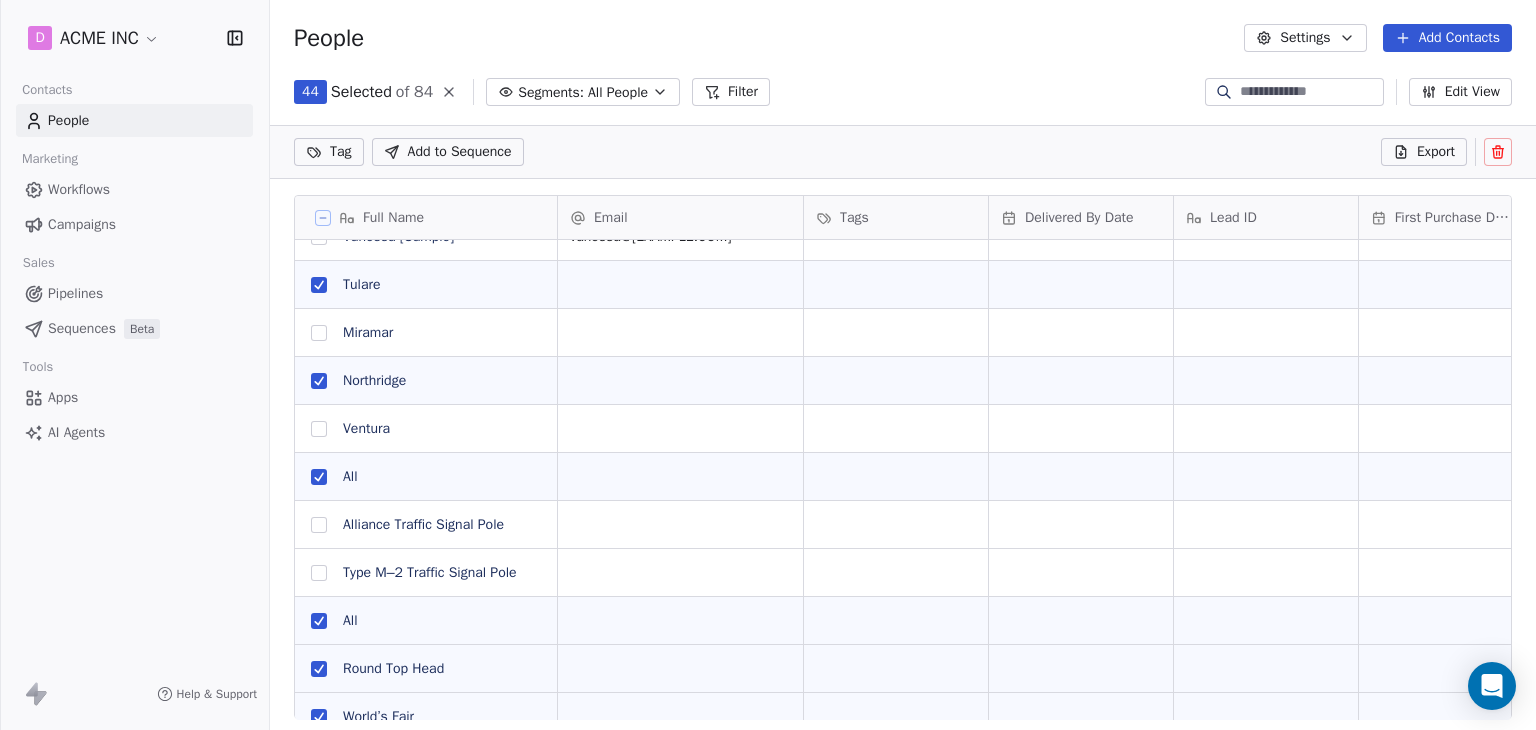 click at bounding box center (319, 573) 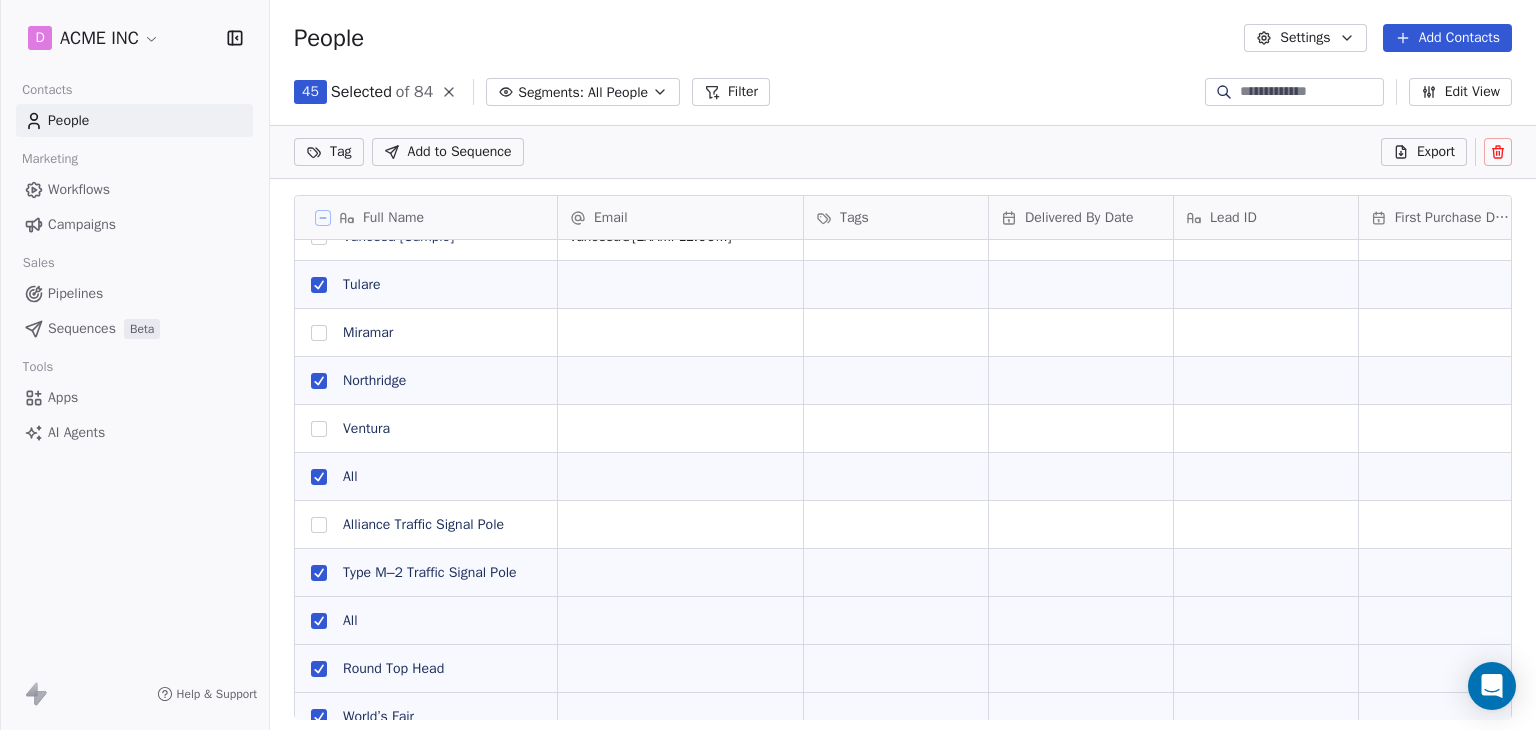 click at bounding box center [319, 525] 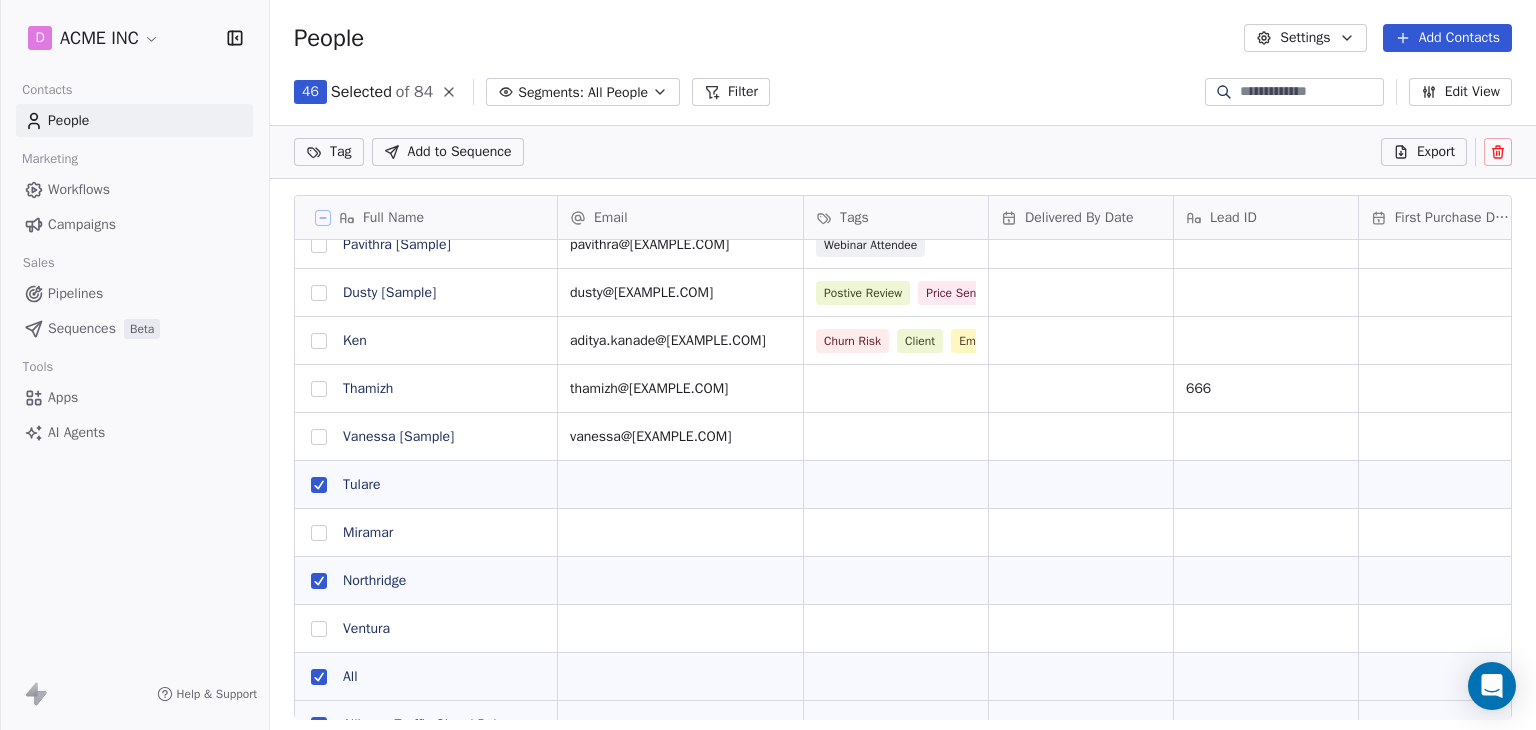 click at bounding box center (319, 629) 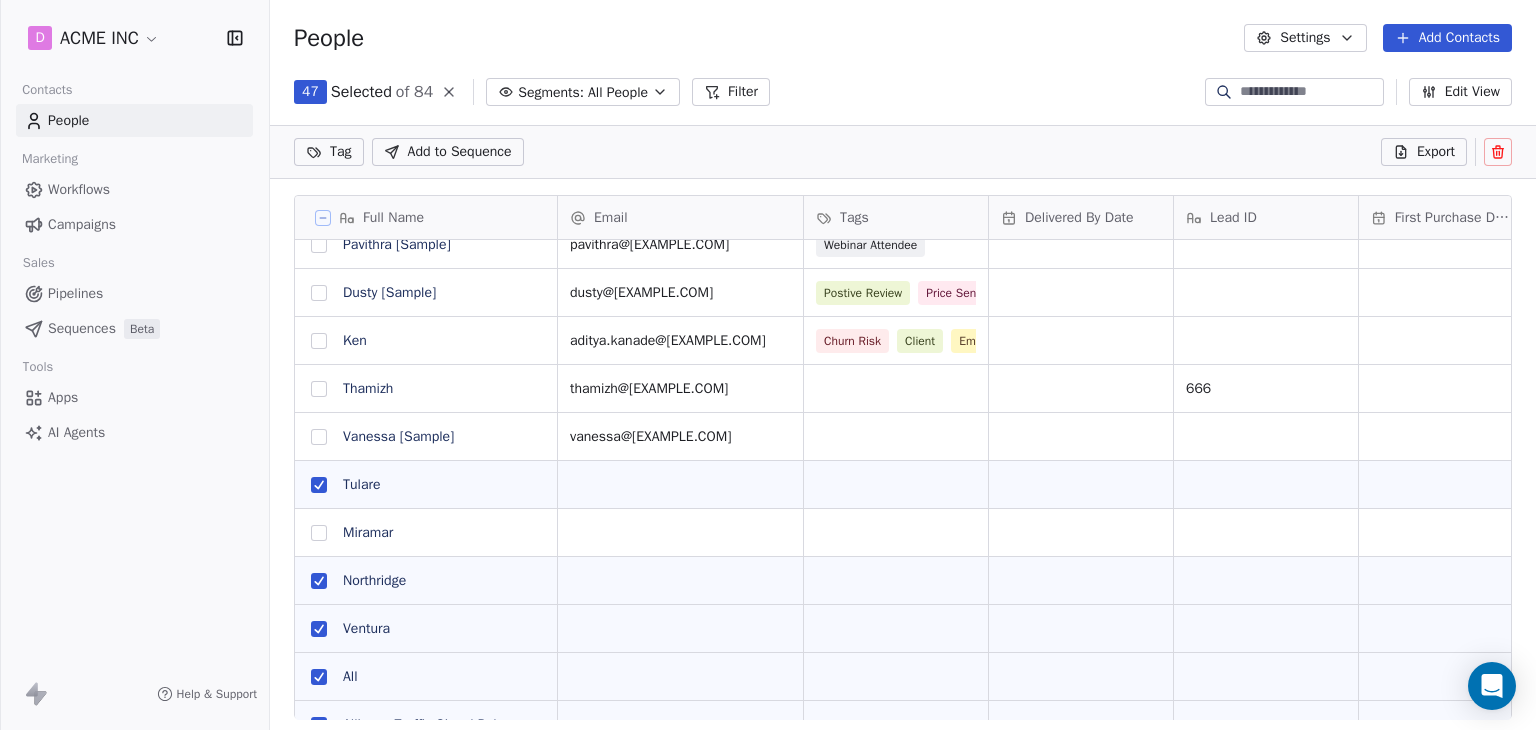 click at bounding box center [319, 533] 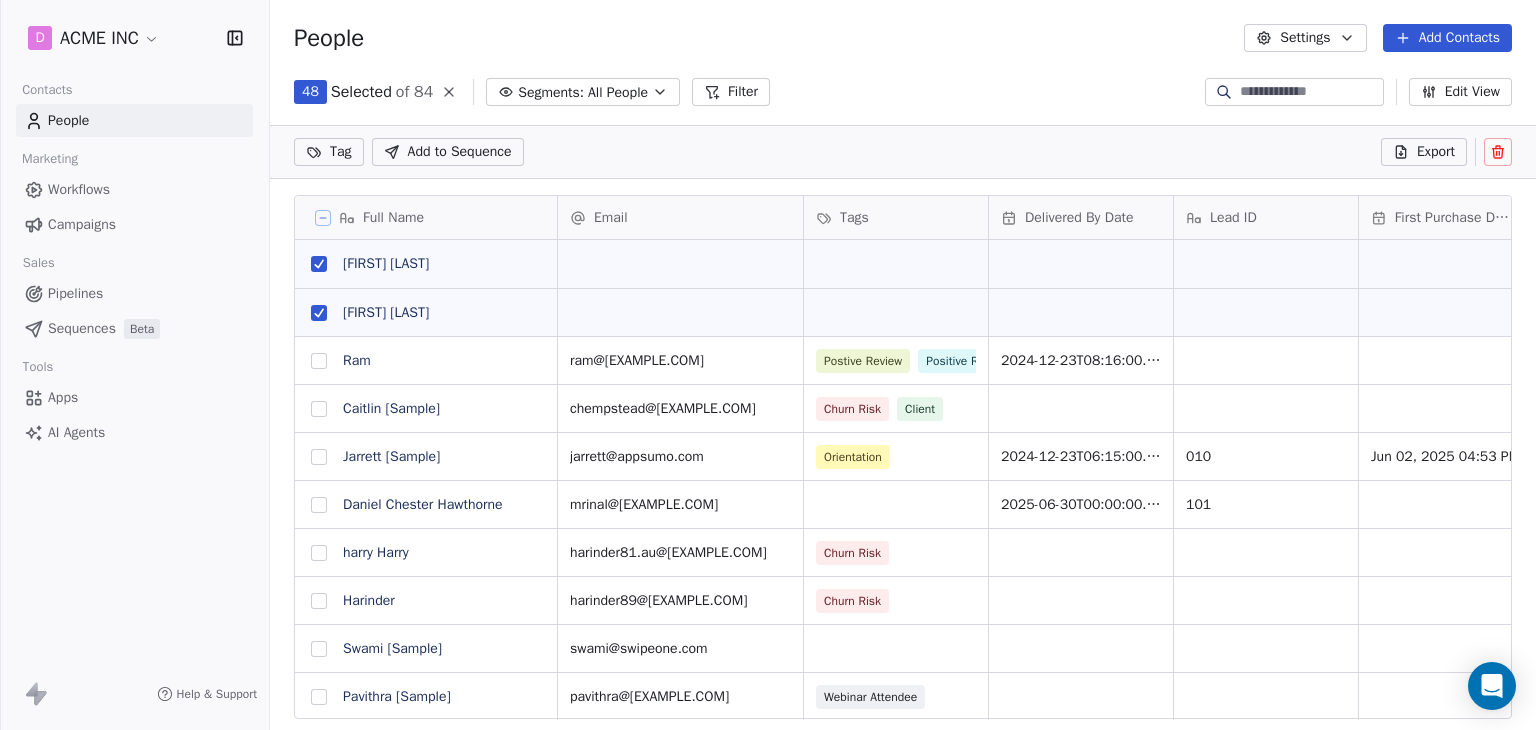 click 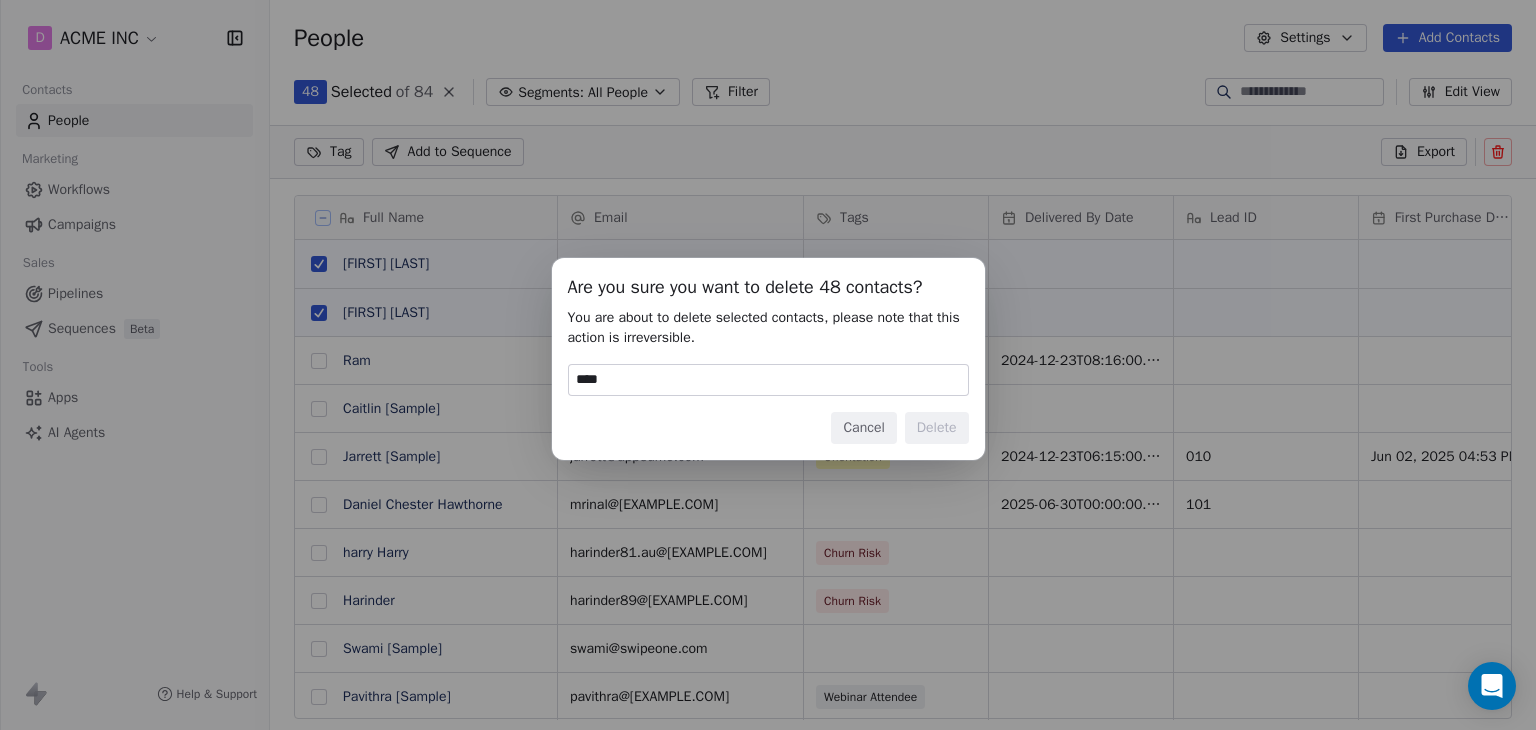 type on "******" 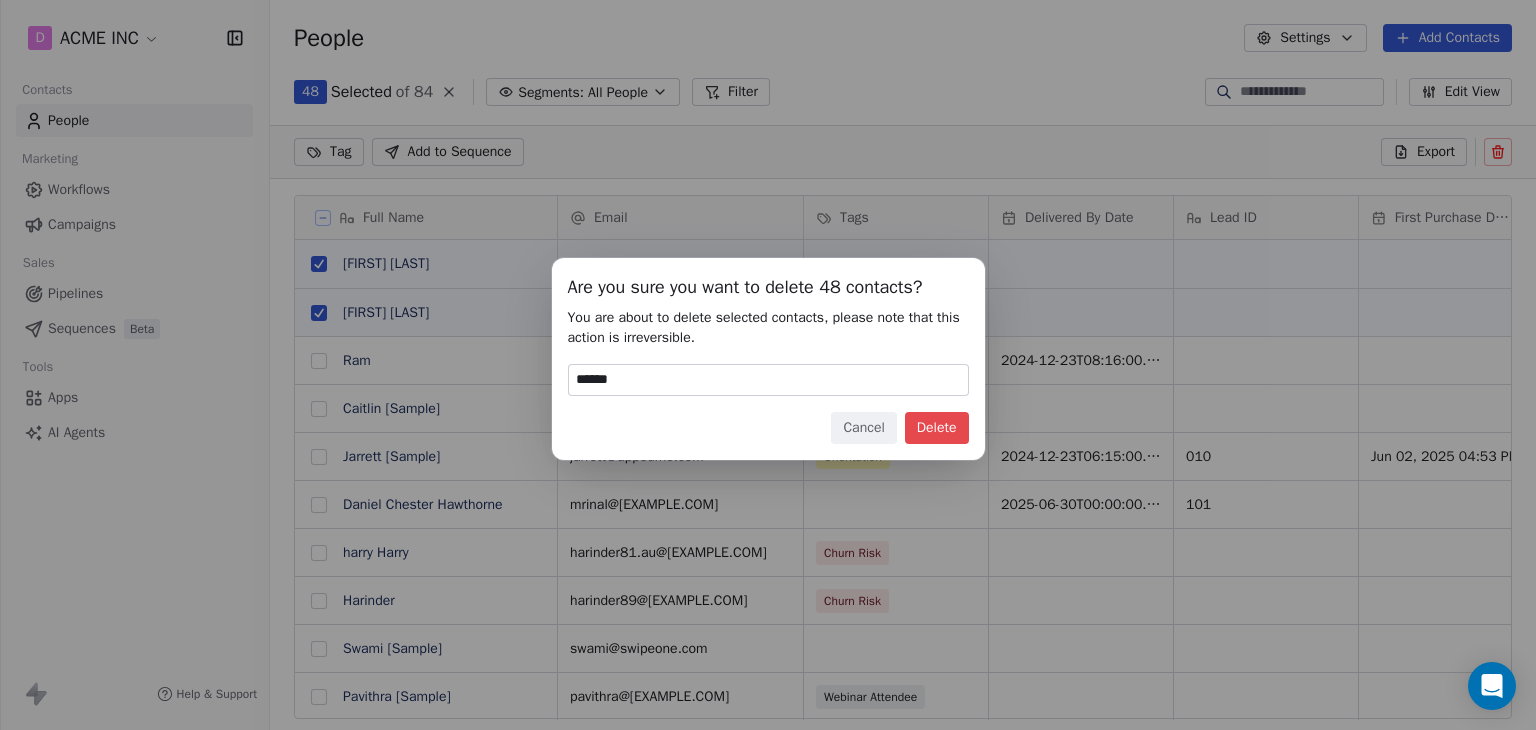 click on "Delete" at bounding box center [937, 428] 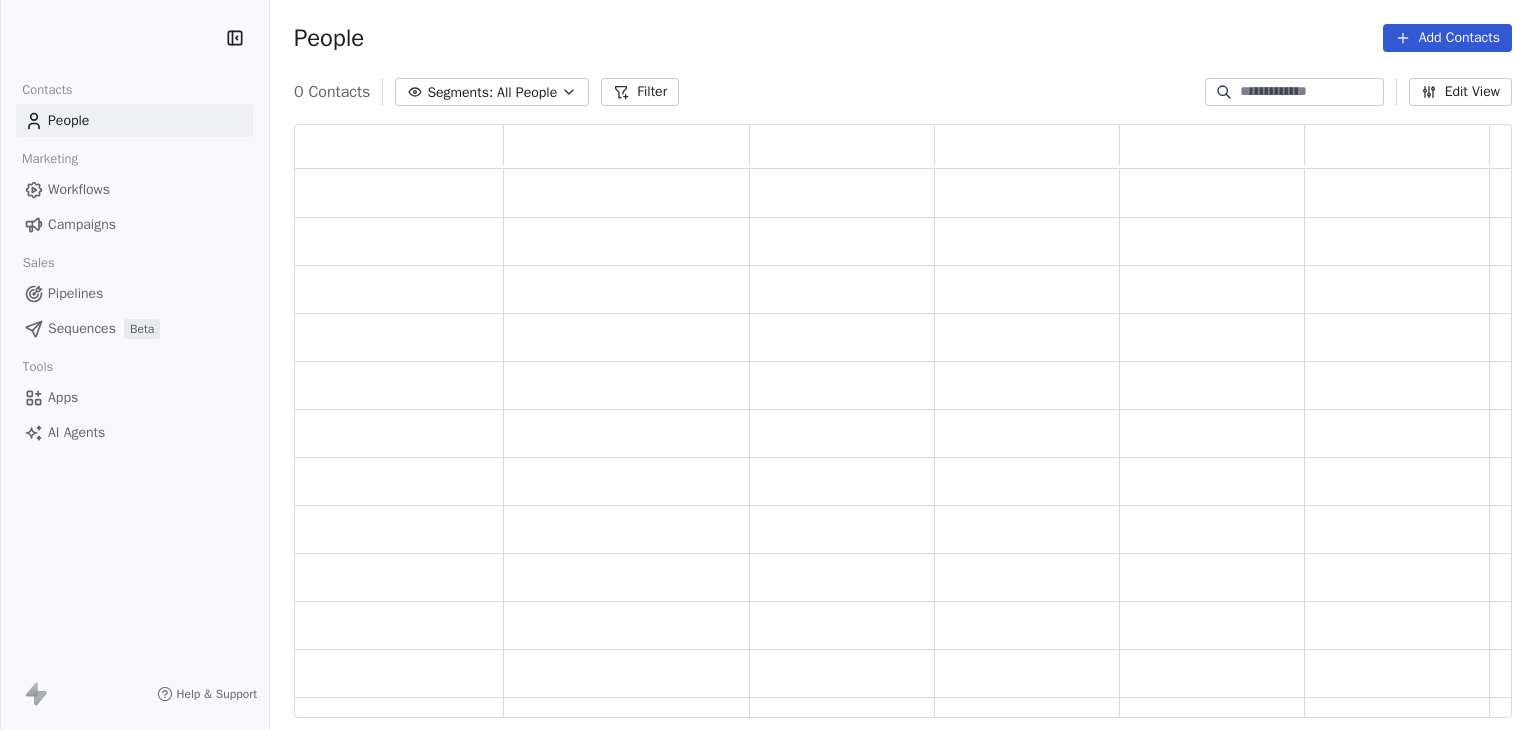 scroll, scrollTop: 0, scrollLeft: 0, axis: both 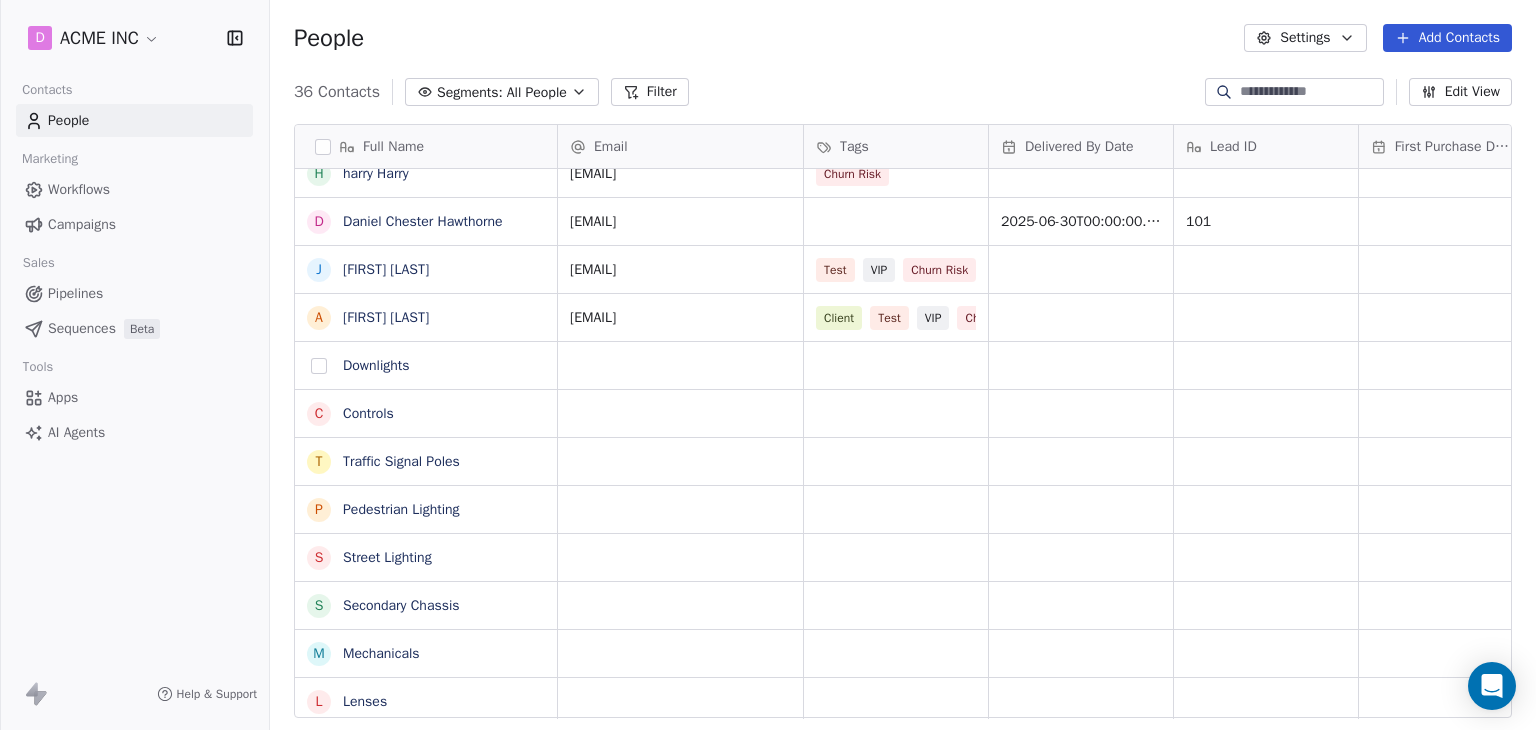 click at bounding box center [319, 366] 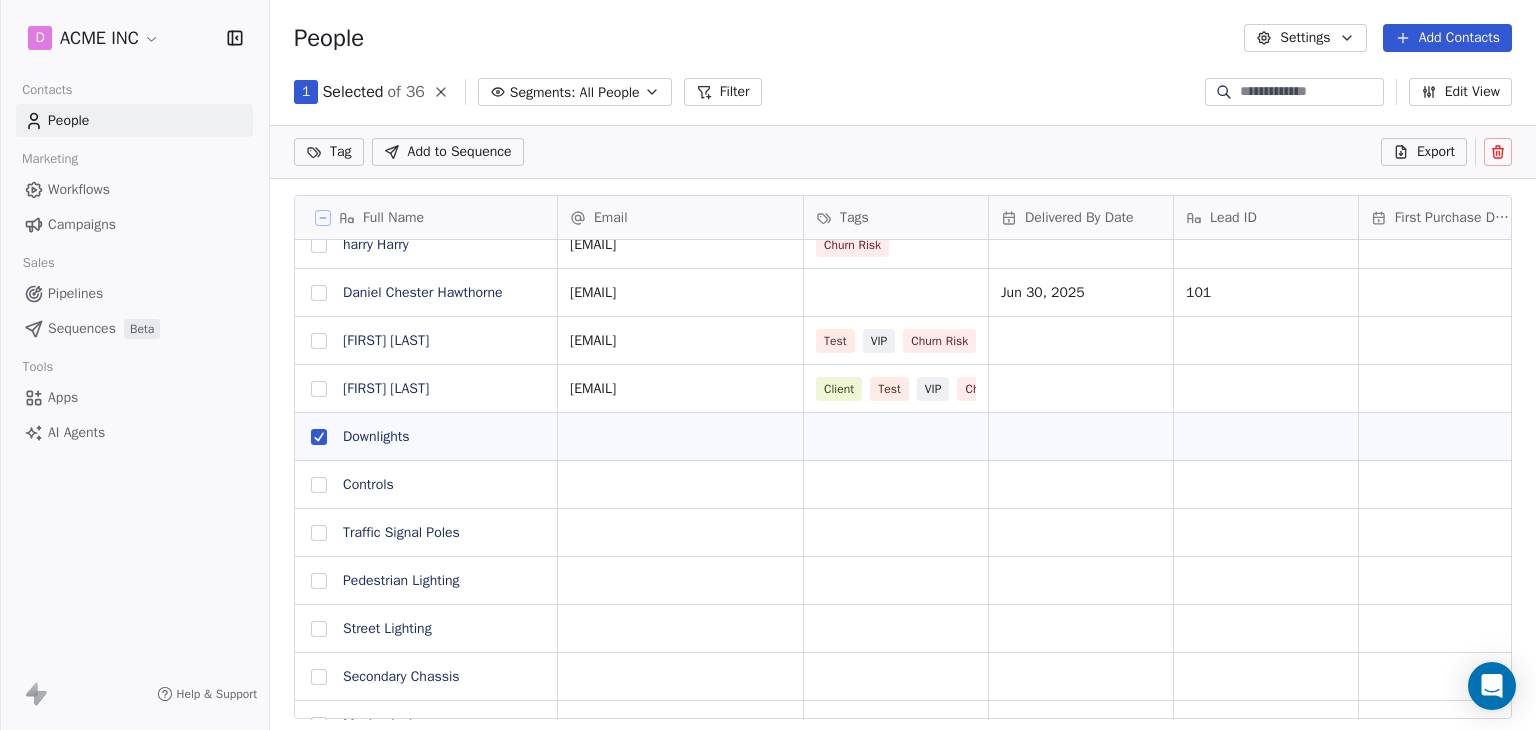scroll, scrollTop: 556, scrollLeft: 1250, axis: both 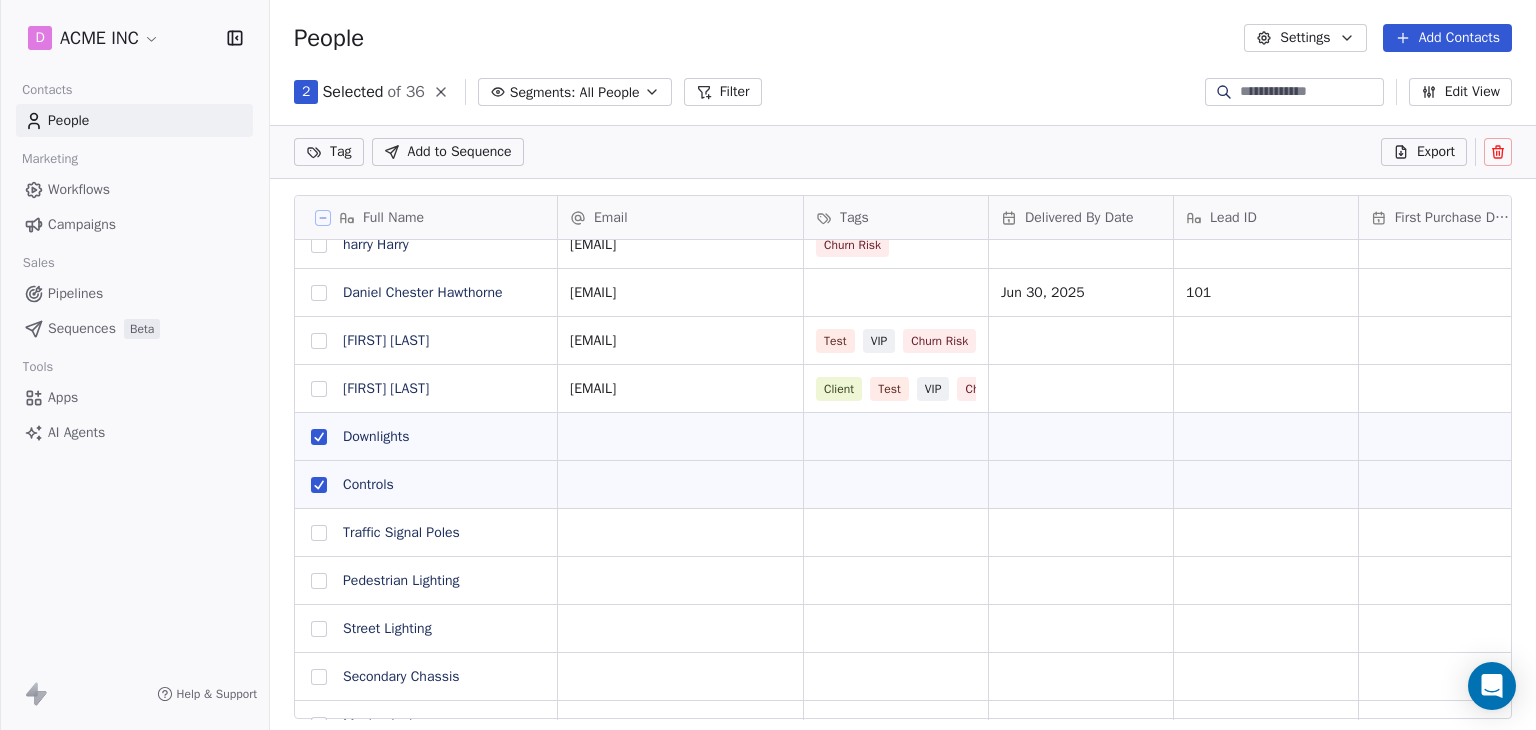 click at bounding box center (319, 533) 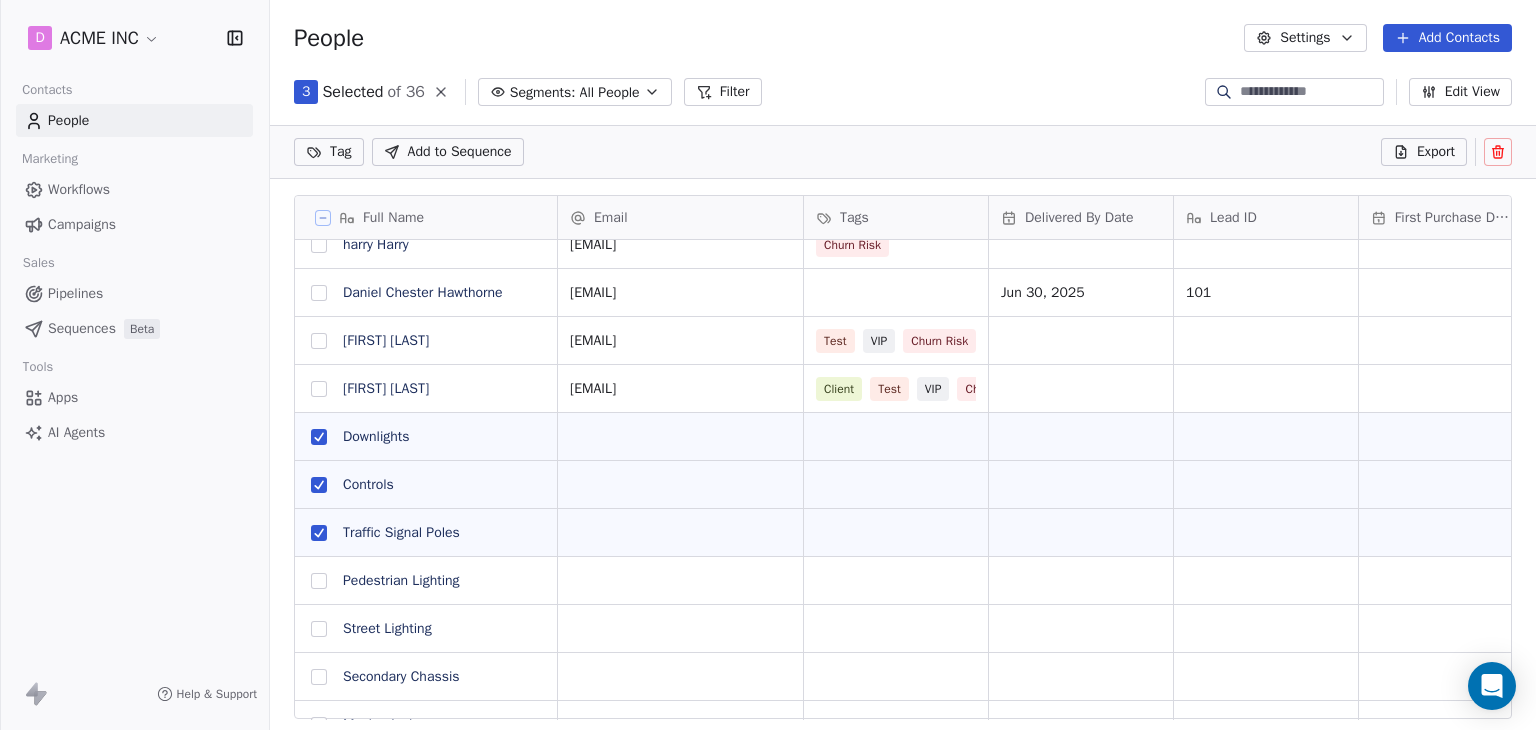 click at bounding box center [319, 581] 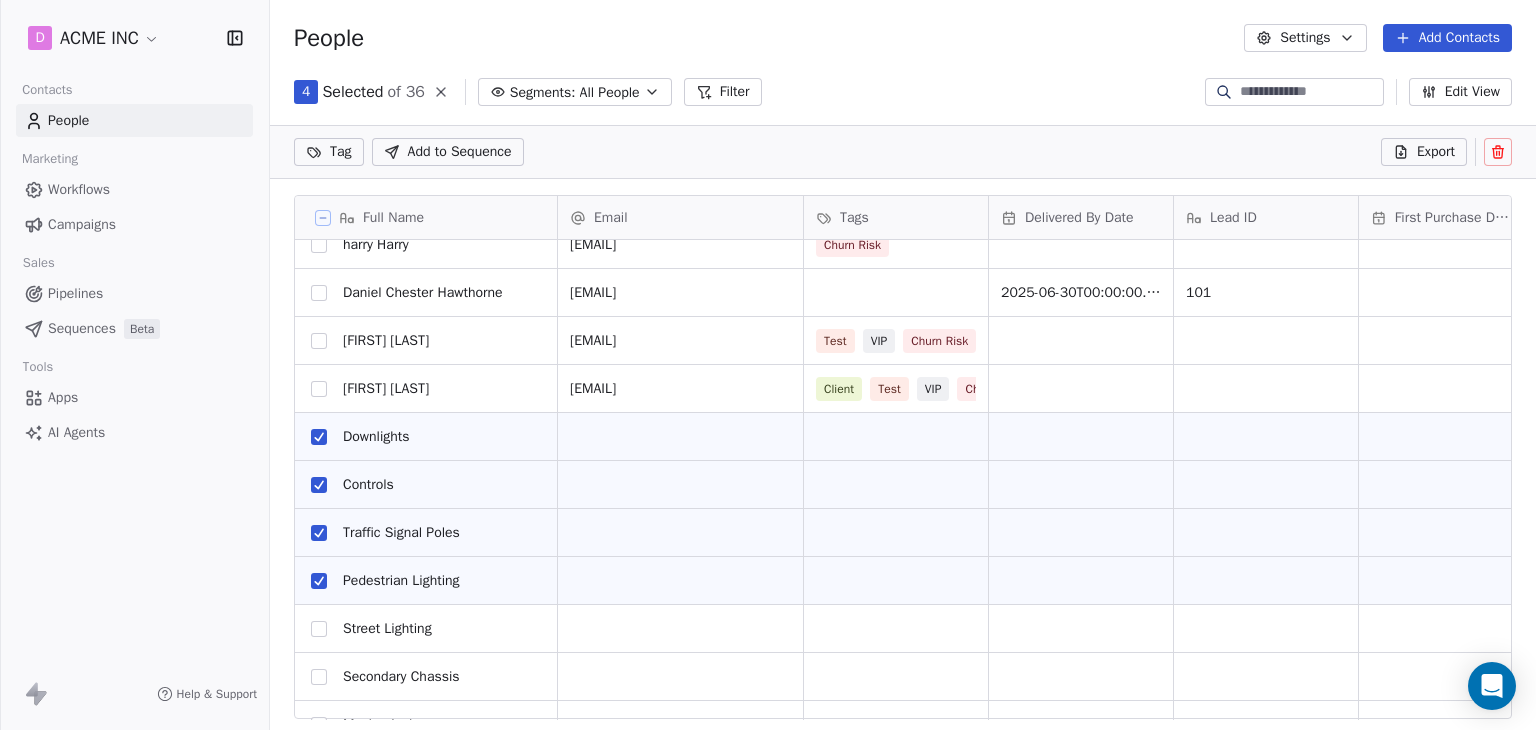 scroll, scrollTop: 700, scrollLeft: 0, axis: vertical 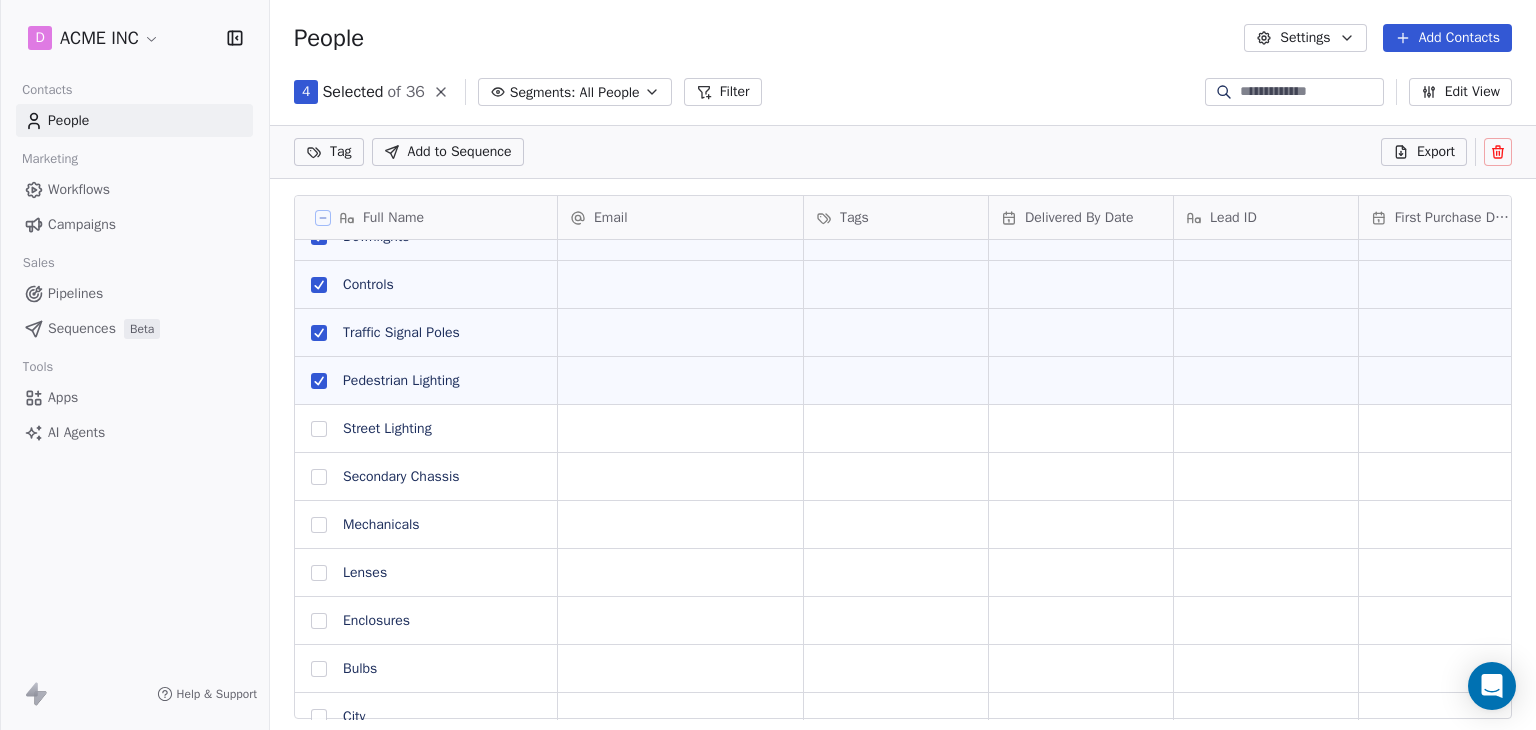 click at bounding box center [319, 429] 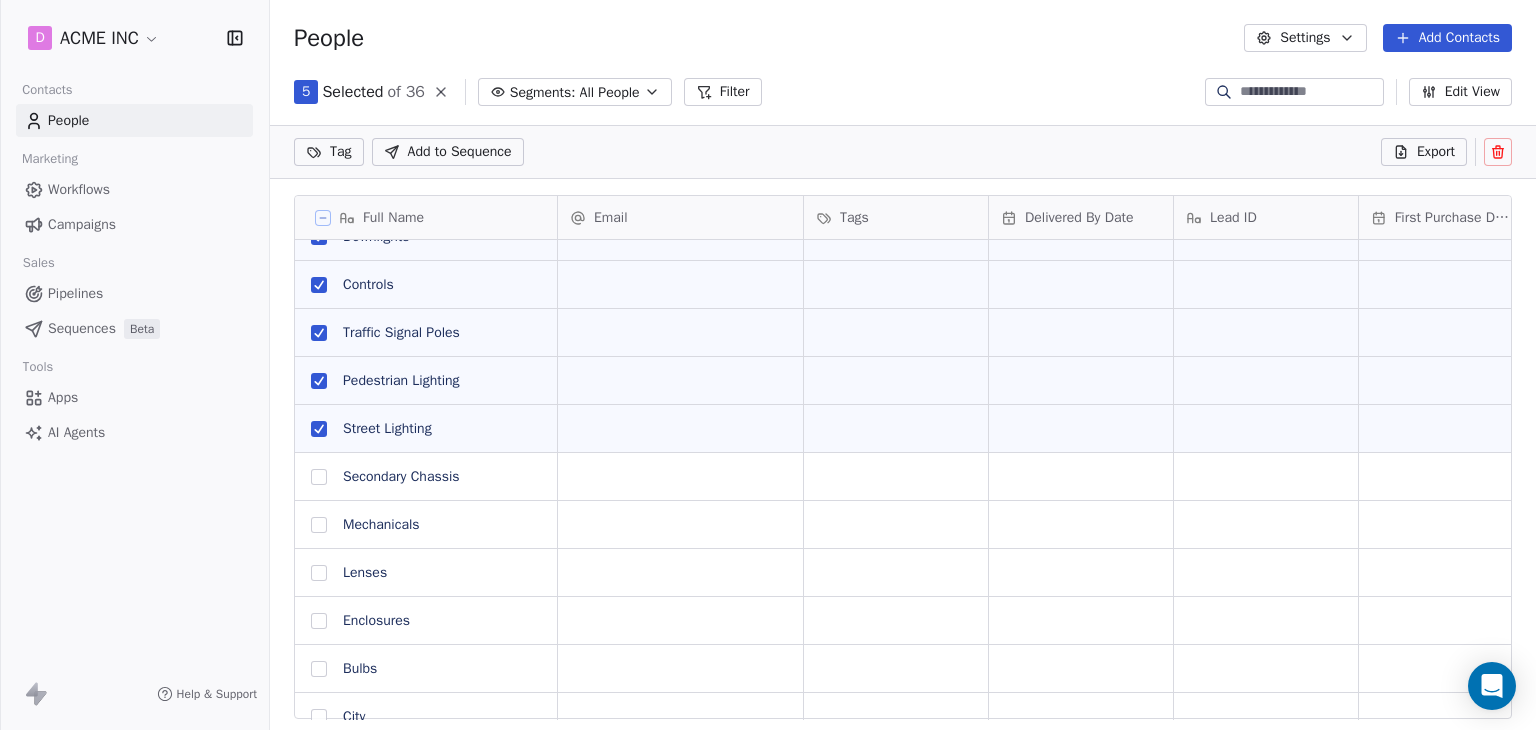 click at bounding box center (319, 477) 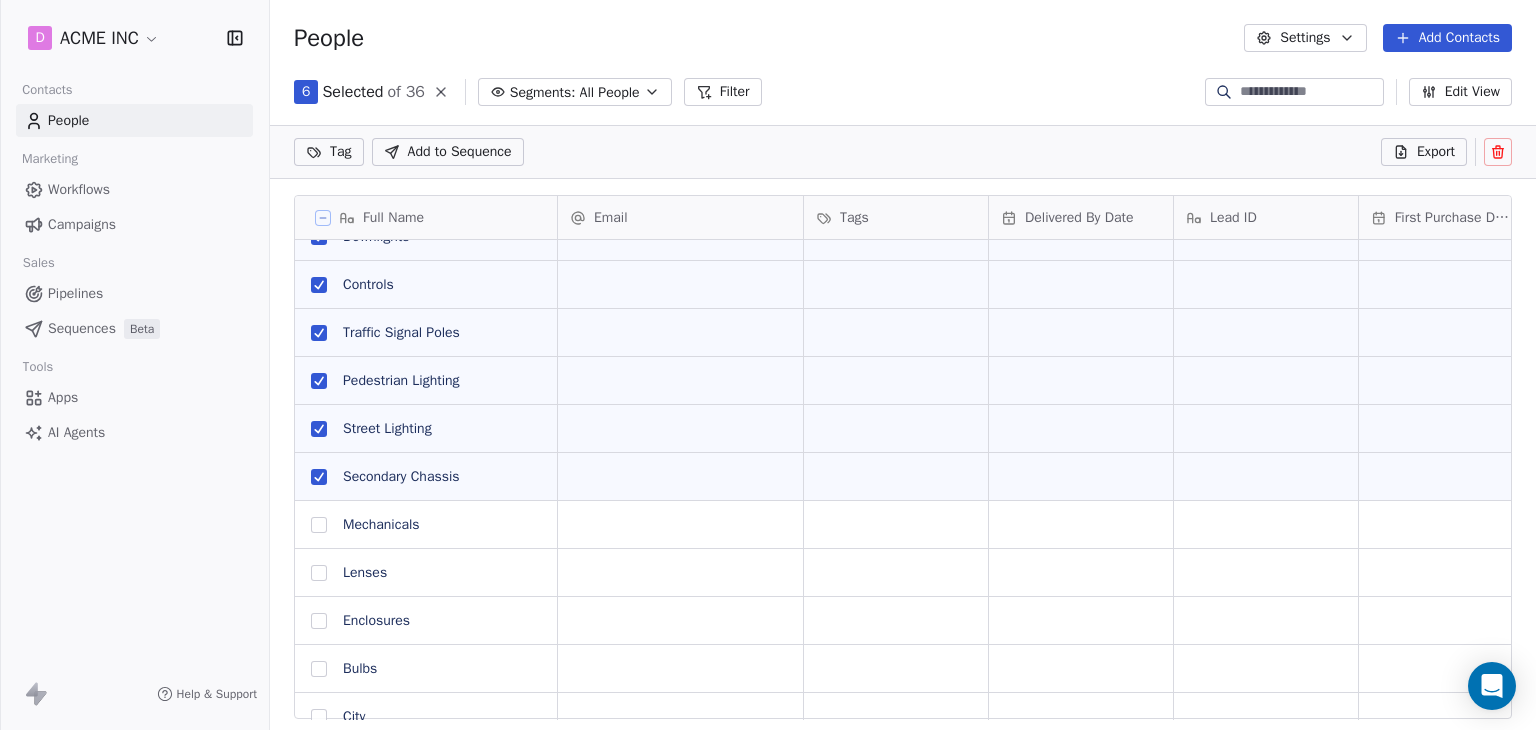 click at bounding box center [319, 525] 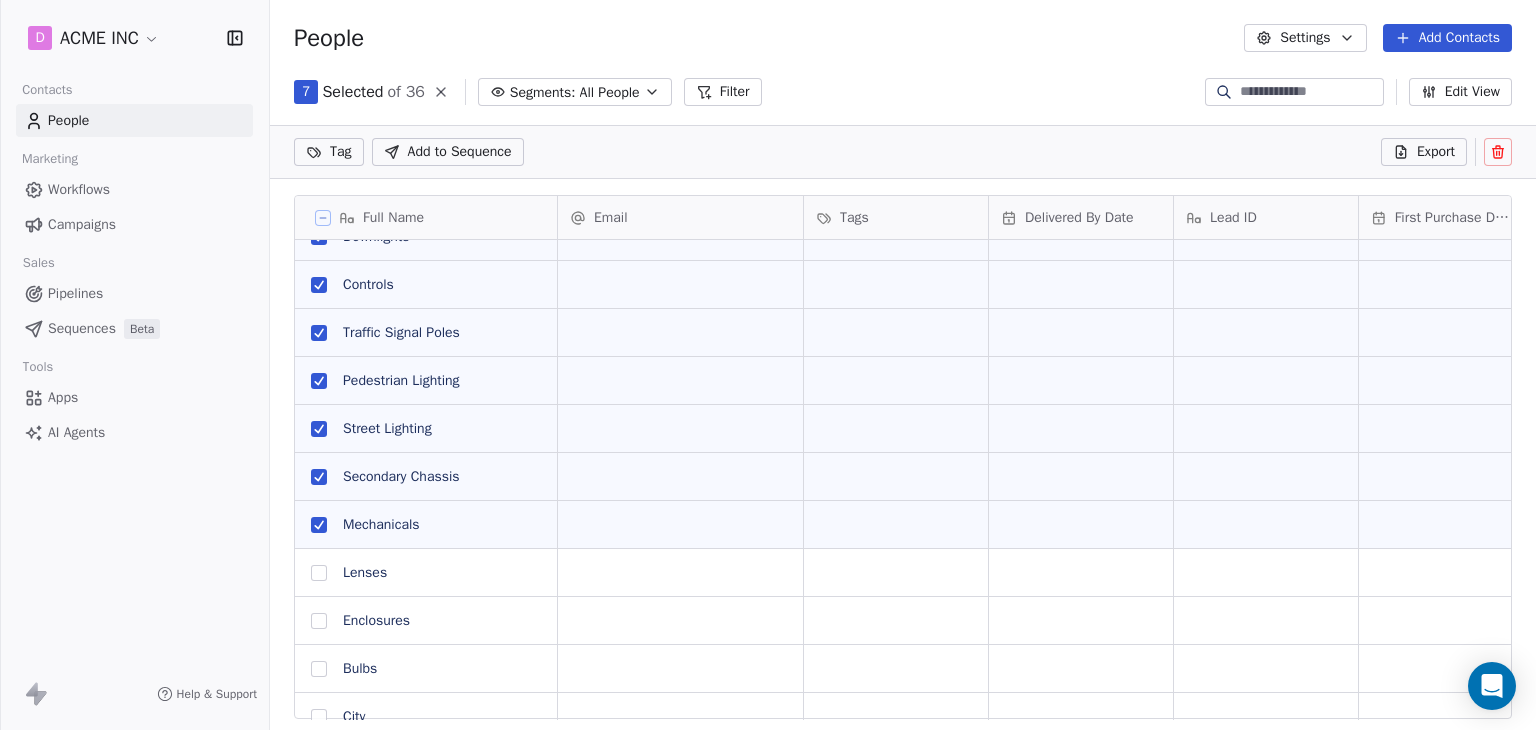 click at bounding box center (319, 573) 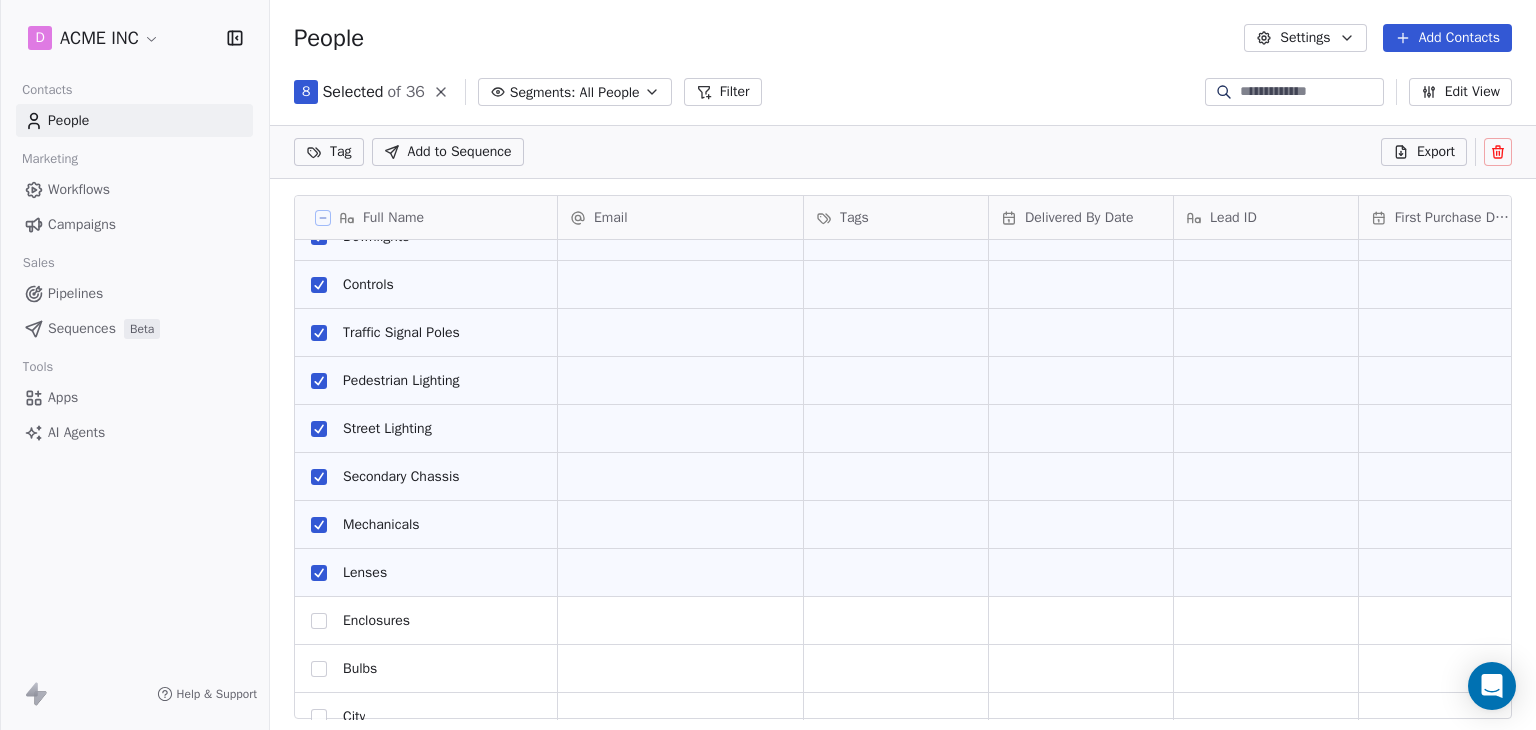 scroll, scrollTop: 984, scrollLeft: 0, axis: vertical 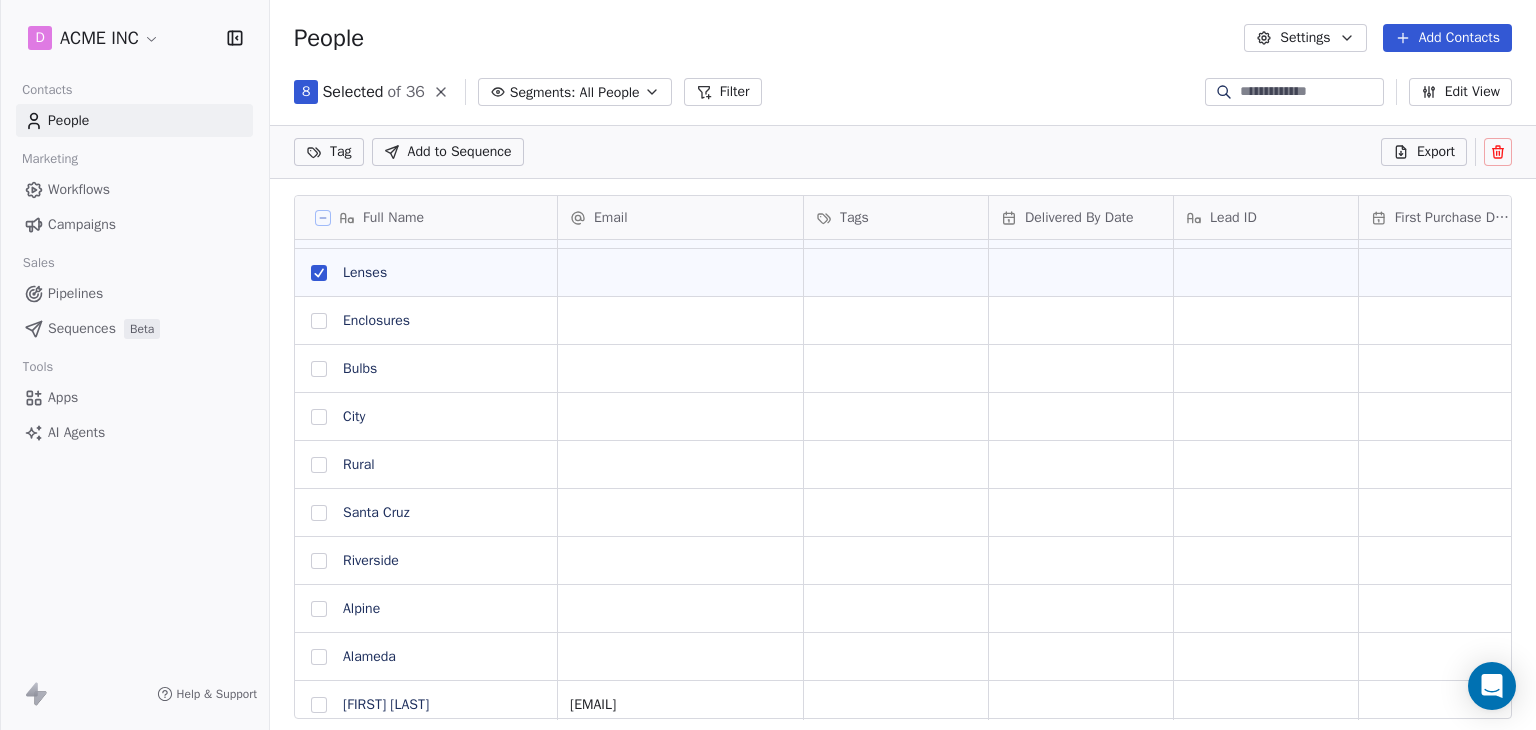 click at bounding box center [319, 321] 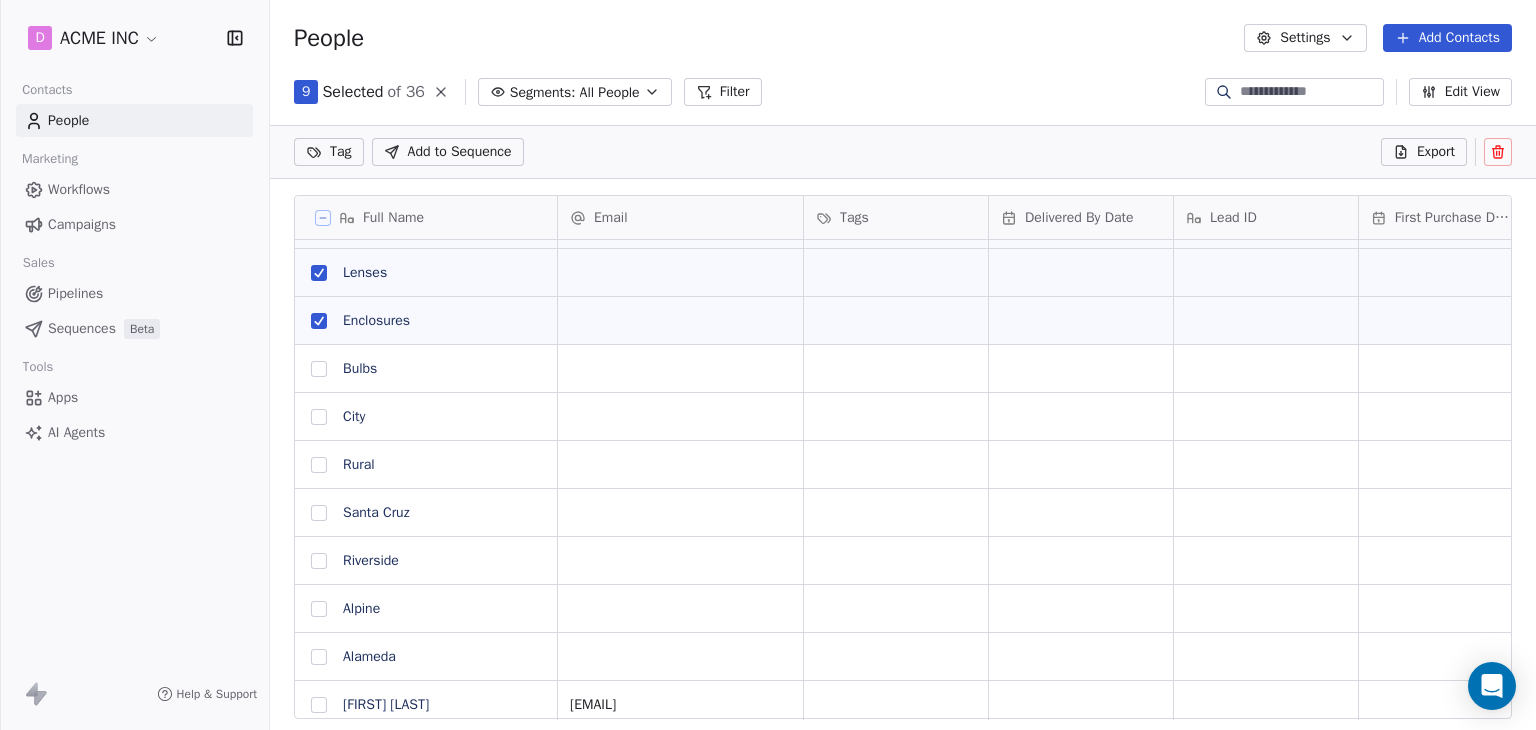 click at bounding box center [319, 369] 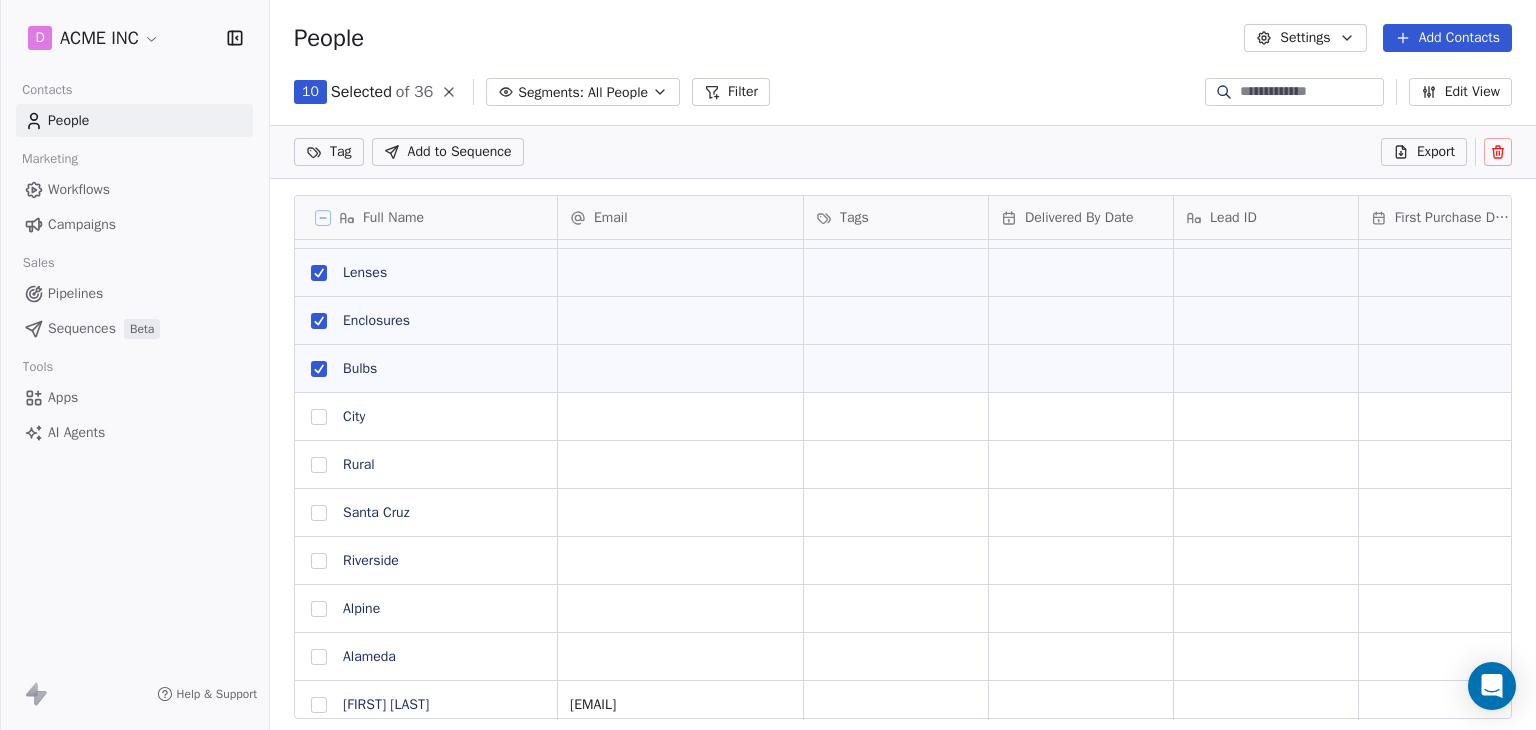 click at bounding box center (319, 417) 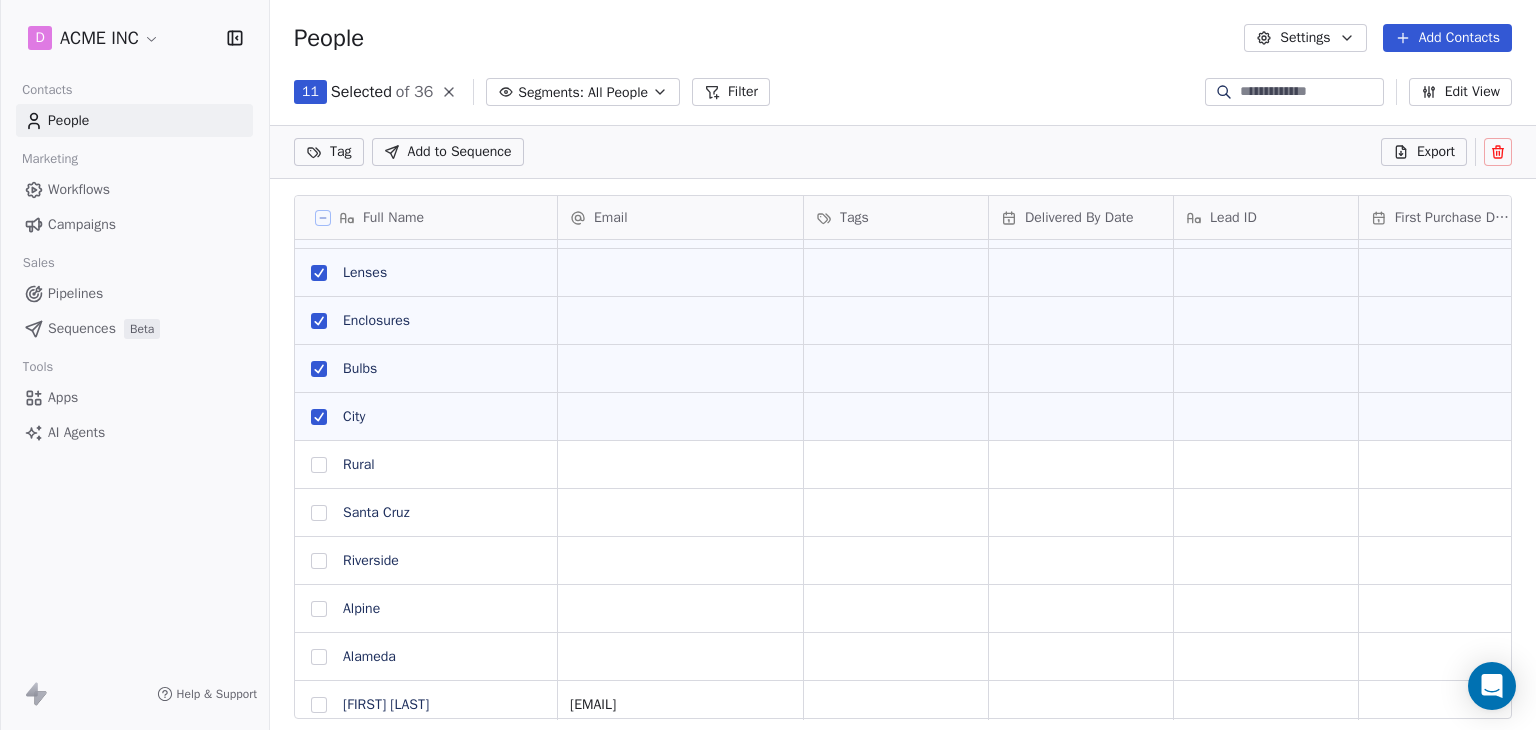 click at bounding box center (319, 465) 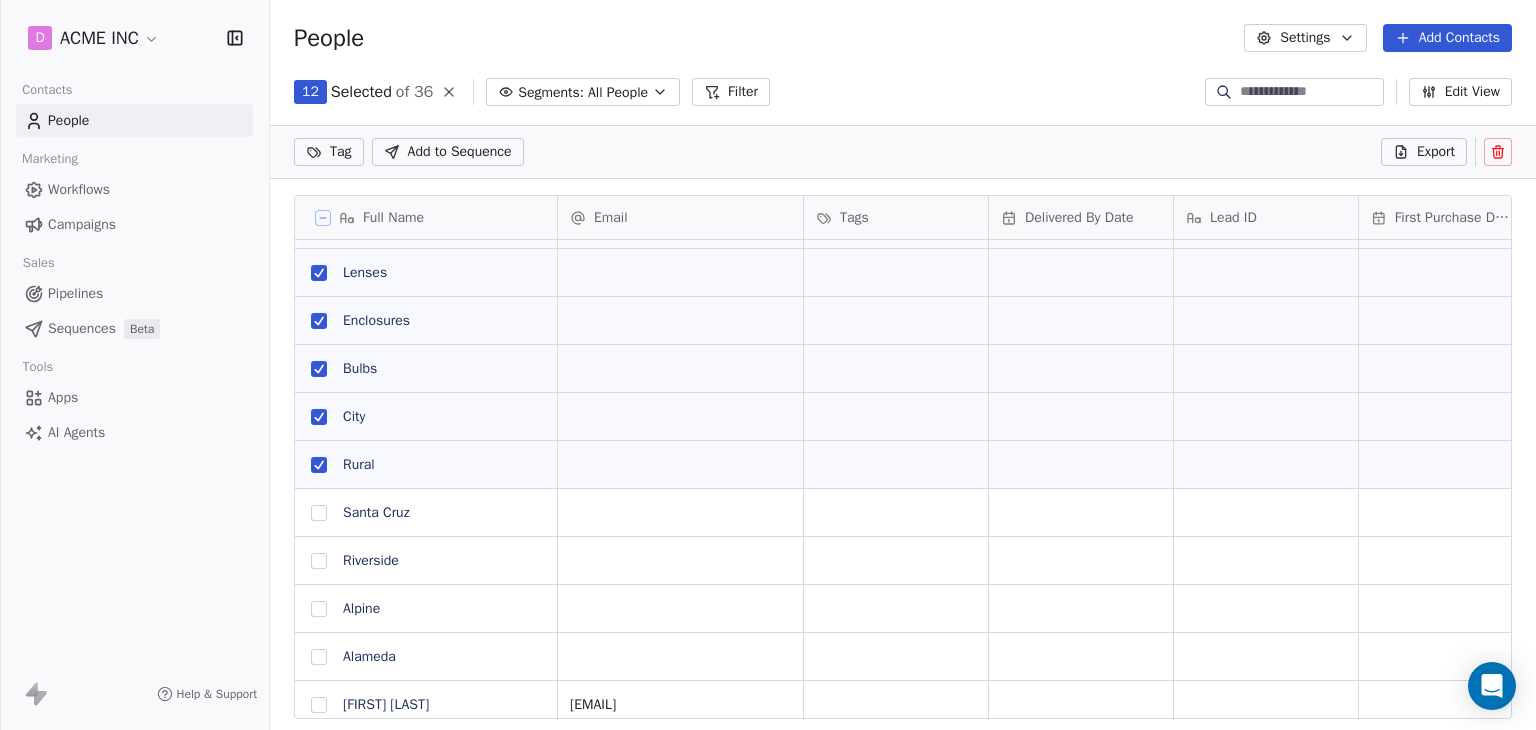 click at bounding box center (319, 513) 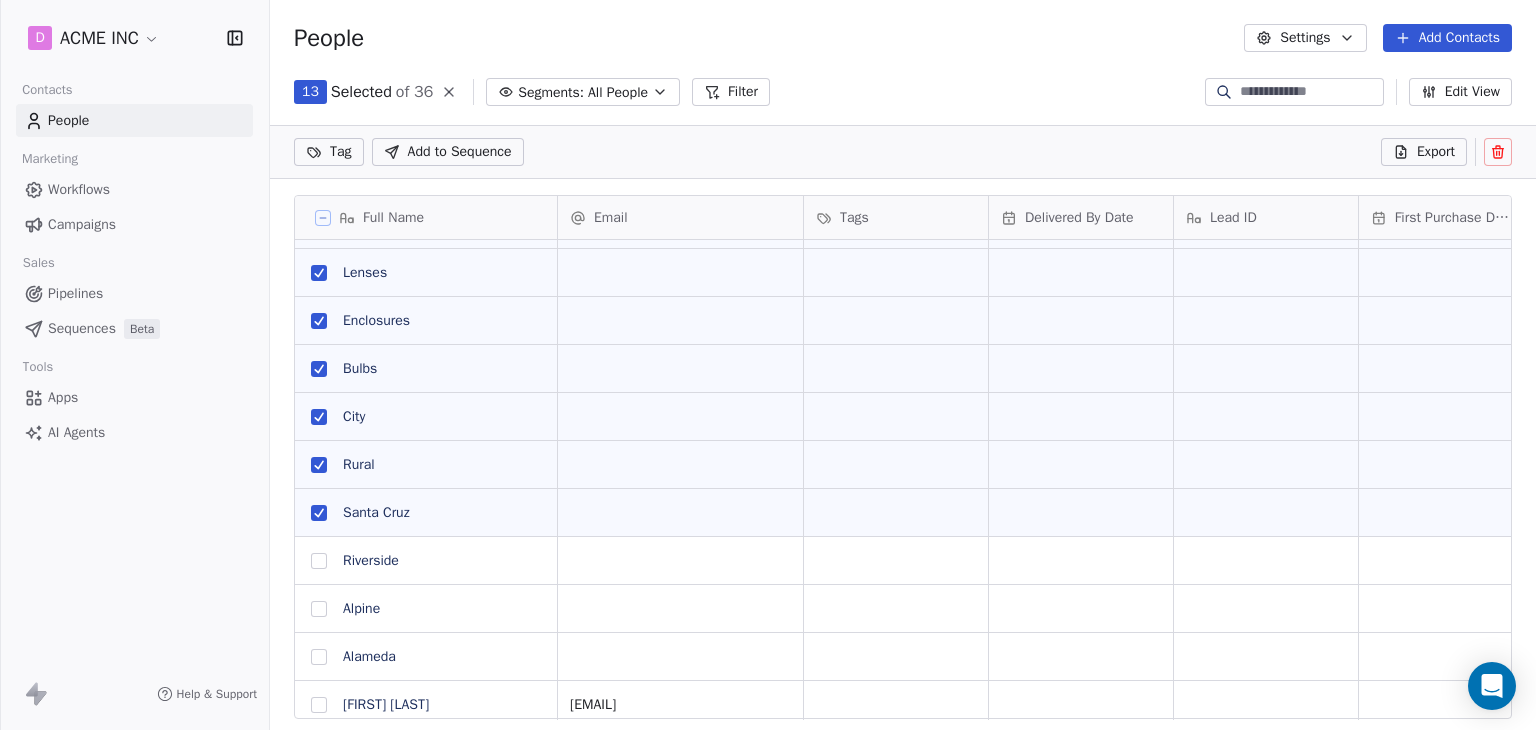 click at bounding box center [319, 561] 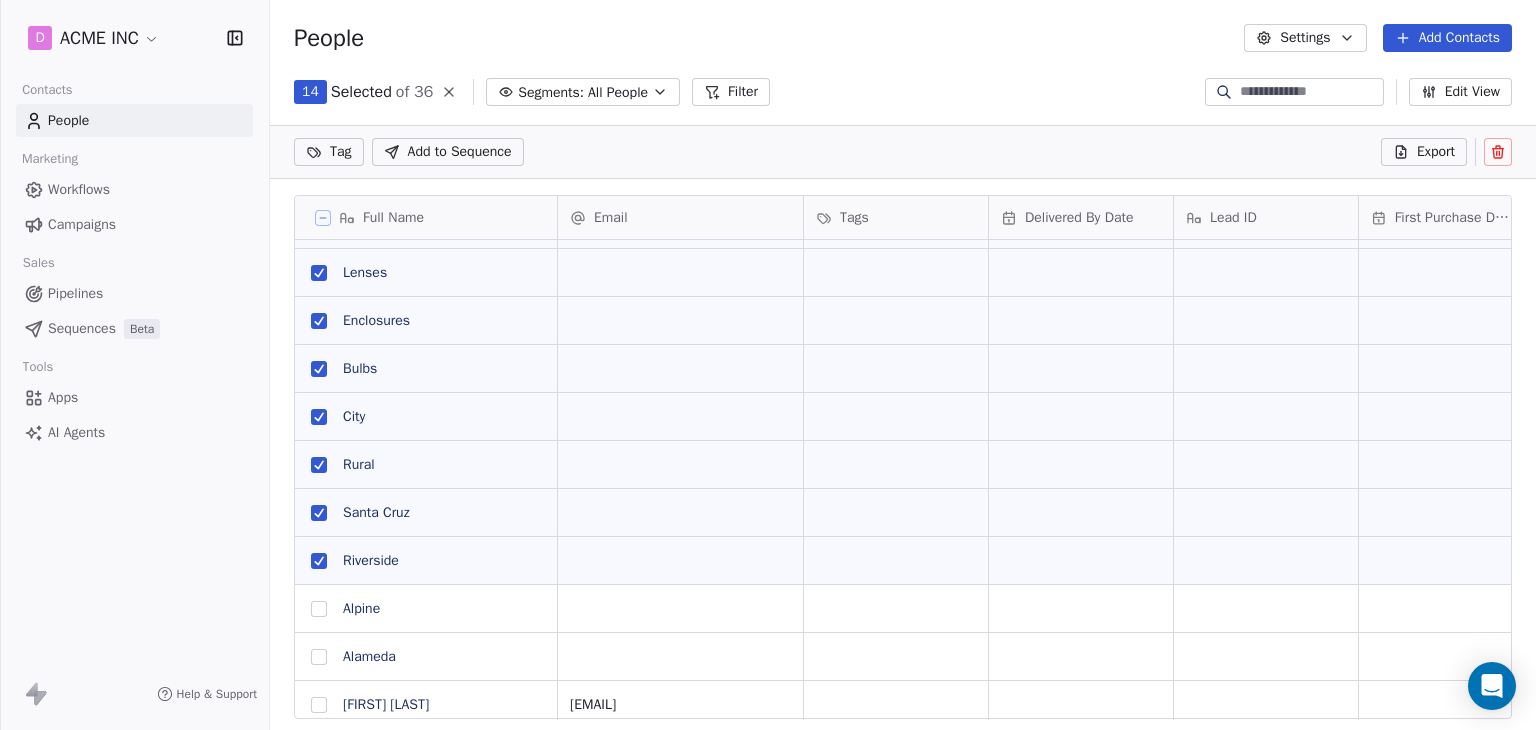 click at bounding box center [319, 609] 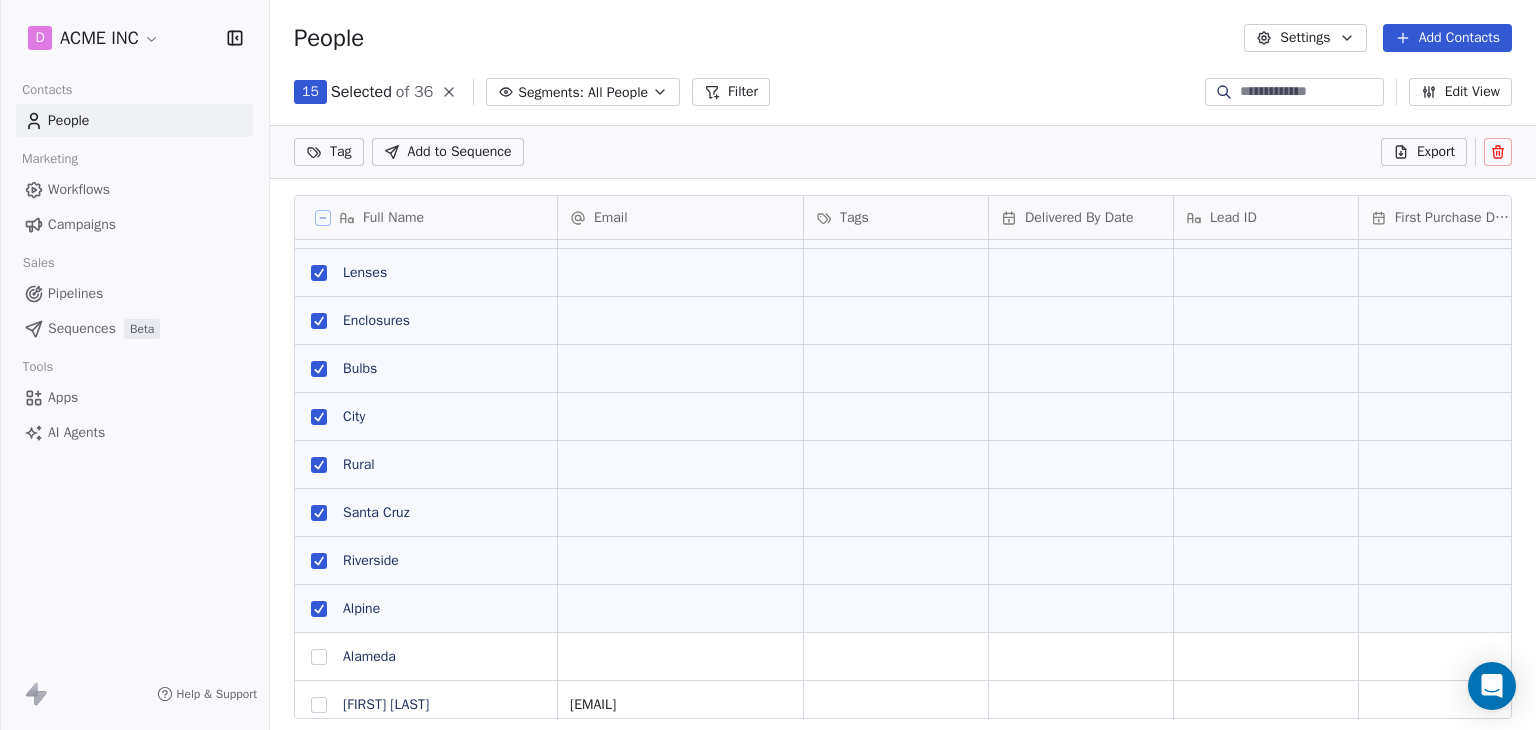 click at bounding box center (319, 657) 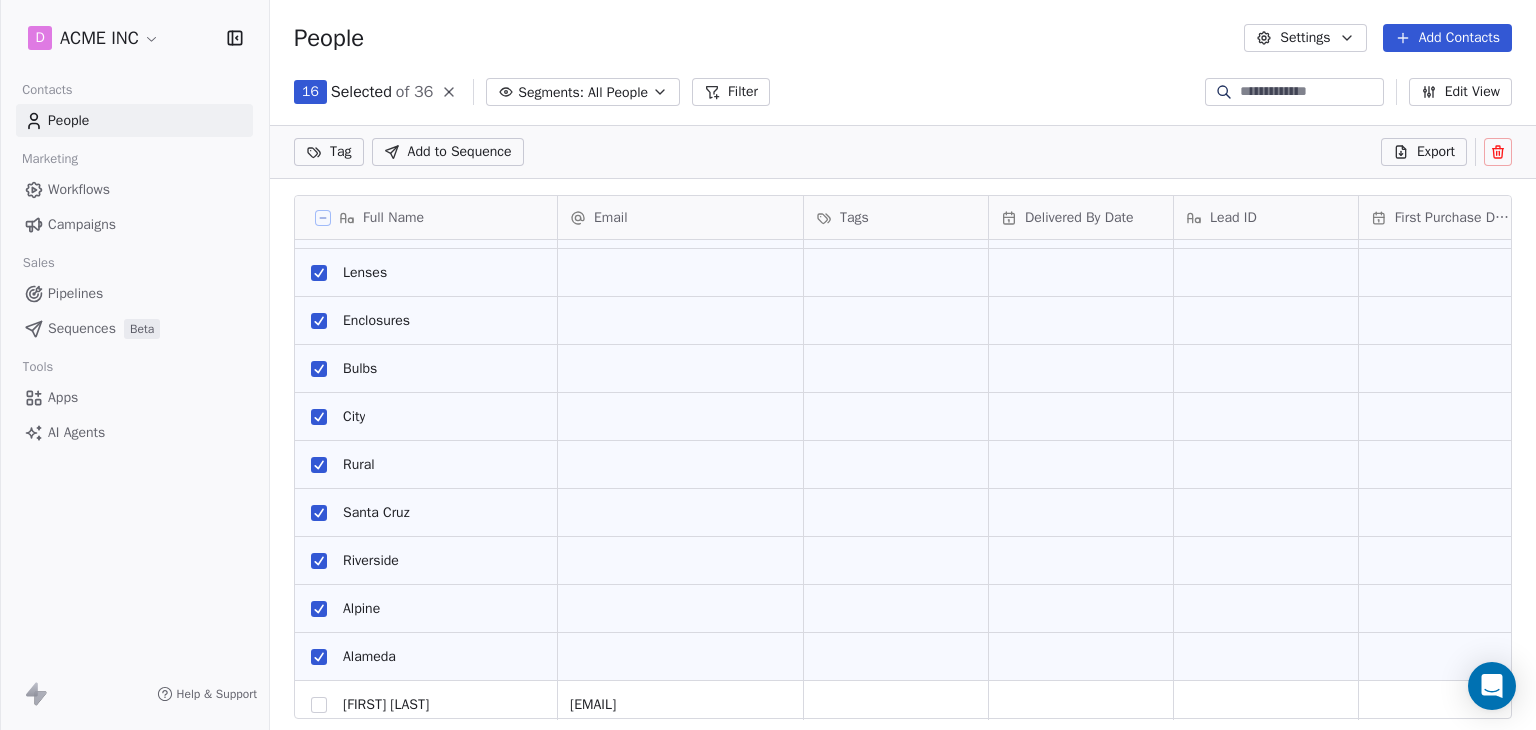 scroll, scrollTop: 1248, scrollLeft: 0, axis: vertical 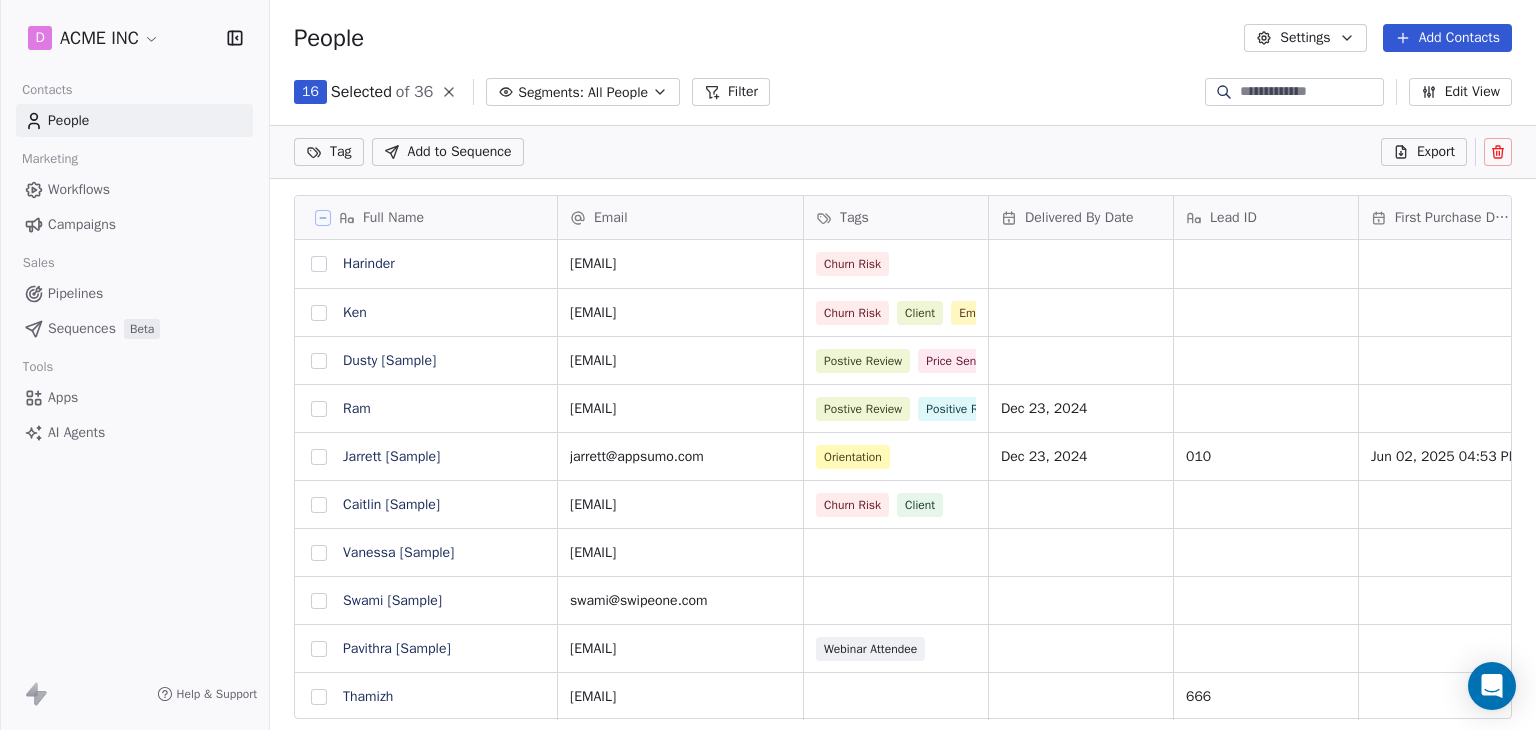 click 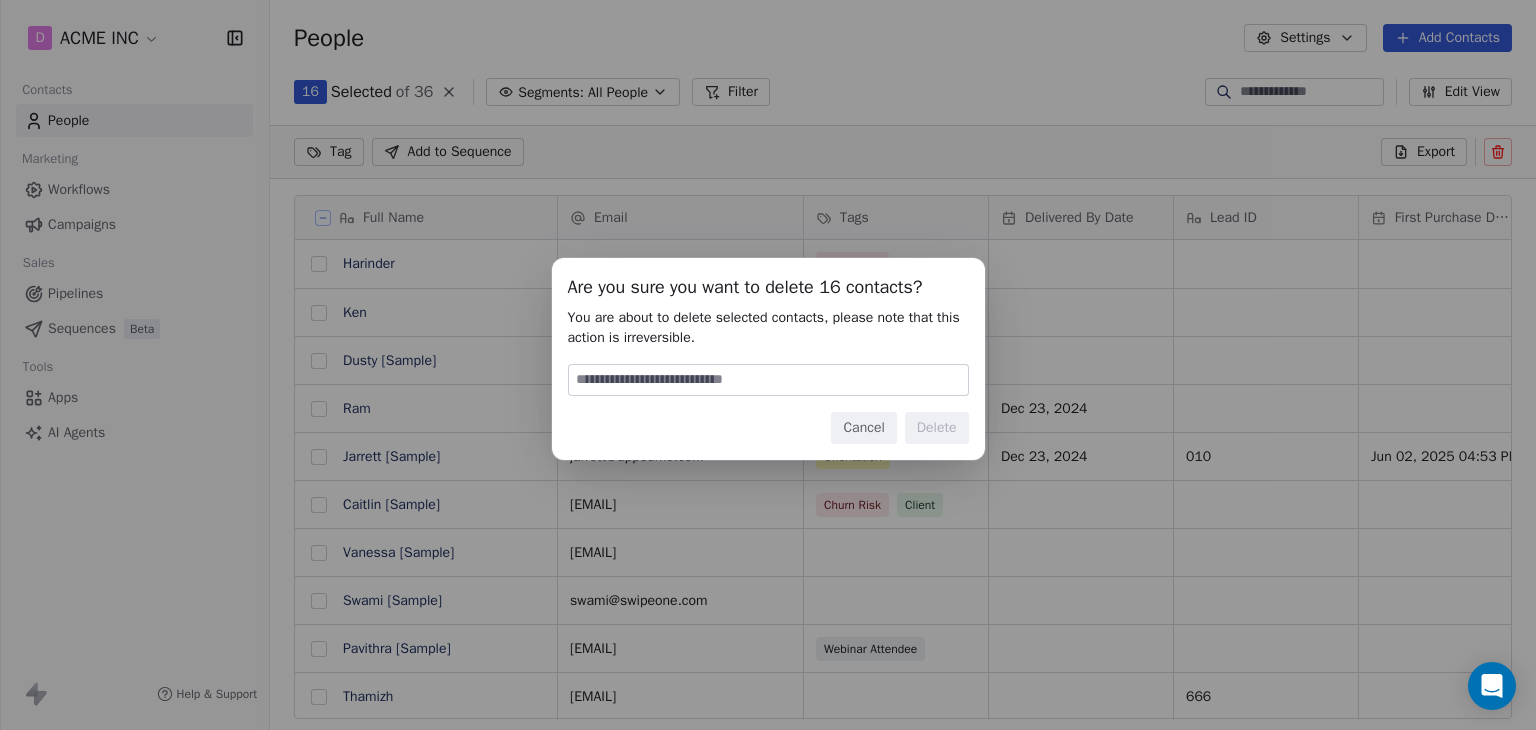 click at bounding box center [768, 380] 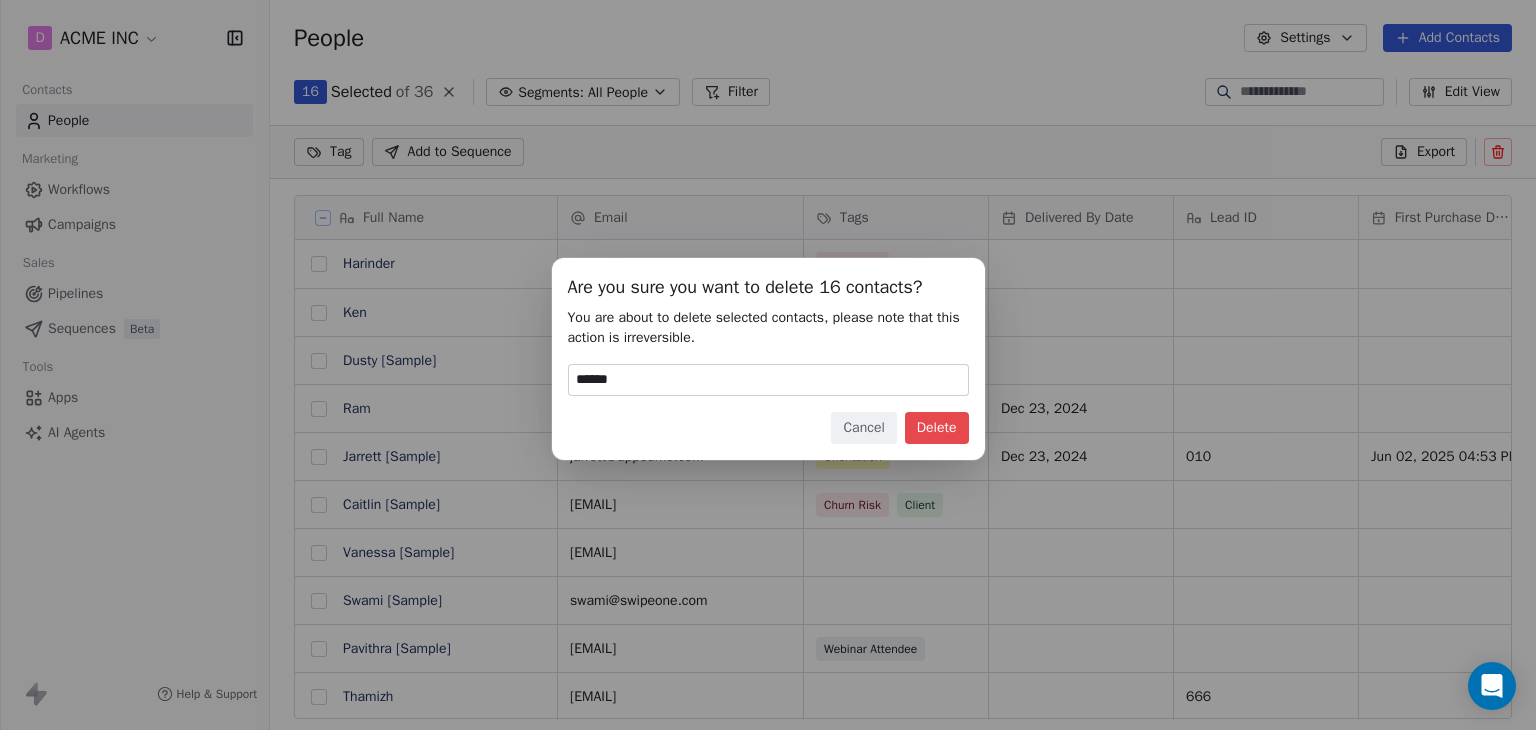 click on "Delete" at bounding box center (937, 428) 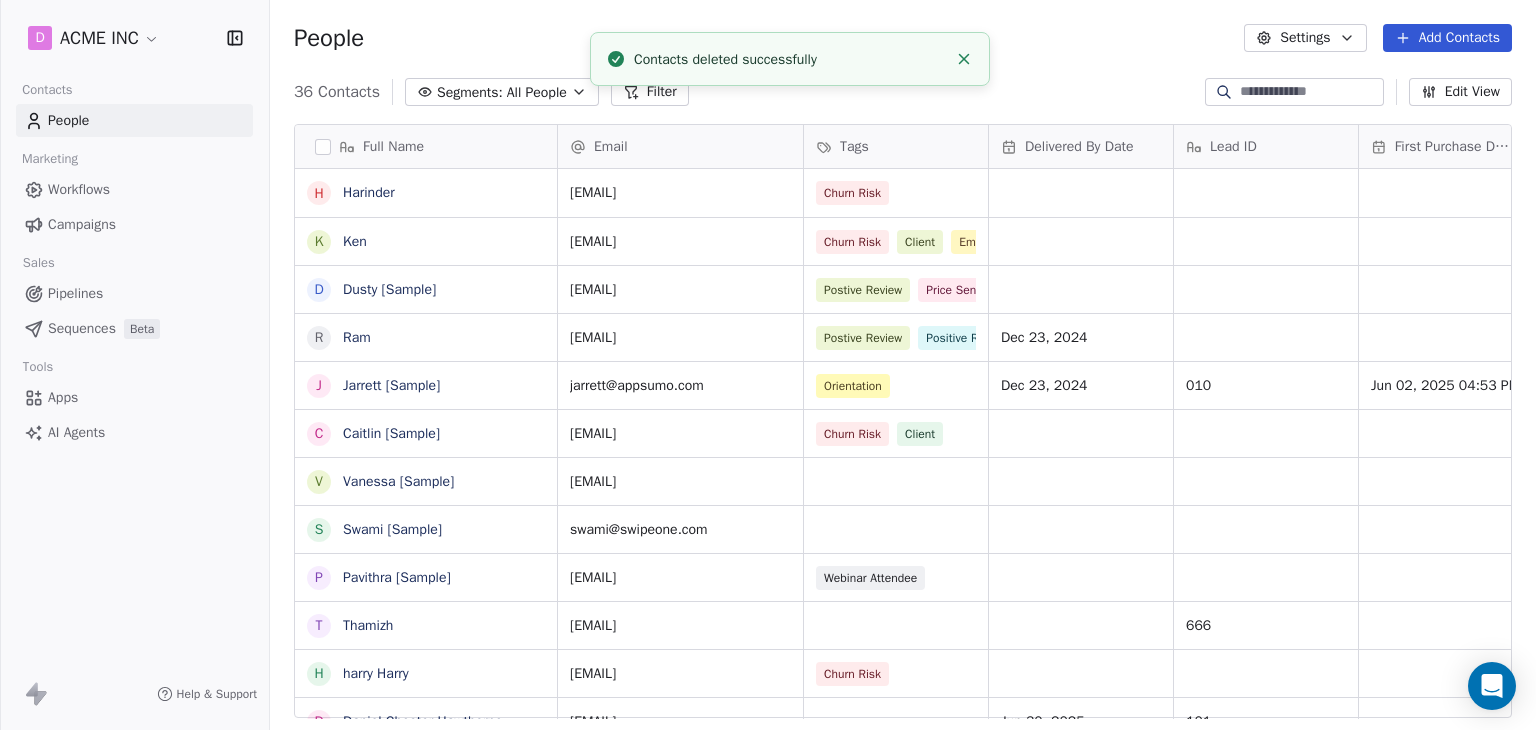 scroll, scrollTop: 16, scrollLeft: 16, axis: both 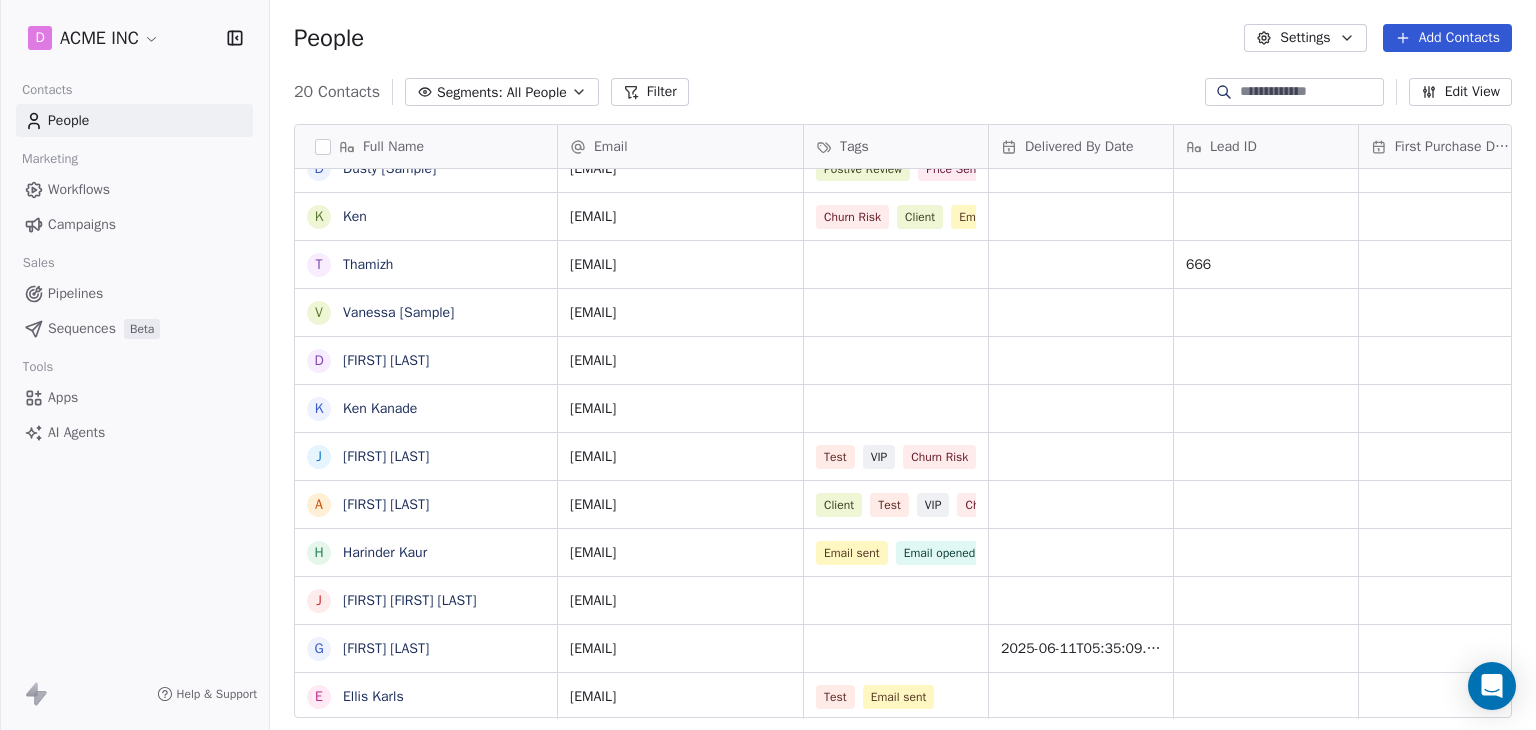 click on "Test Email sent" at bounding box center (896, 696) 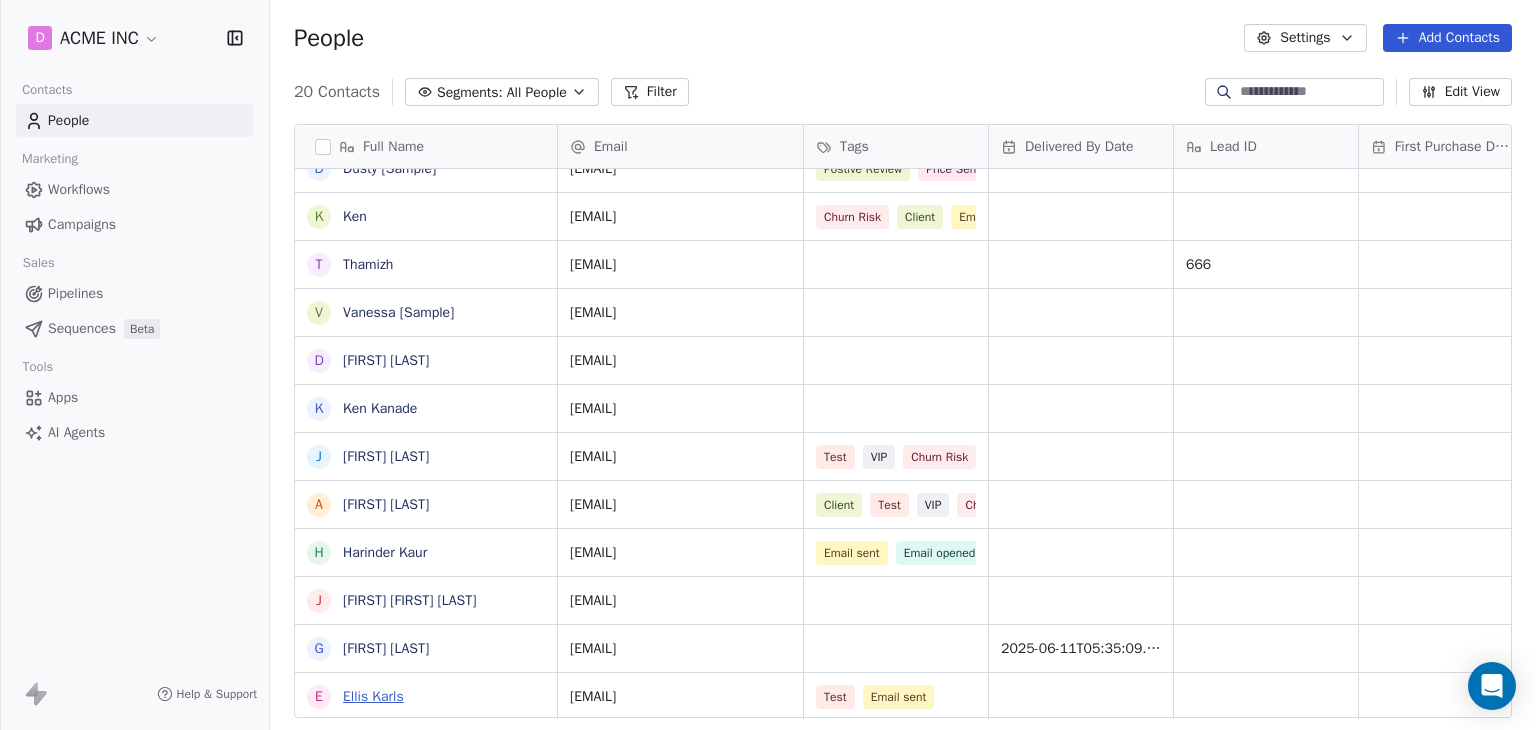 click on "Ellis Karls" at bounding box center [373, 696] 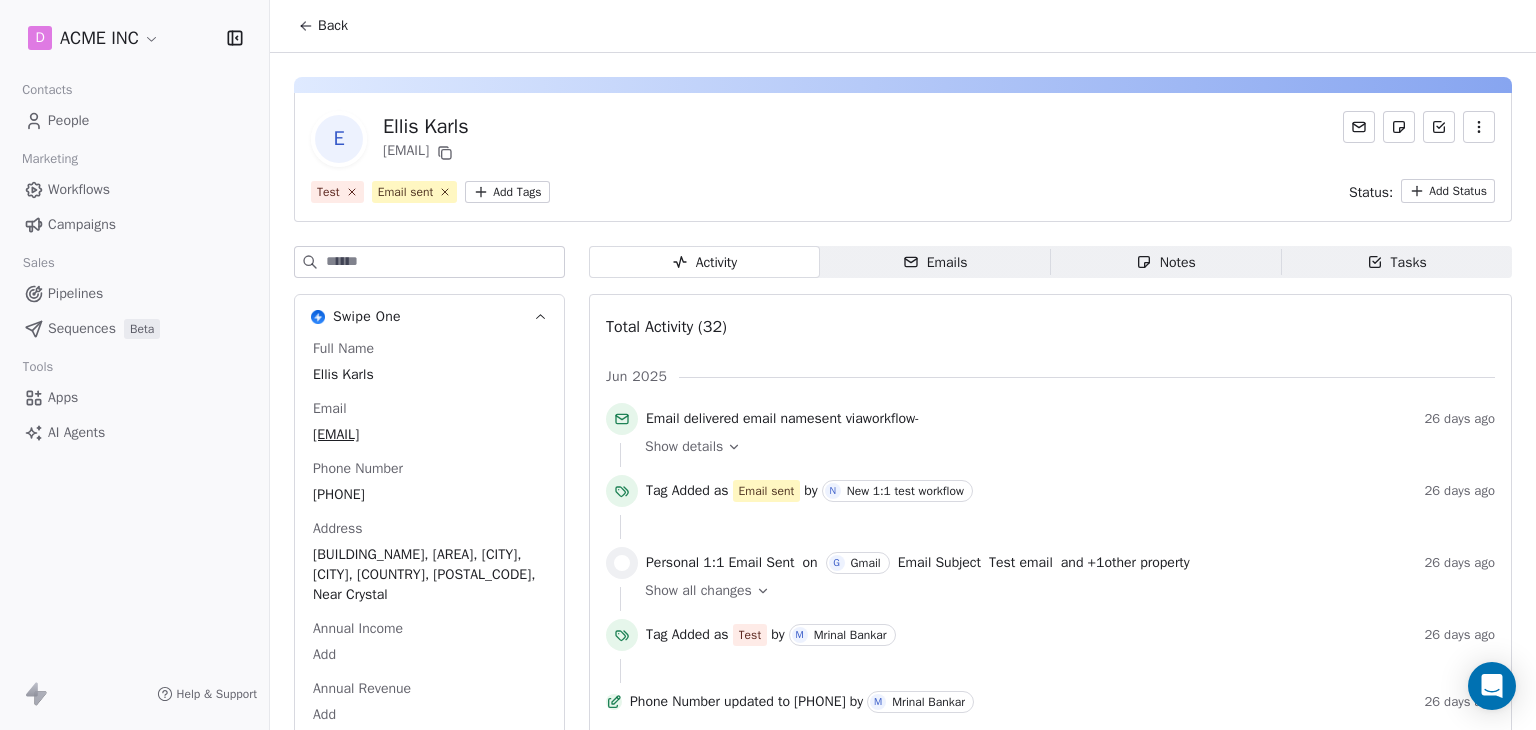 click 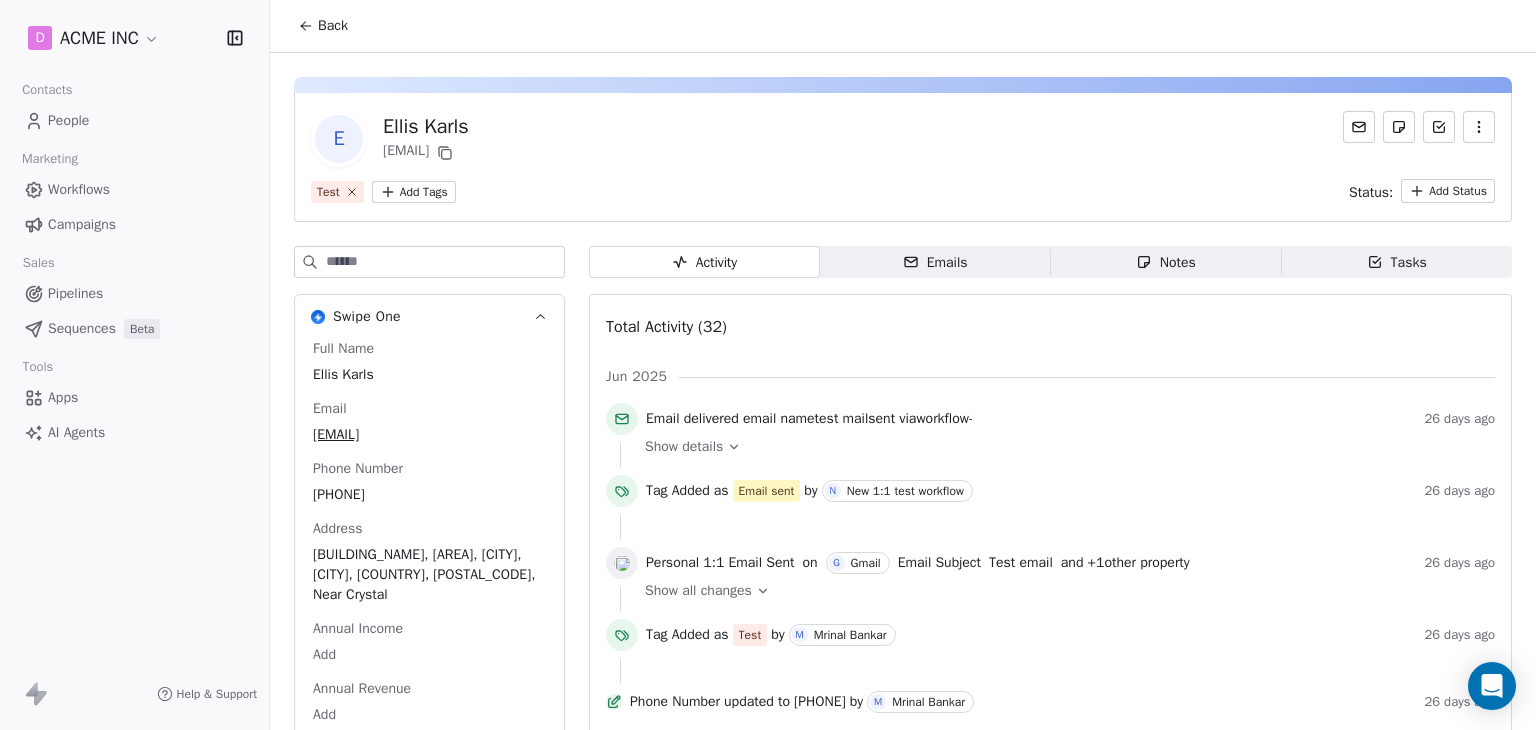 click on "Back" at bounding box center [323, 26] 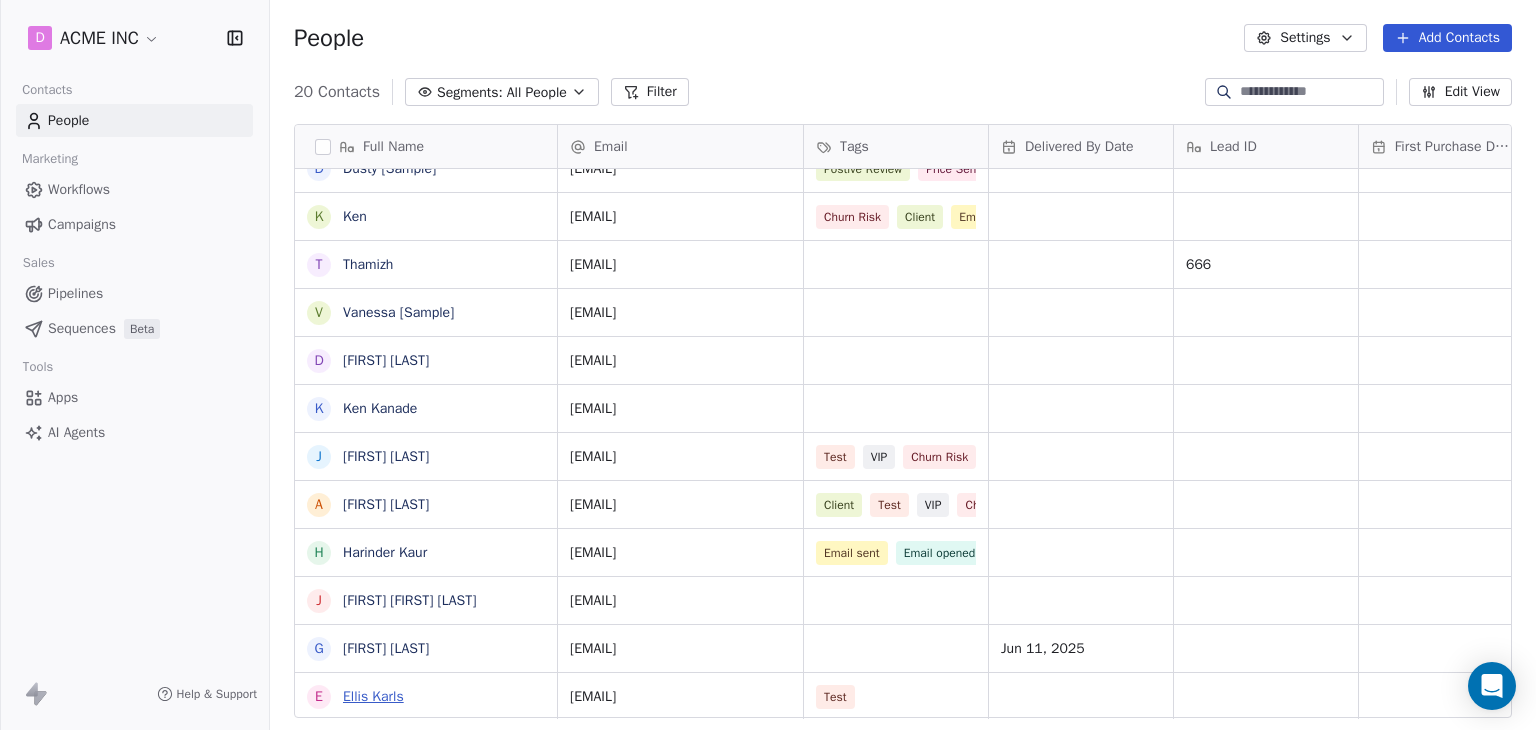 click on "Ellis Karls" at bounding box center [373, 696] 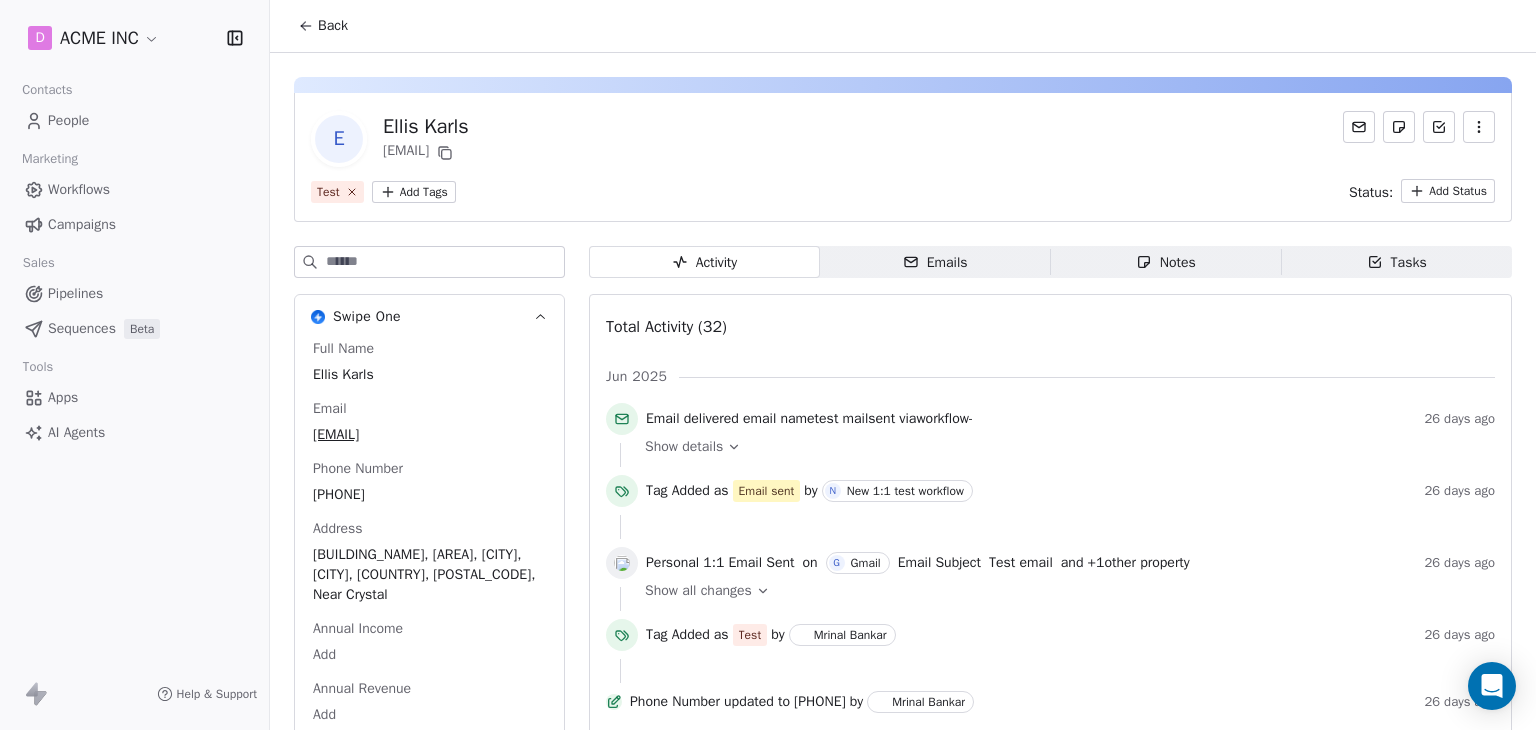 click on "Back" at bounding box center (333, 26) 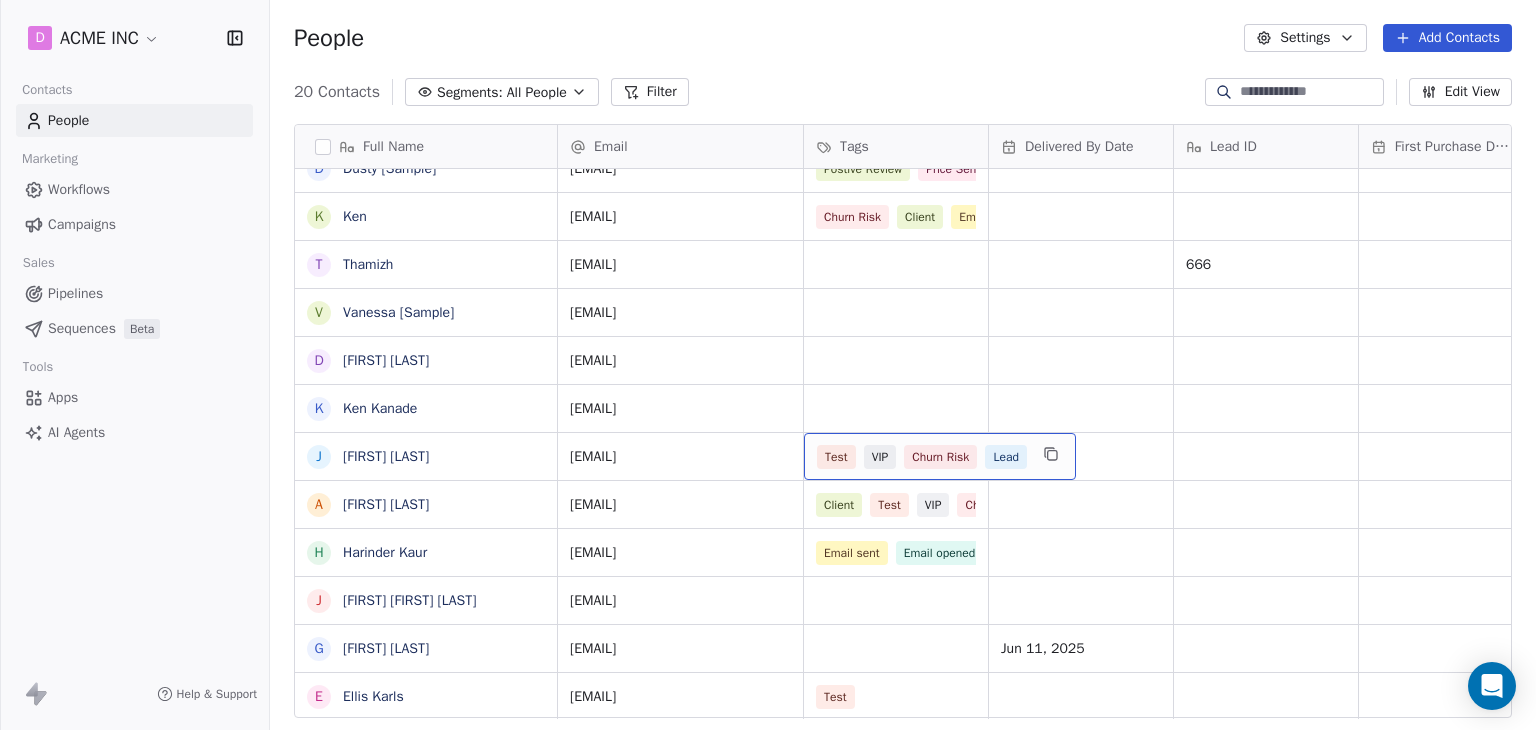 click on "Test VIP Churn Risk Lead" at bounding box center [922, 457] 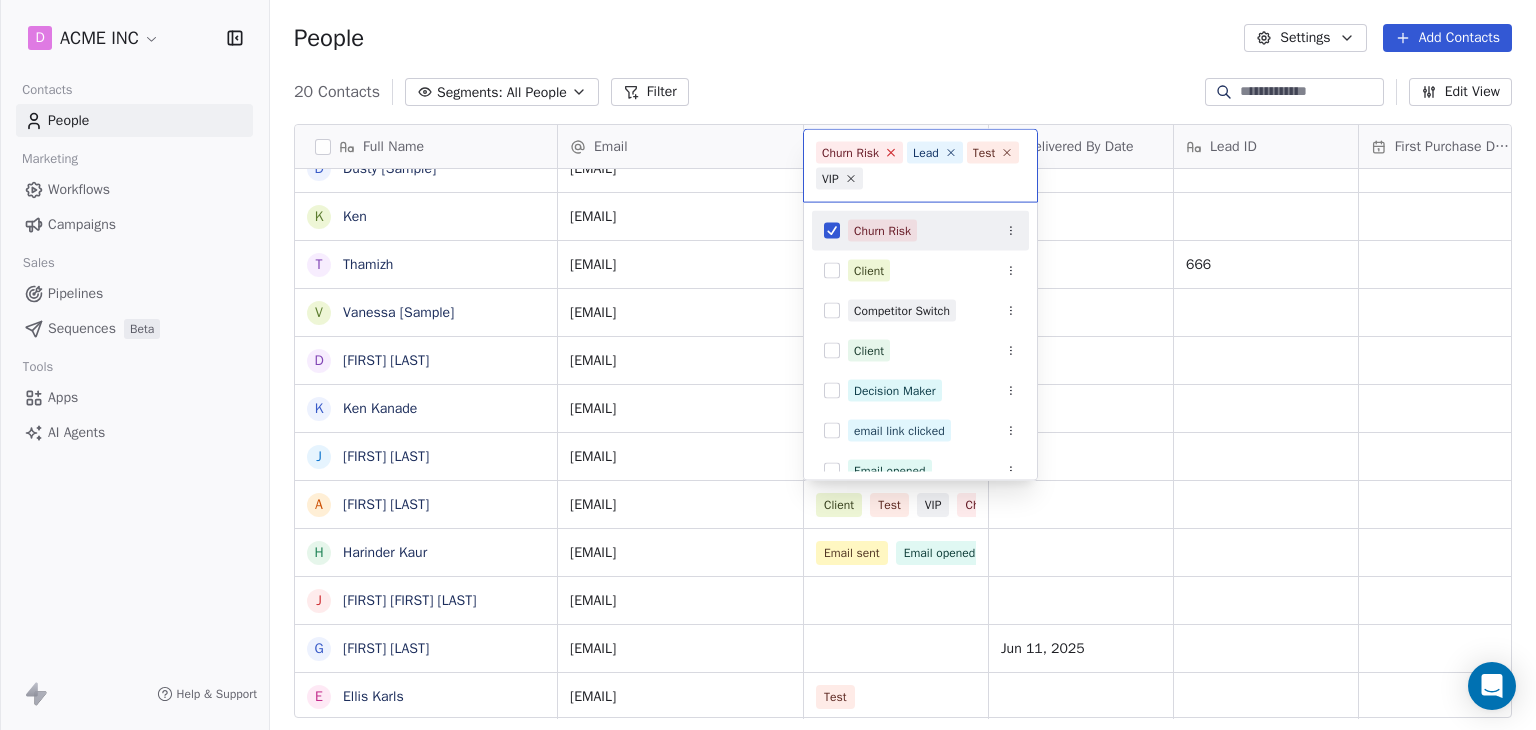 click 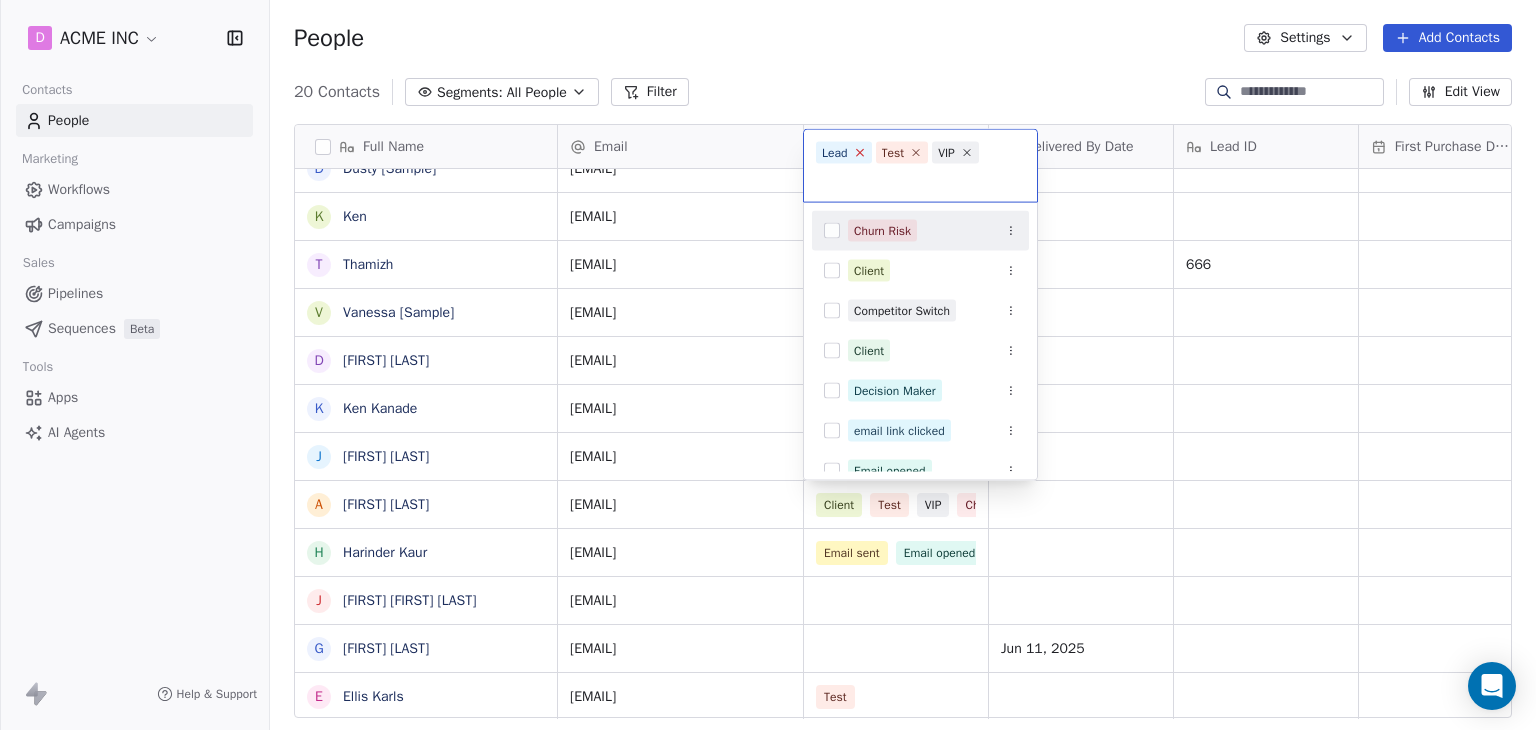 click 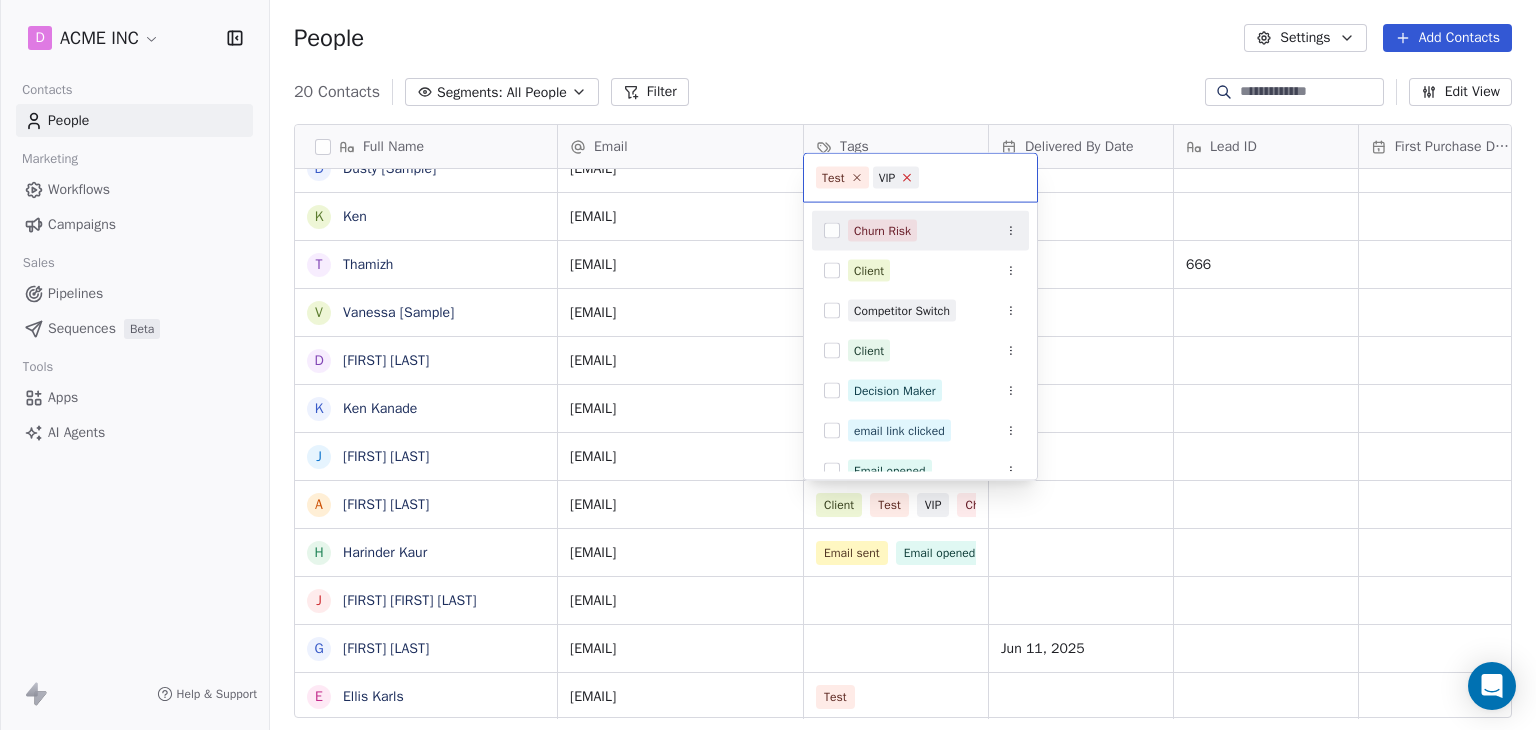 click 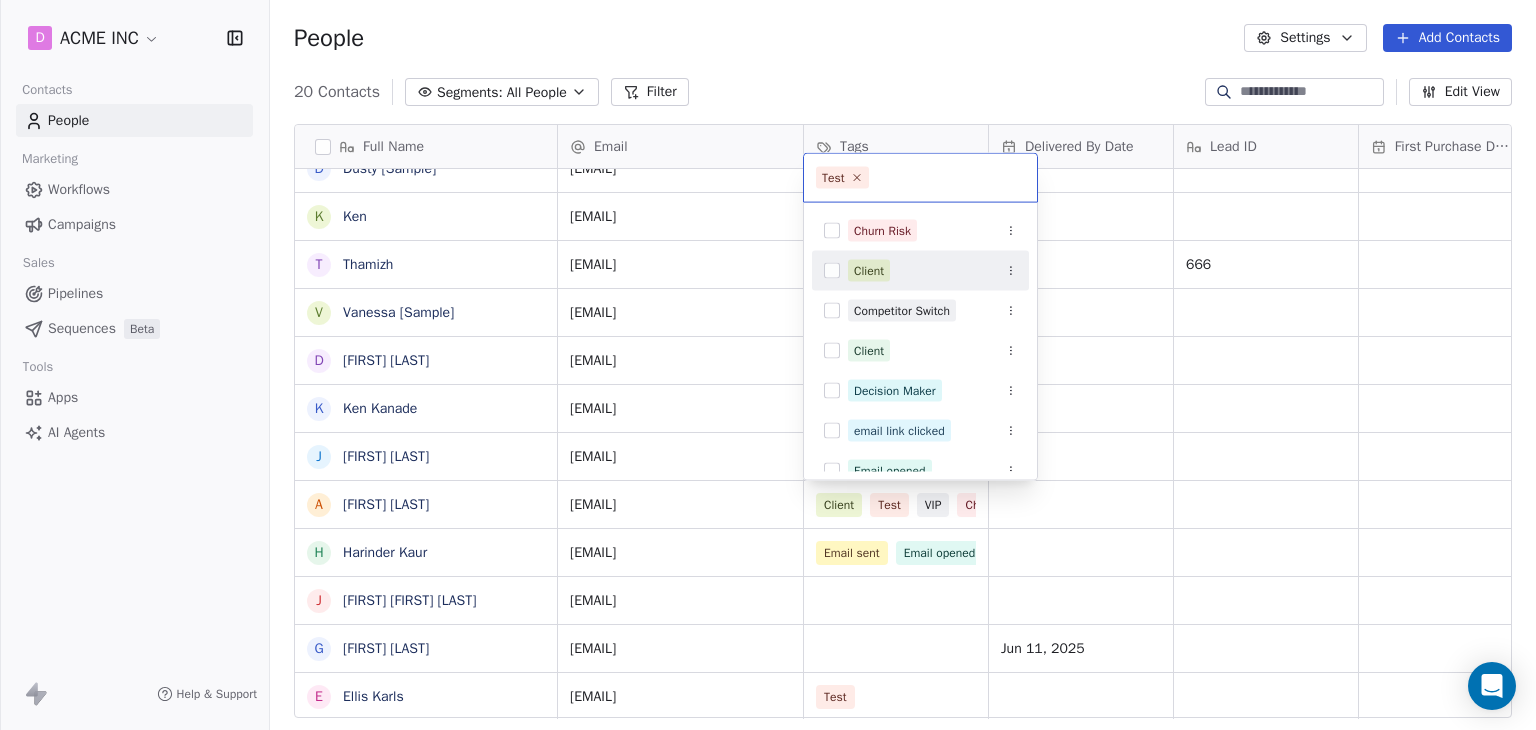 click on "D ACME INC Contacts People Marketing Workflows Campaigns Sales Pipelines Sequences Beta Tools Apps AI Agents Help & Support People Settings  Add Contacts 20 Contacts Segments: All People Filter  Edit View Tag Add to Sequence Export Full Name R Ram C Caitlin [Sample] J Jarrett [Sample] D Daniel Chester Hawthorne h harry Harry H Harinder S Swami [Sample] P Pavithra [Sample] D Dusty [Sample] K Ken T Thamizh V Vanessa [Sample] D Dan Russo K Ken Kanade J Joey Frank A Annie Frank H Harinder Kaur J Je Juno De Silva G Gwen Stacy E Ellis Karls Email Tags Delivered By Date Lead ID First Purchase Date IST Website Country Address ram@swipeone.com Postive Review Positive Review Dec 23, 2024 greensolutions.pt Antigua and Barbuda chempstead@appsumo.com Churn Risk Client pacifictrading.com.au United Kingdom jarrett@appsumo.com Orientation Dec 23, 2024 010 Jun 02, 2025 04:53 PM designworks.de Germany mrinal@swipepages.com Jun 30, 2025 101 harinder81.au@gmail.com Churn Risk harinder89@ymail.com Churn Risk swami@swipeone.com" at bounding box center [768, 365] 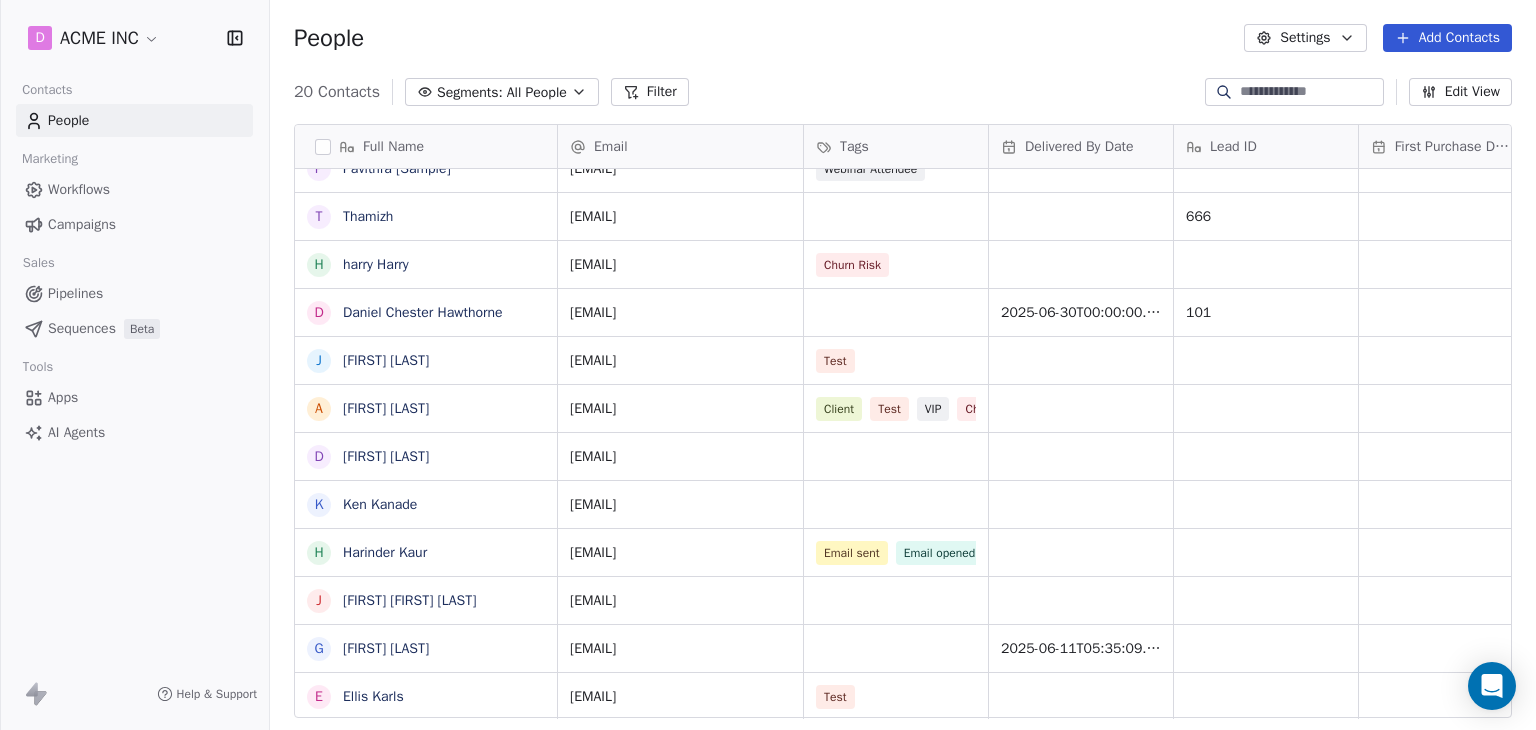 drag, startPoint x: 676, startPoint y: 360, endPoint x: 568, endPoint y: 360, distance: 108 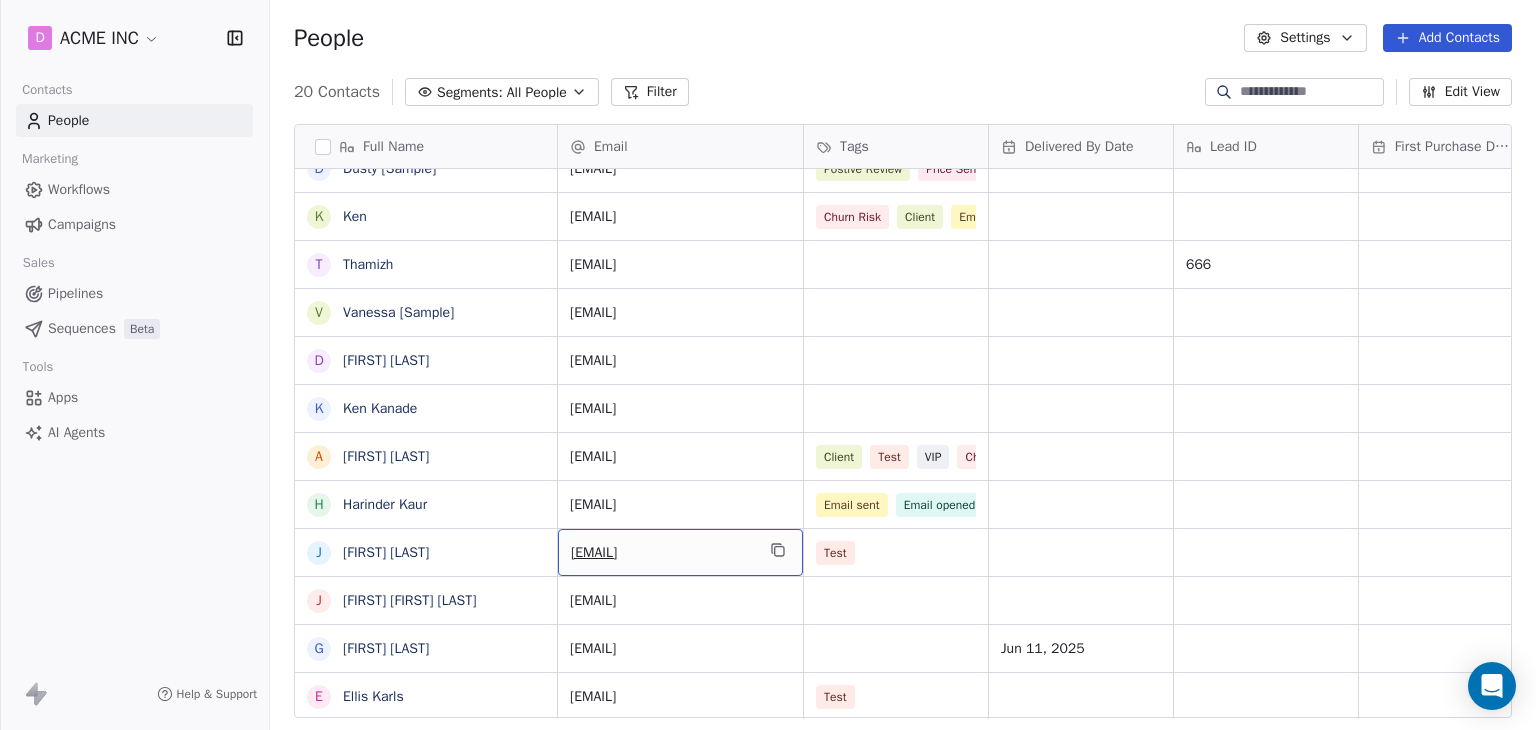 click on "[EMAIL]" at bounding box center [662, 553] 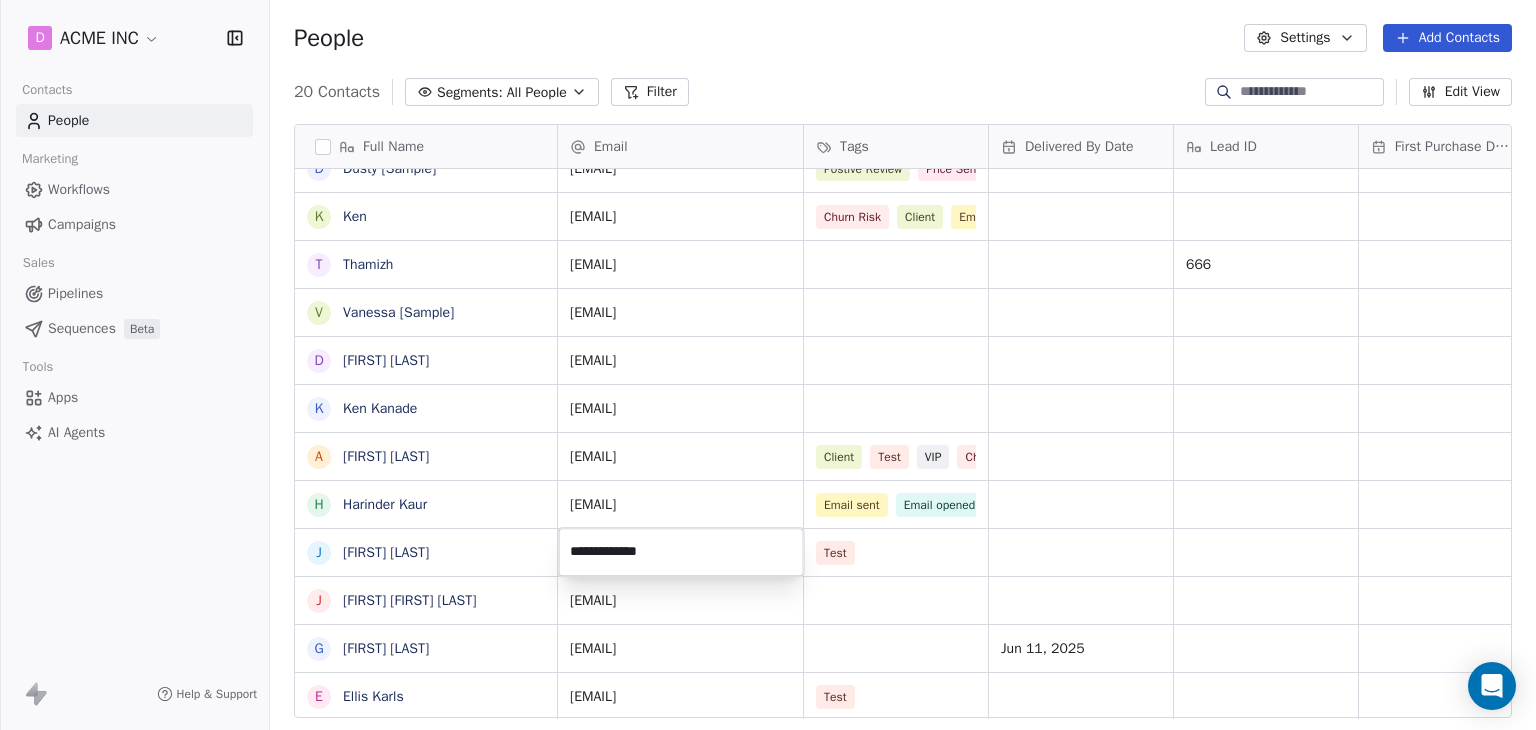 click on "D ACME INC Contacts People Marketing Workflows Campaigns Sales Pipelines Sequences Beta Tools Apps AI Agents Help & Support People Settings  Add Contacts 20 Contacts Segments: All People Filter  Edit View Tag Add to Sequence Export Full Name R Ram C Caitlin [Sample] J Jarrett [Sample] D Daniel Chester Hawthorne h harry Harry H Harinder S Swami [Sample] P Pavithra [Sample] D Dusty [Sample] K Ken T Thamizh V Vanessa [Sample] D Dan Russo K Ken Kanade A Annie Frank H Harinder Kaur J Joey Frank J Je Juno De Silva G Gwen Stacy E Ellis Karls Email Tags Delivered By Date Lead ID First Purchase Date IST Website Country Address ram@swipeone.com Postive Review Positive Review Dec 23, 2024 greensolutions.pt Antigua and Barbuda chempstead@appsumo.com Churn Risk Client pacifictrading.com.au United Kingdom jarrett@appsumo.com Orientation Dec 23, 2024 010 Jun 02, 2025 04:53 PM designworks.de Germany mrinal@swipepages.com Jun 30, 2025 101 harinder81.au@gmail.com Churn Risk harinder89@ymail.com Churn Risk swami@swipeone.com" at bounding box center [768, 365] 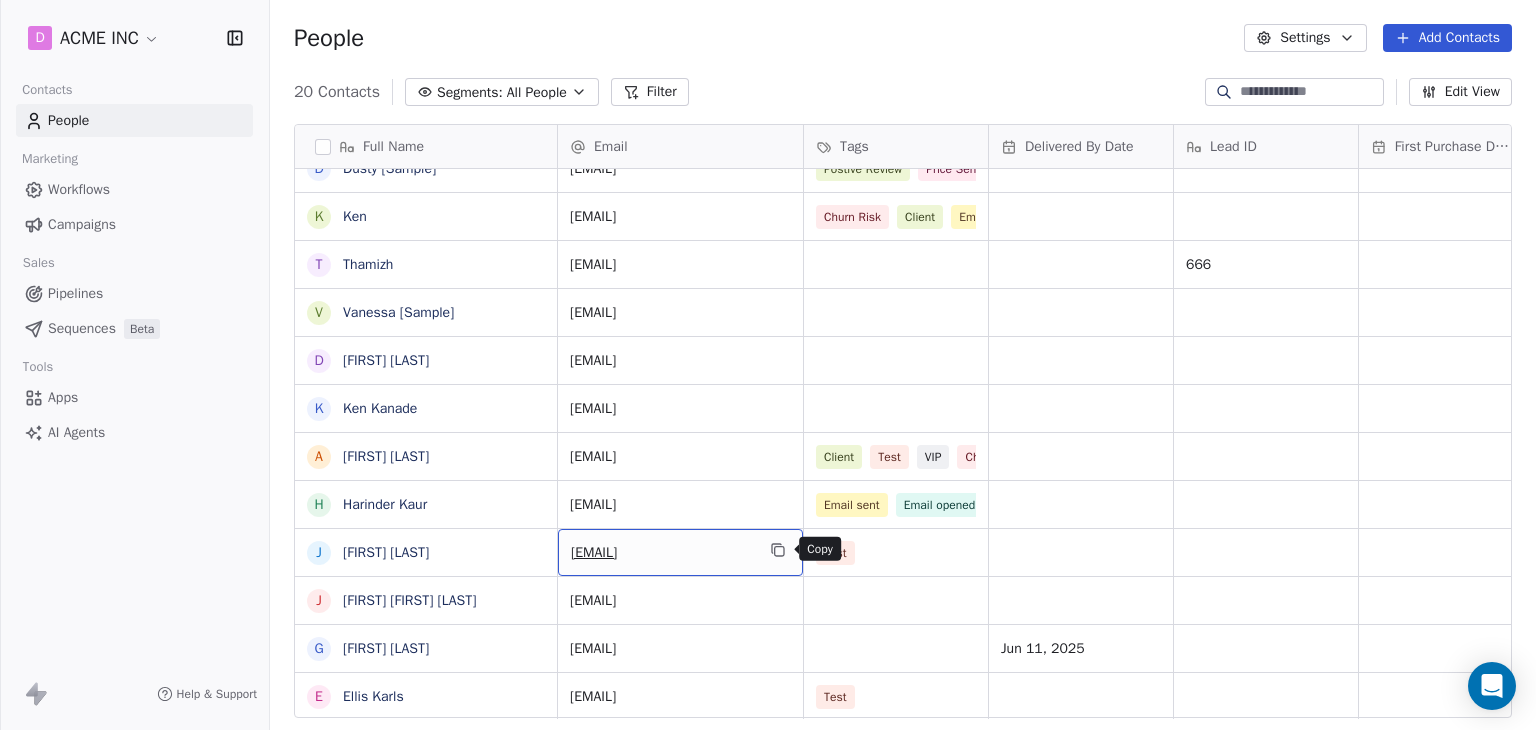 click 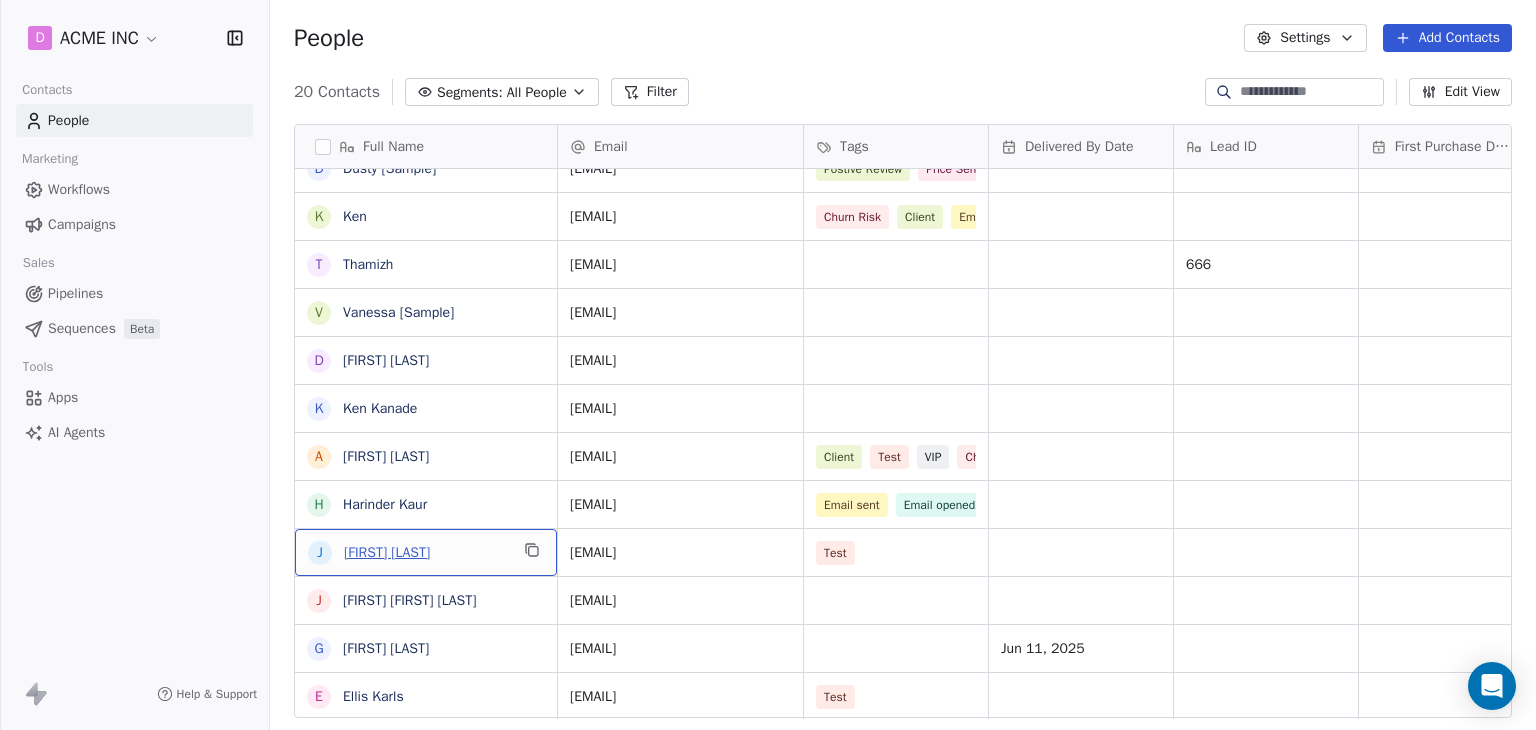 drag, startPoint x: 442, startPoint y: 548, endPoint x: 353, endPoint y: 550, distance: 89.02247 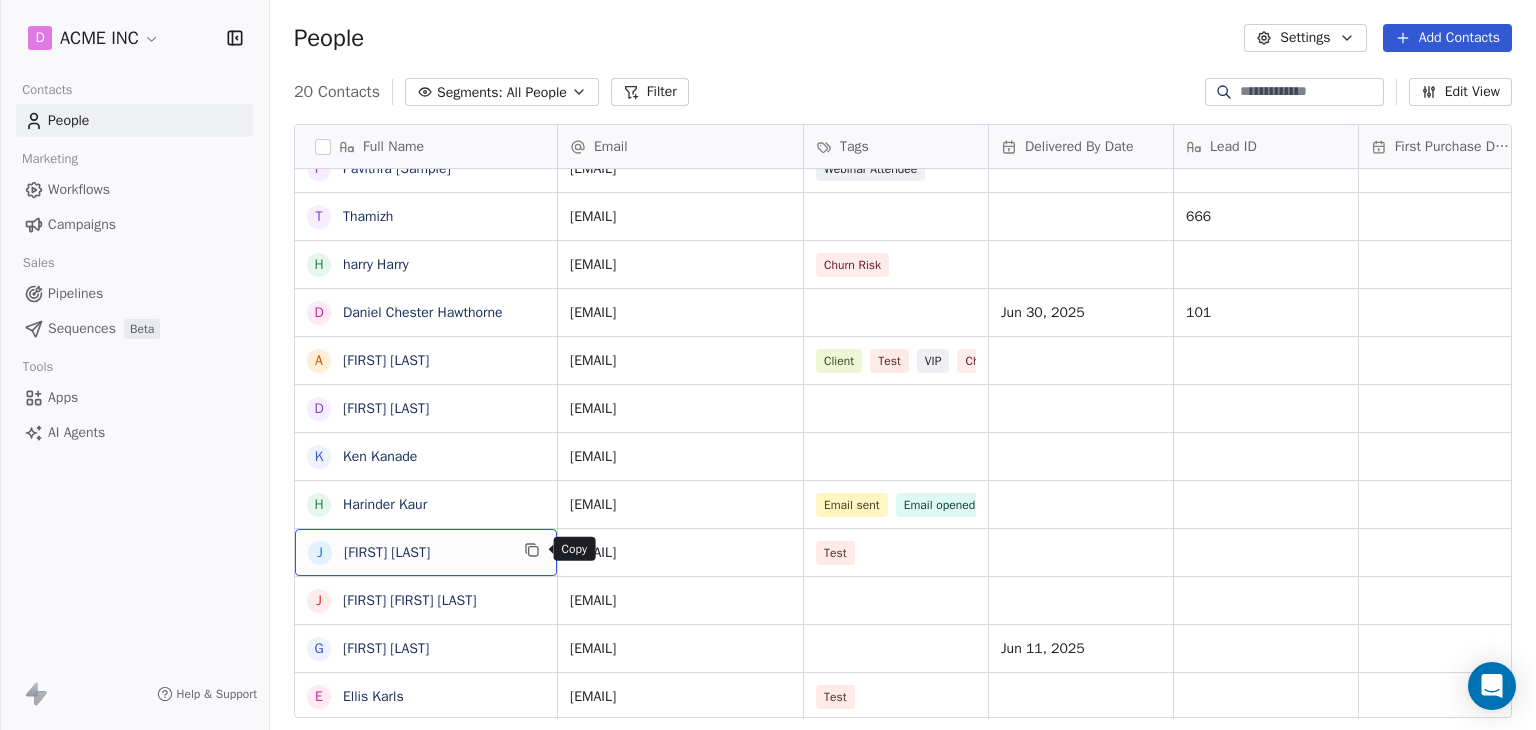 click 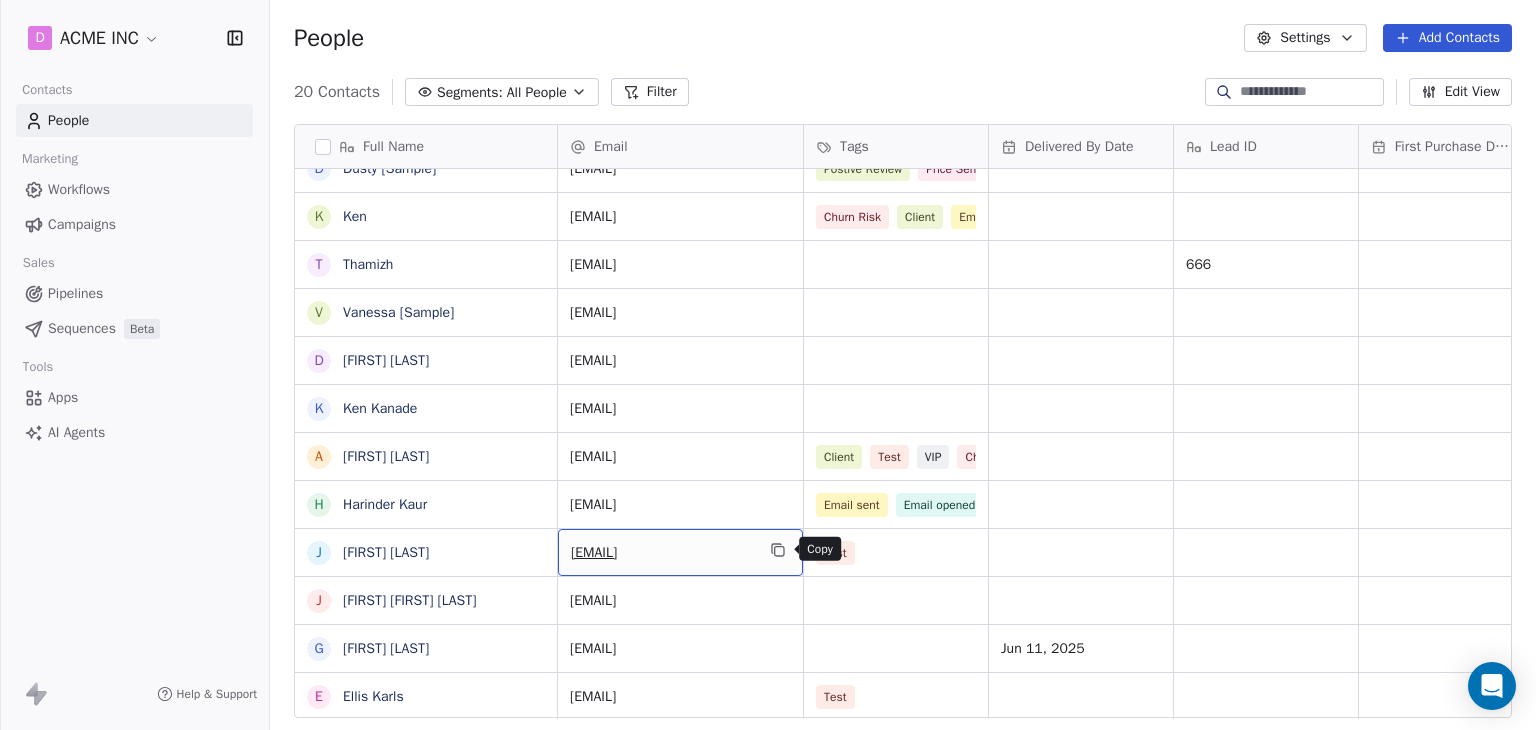 click at bounding box center [778, 550] 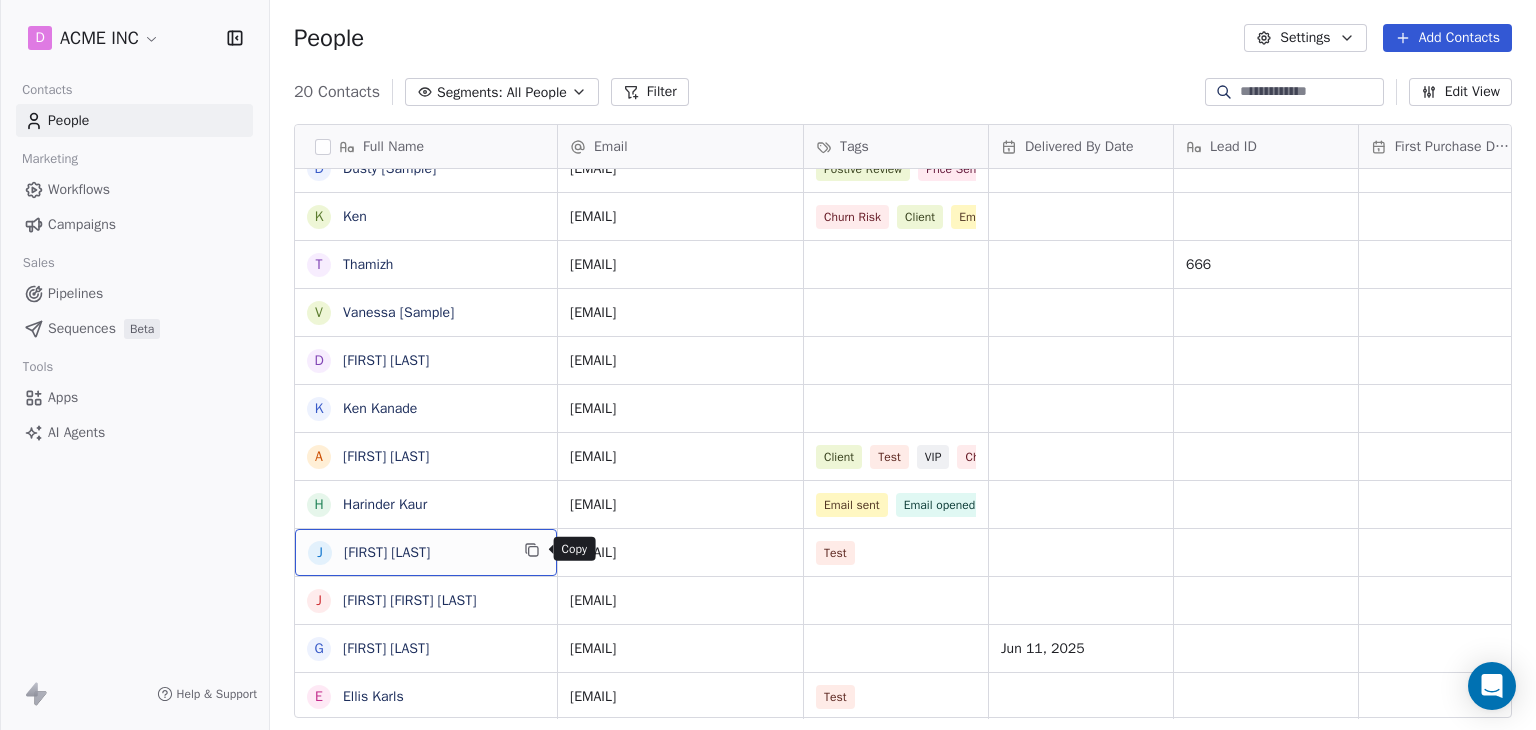 click 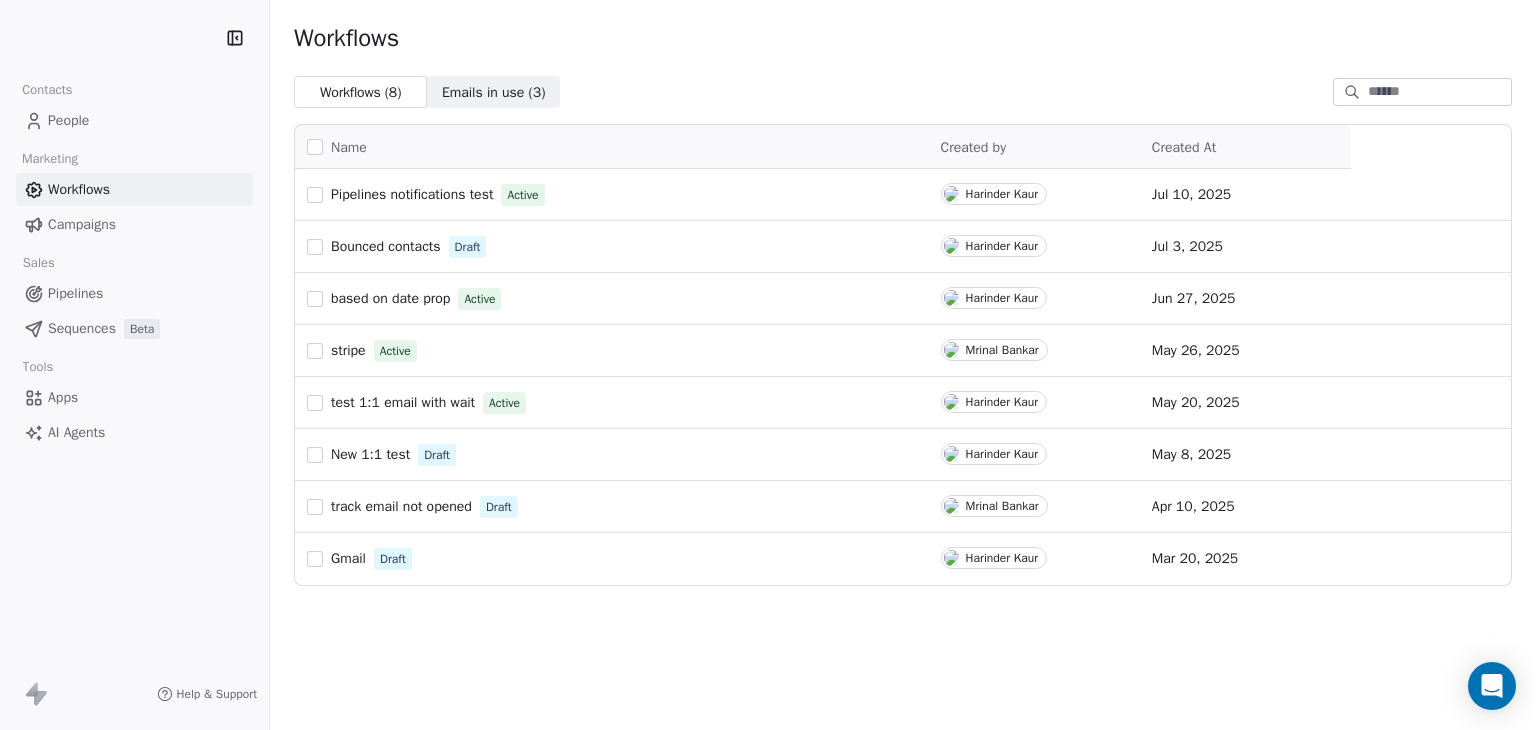 scroll, scrollTop: 0, scrollLeft: 0, axis: both 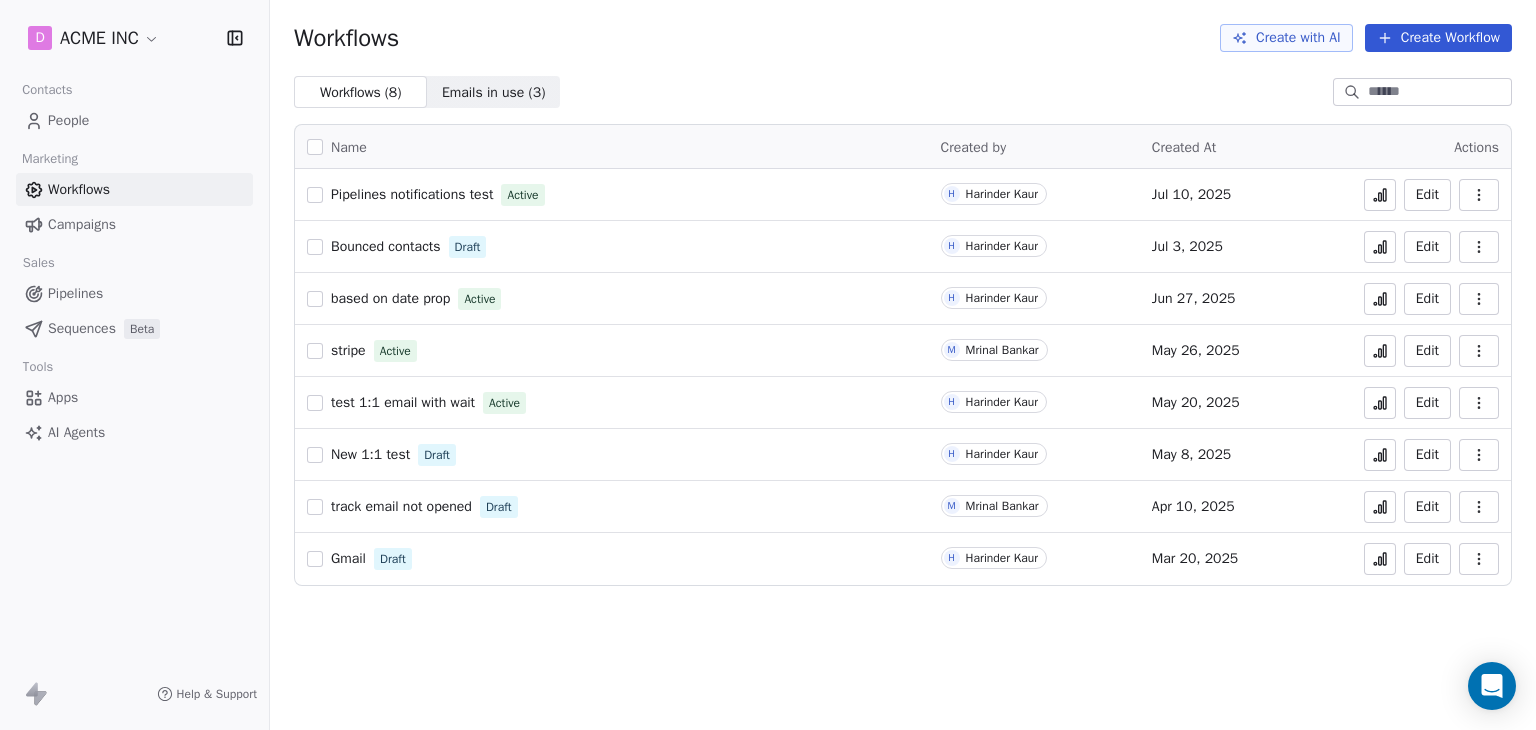 click 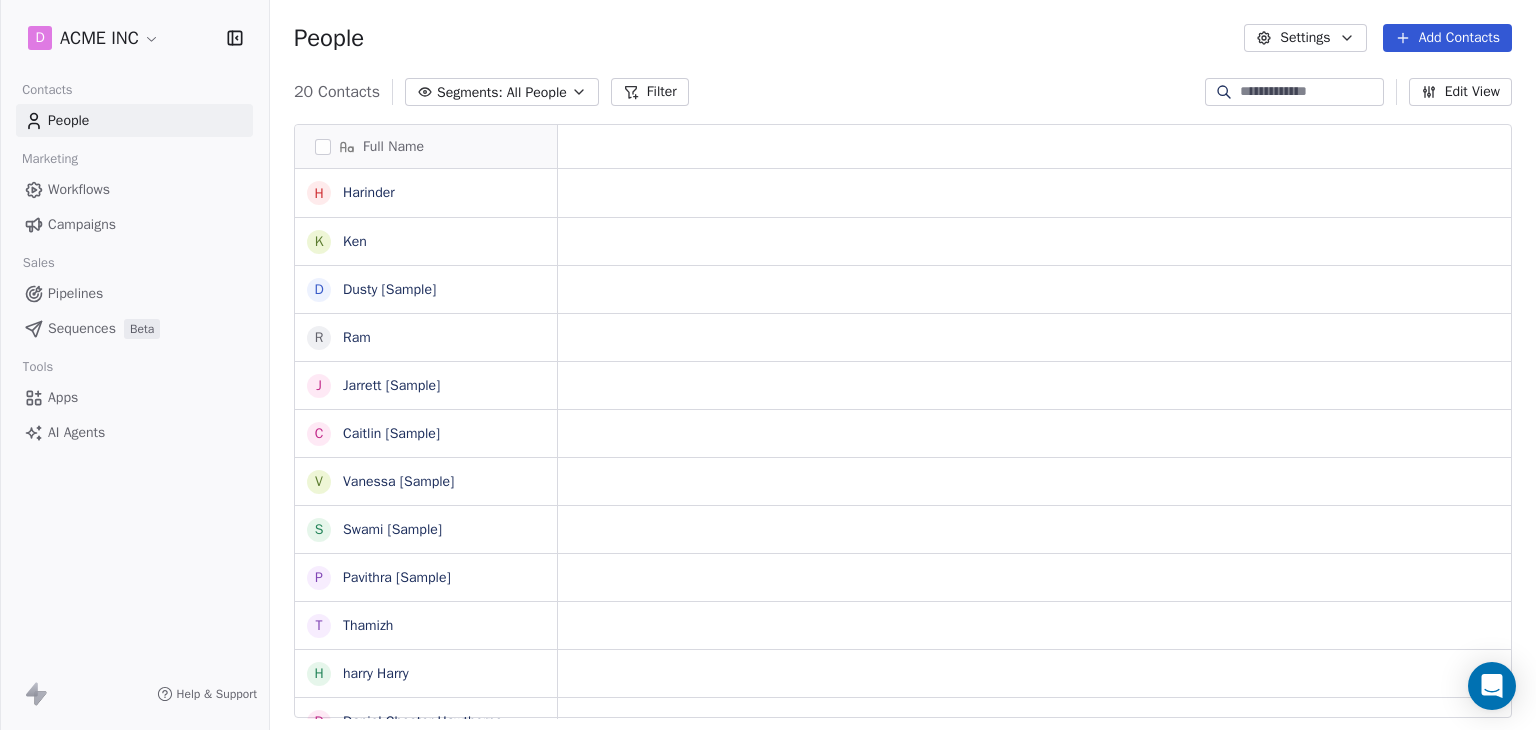 scroll, scrollTop: 0, scrollLeft: 0, axis: both 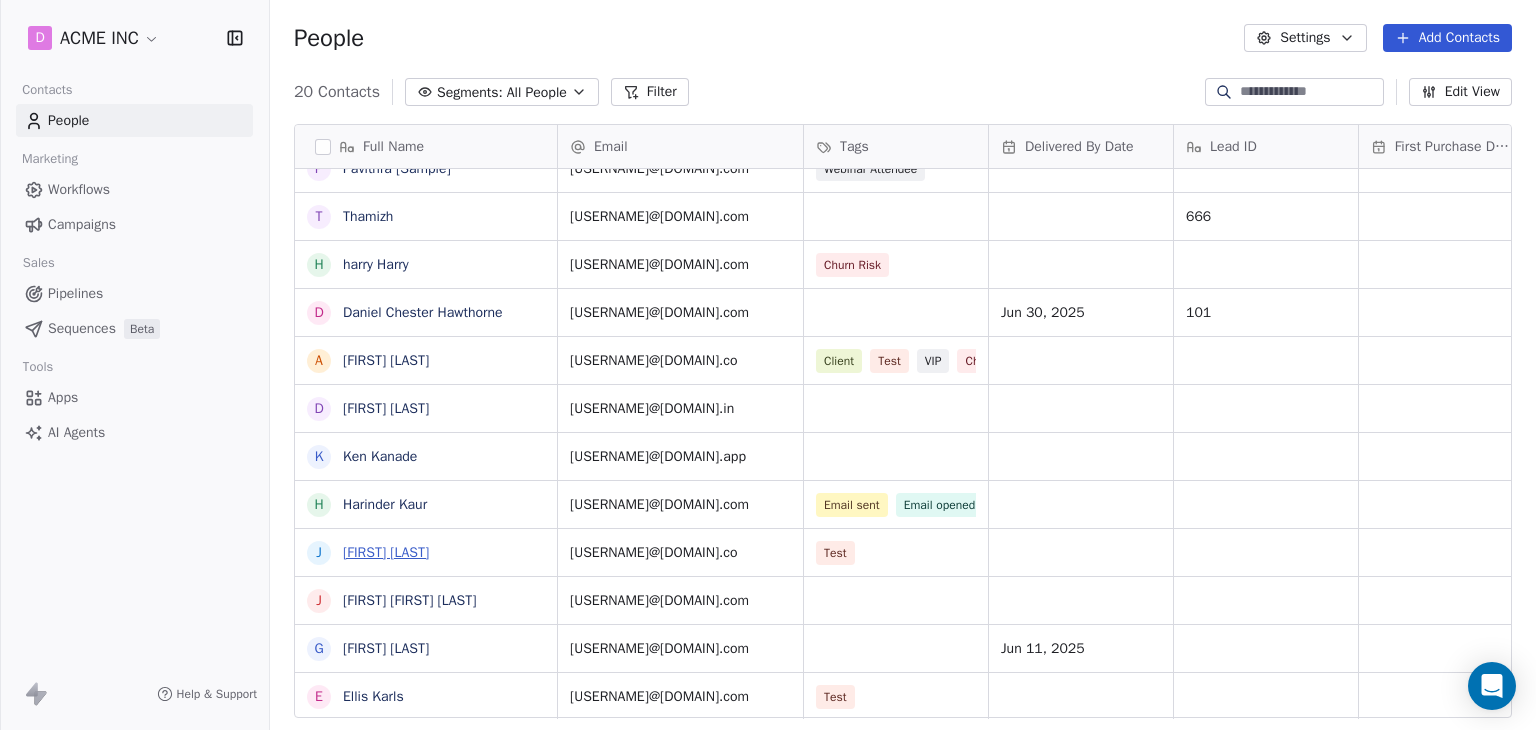 click on "[FIRST] [LAST]" at bounding box center (386, 552) 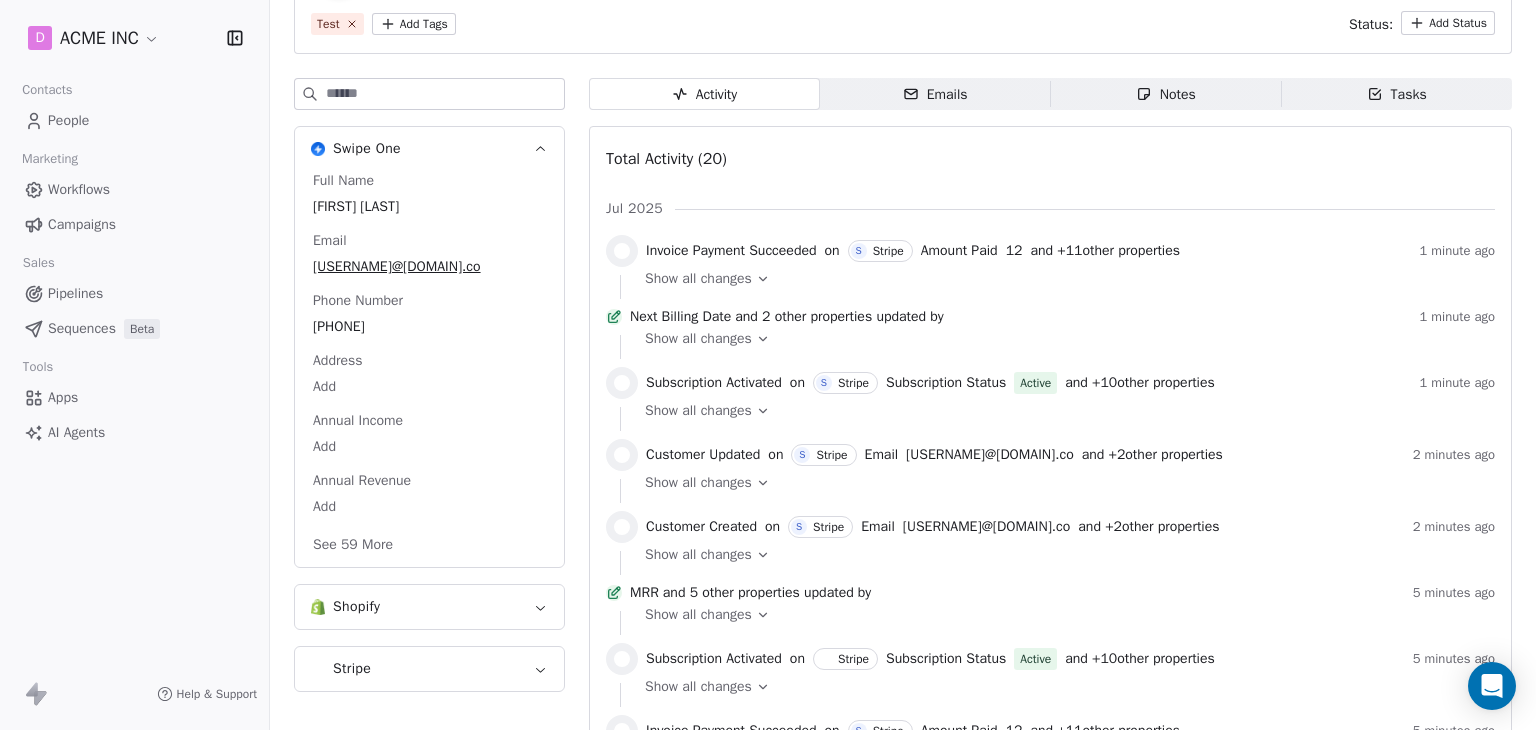 scroll, scrollTop: 200, scrollLeft: 0, axis: vertical 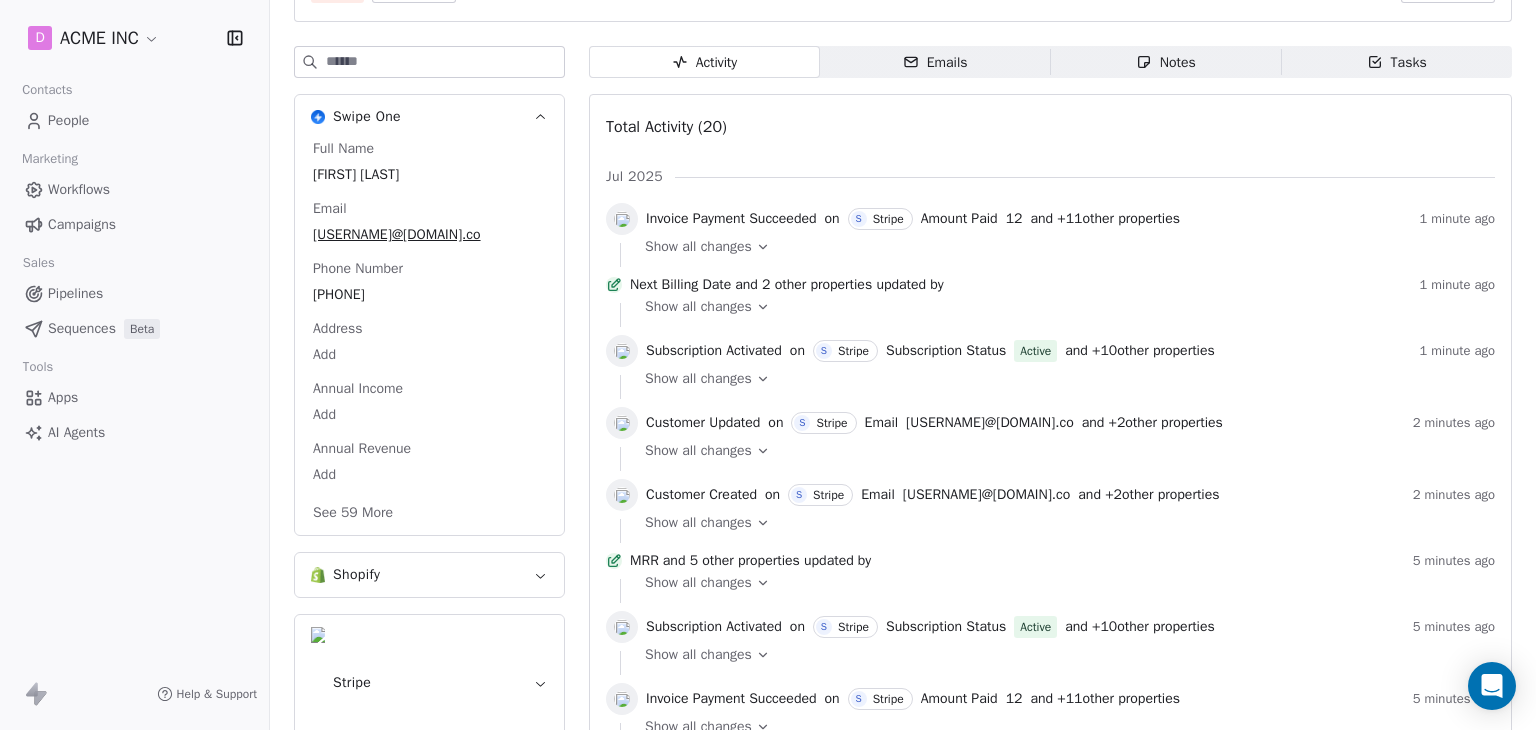 click on "Show all changes" at bounding box center (698, 247) 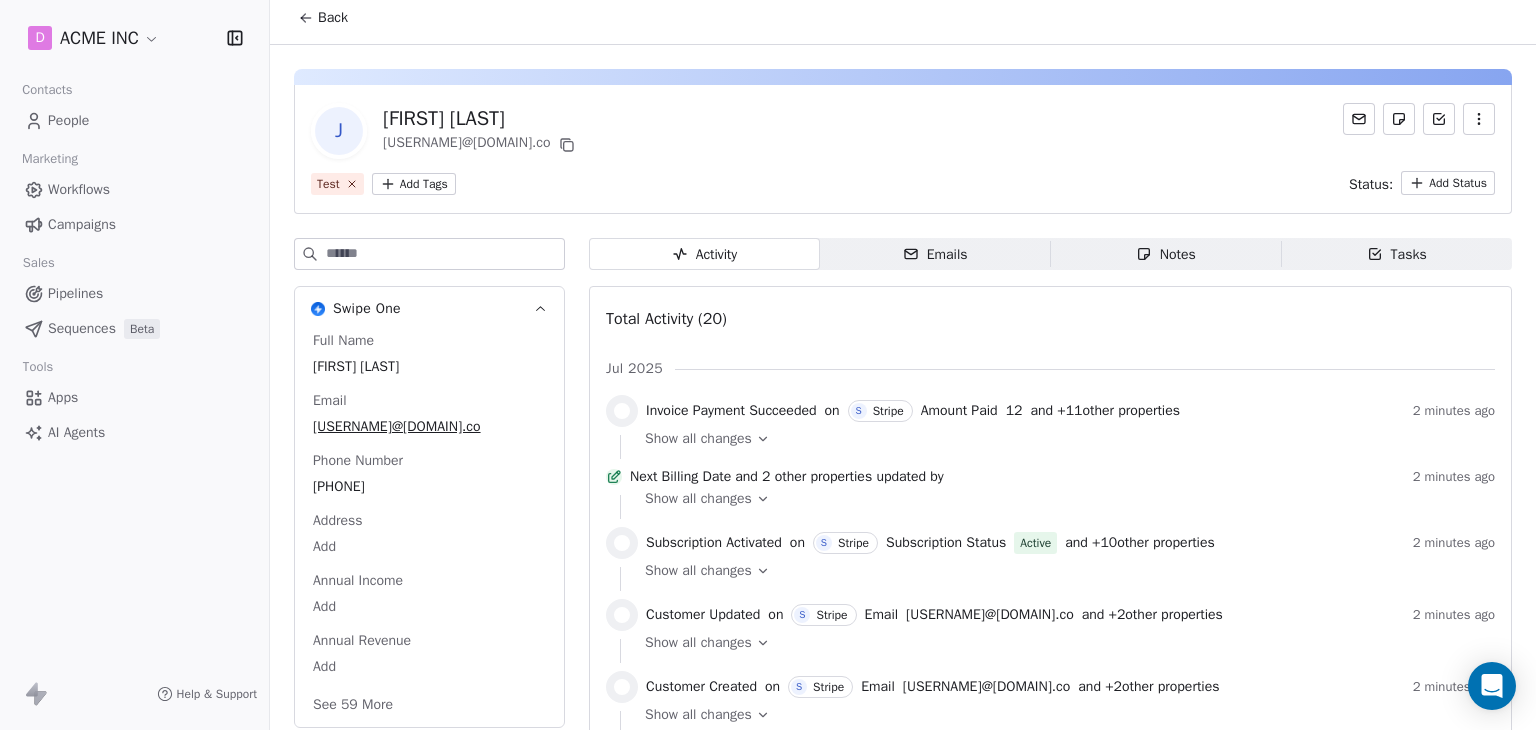 scroll, scrollTop: 0, scrollLeft: 0, axis: both 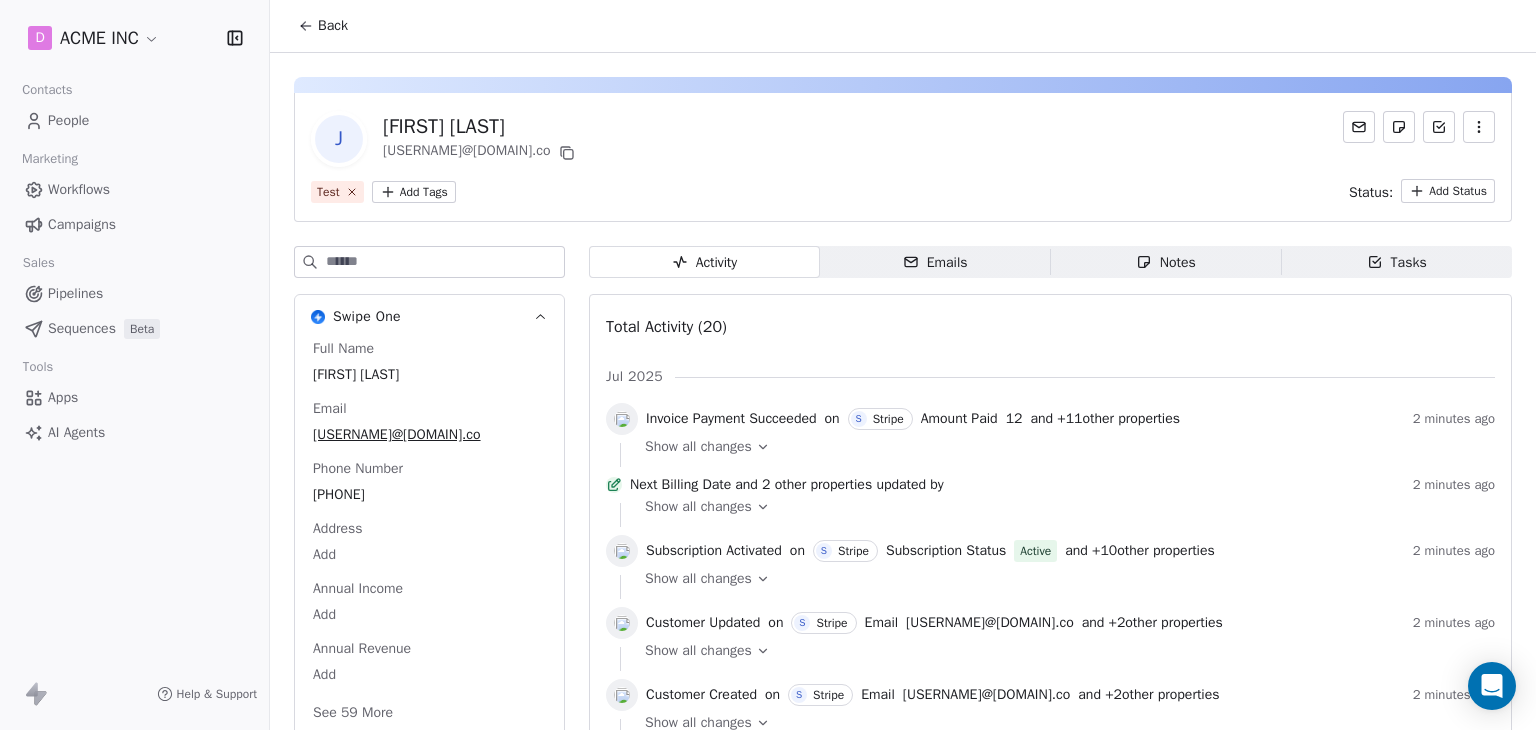 click on "Back" at bounding box center (333, 26) 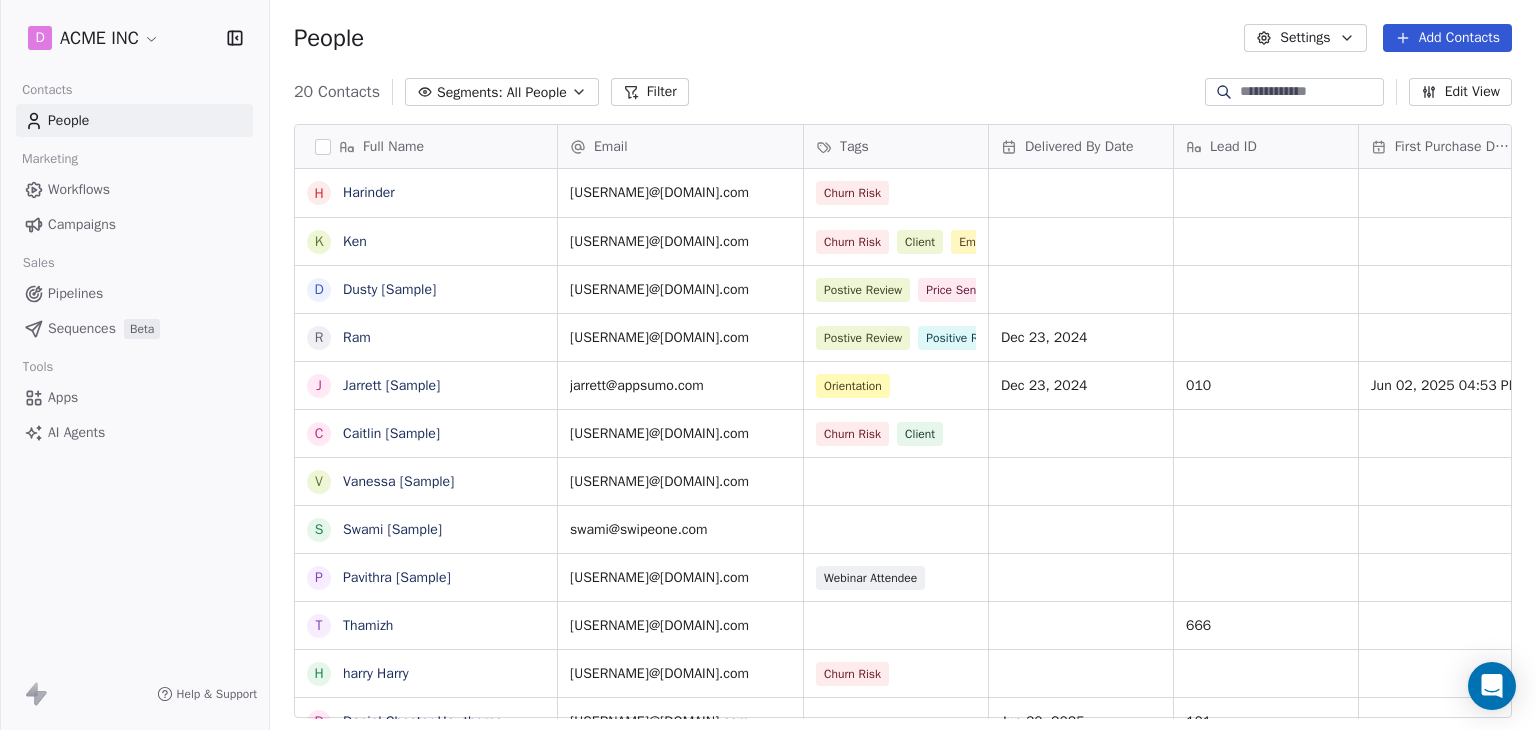 scroll, scrollTop: 409, scrollLeft: 0, axis: vertical 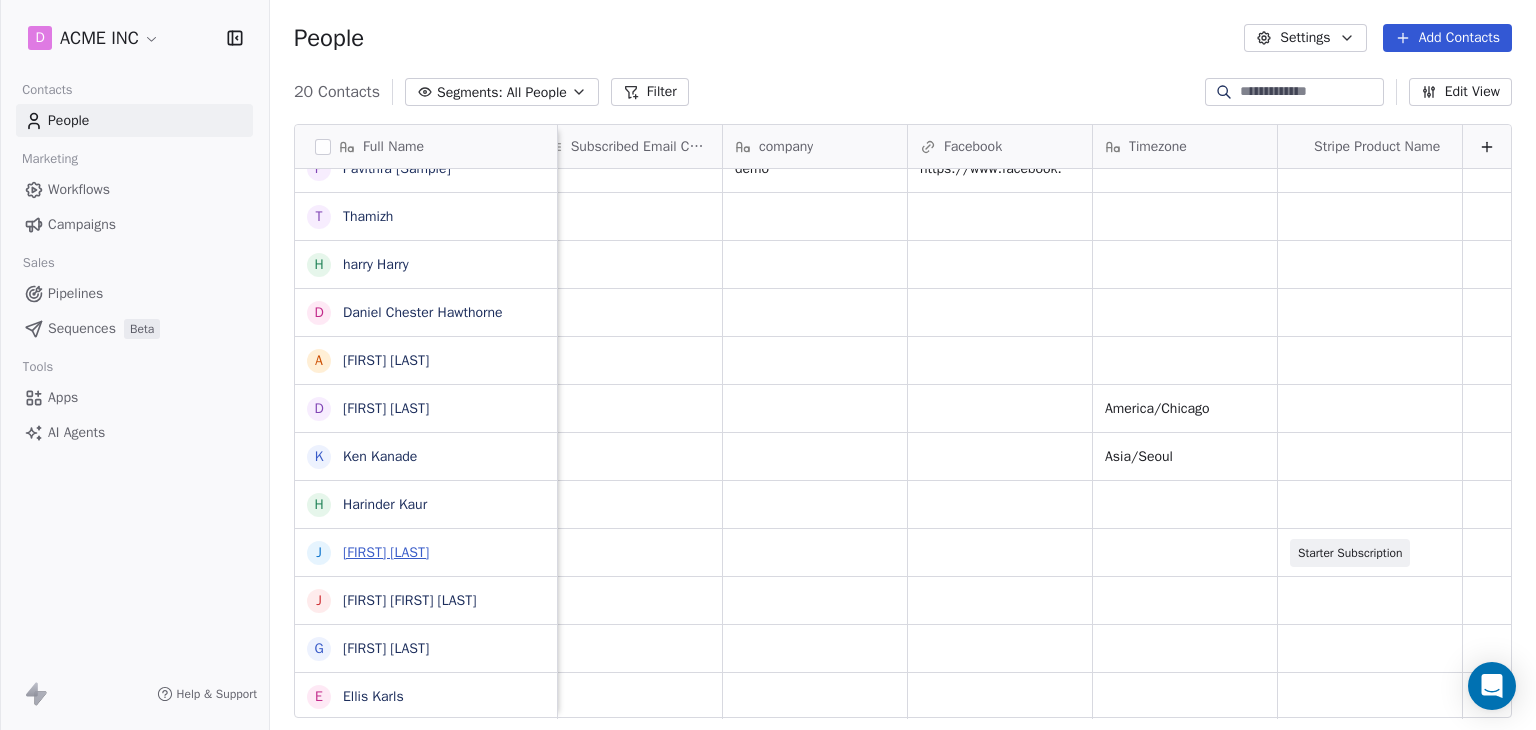 click on "[FIRST] [LAST]" at bounding box center [386, 552] 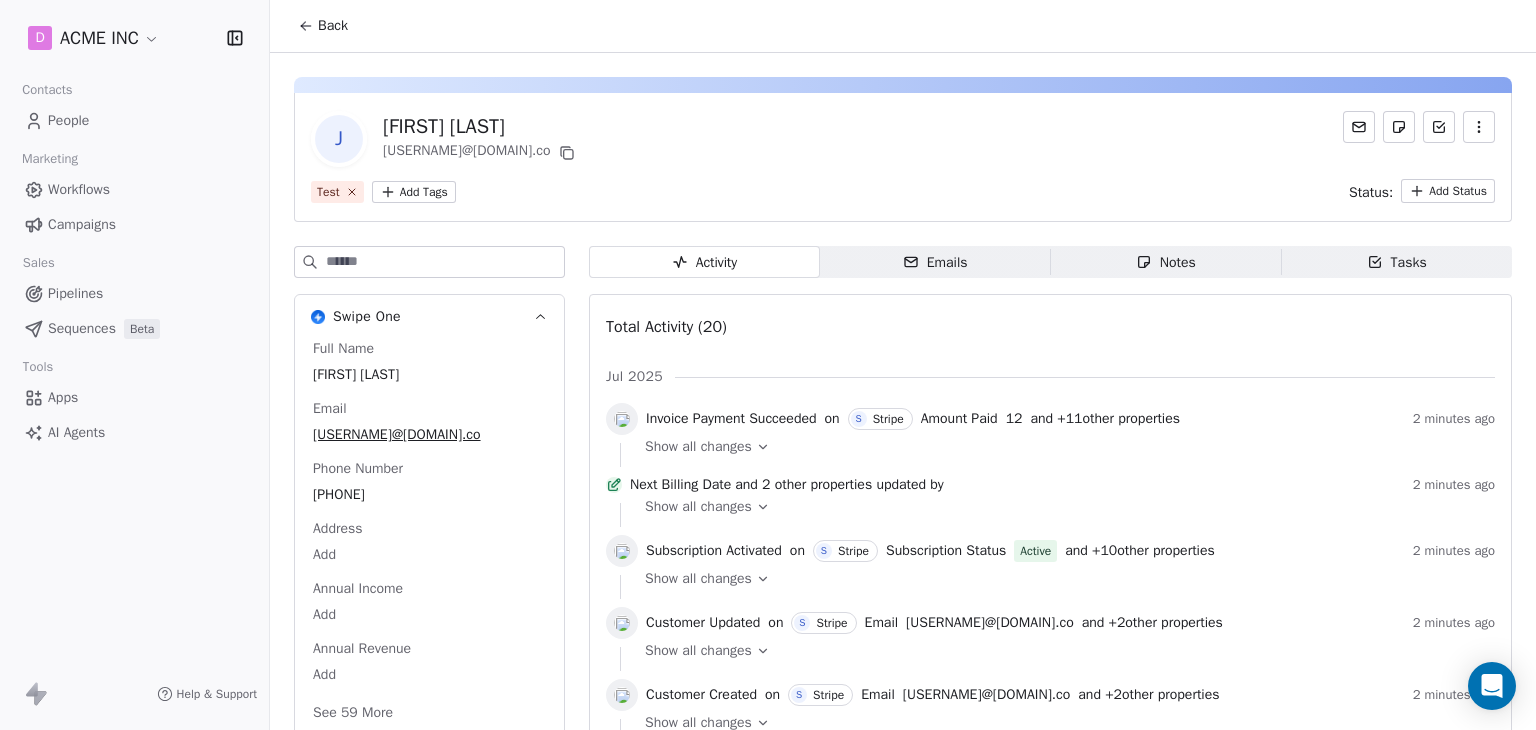 click on "Show all changes" at bounding box center (698, 447) 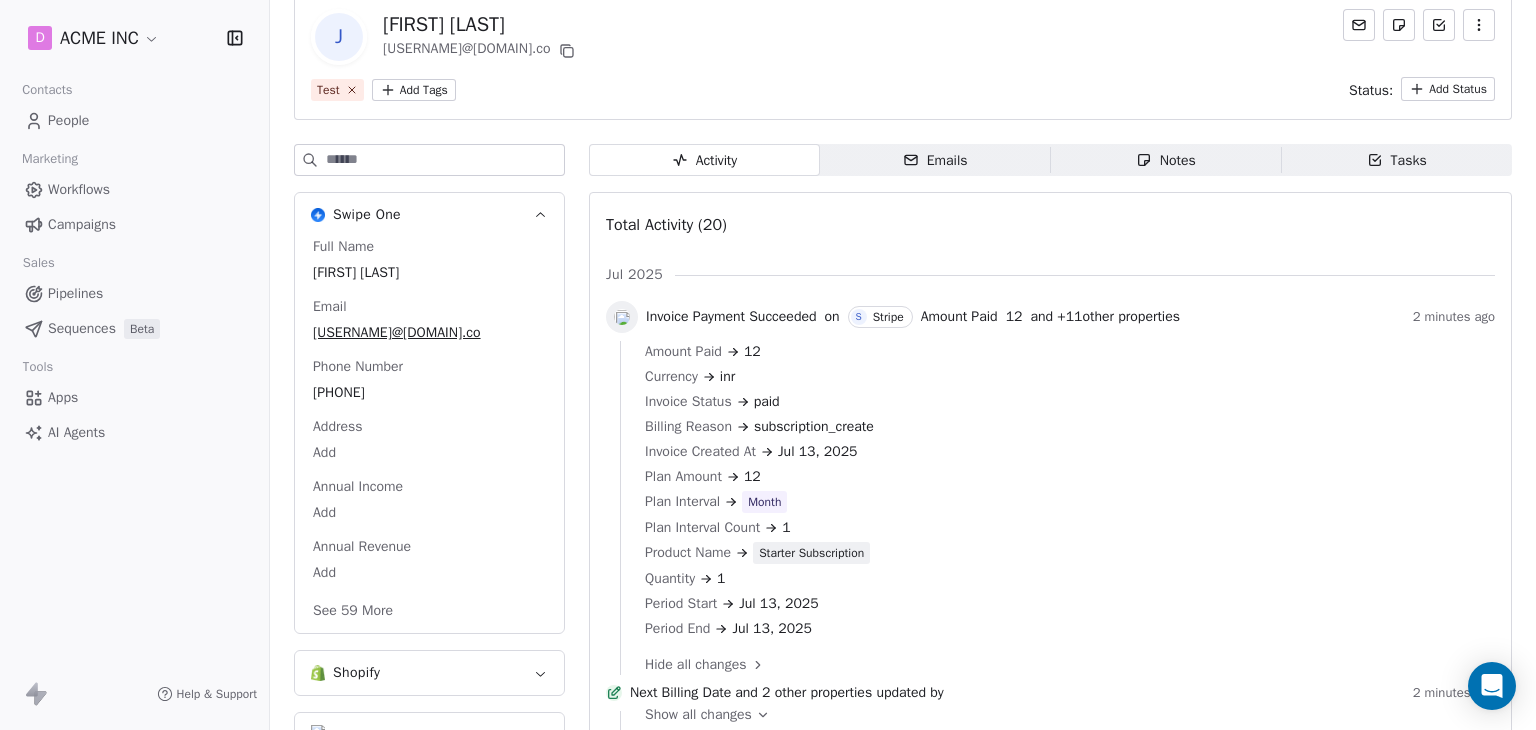 scroll, scrollTop: 100, scrollLeft: 0, axis: vertical 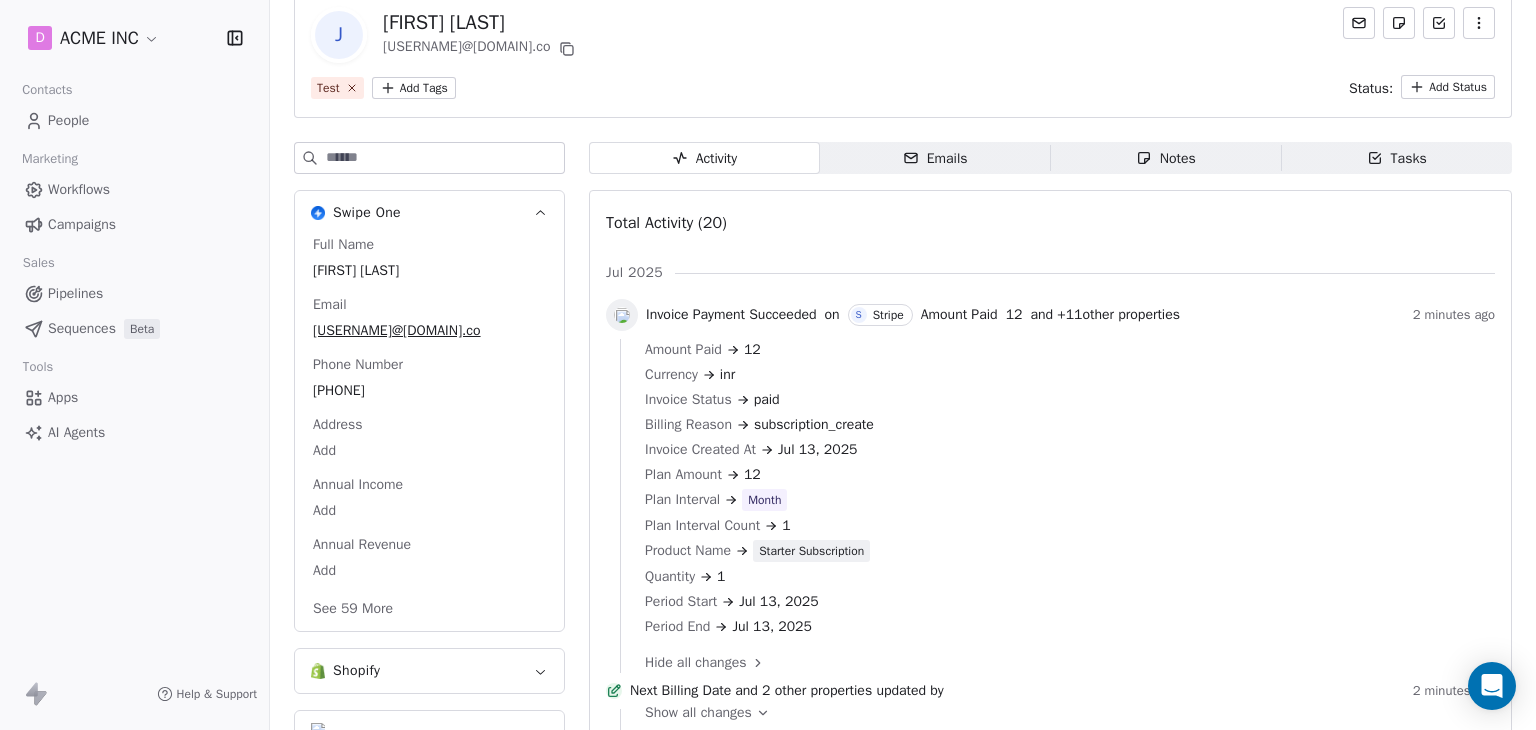 click on "Test  Add Tags Status:   Add Status" at bounding box center [903, 87] 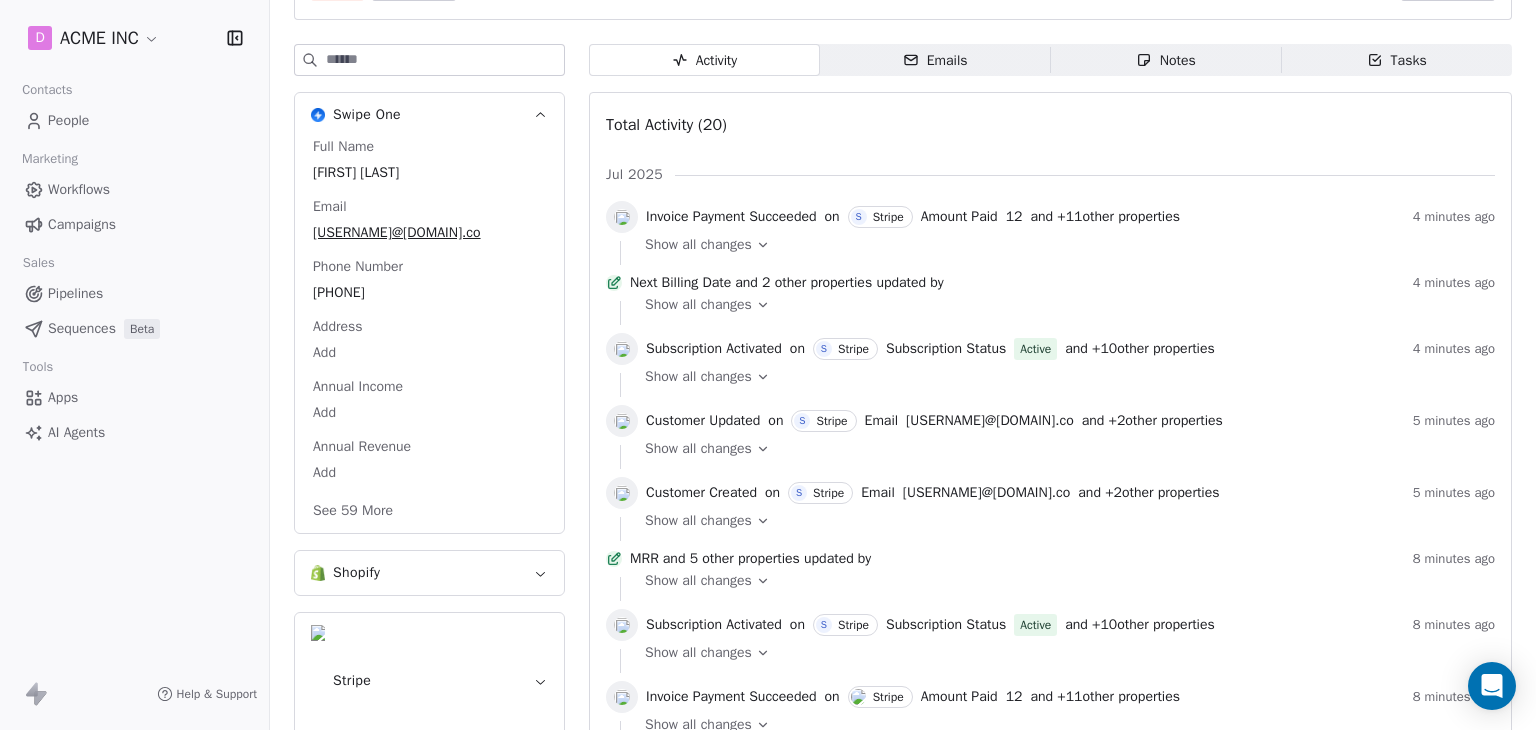 scroll, scrollTop: 104, scrollLeft: 0, axis: vertical 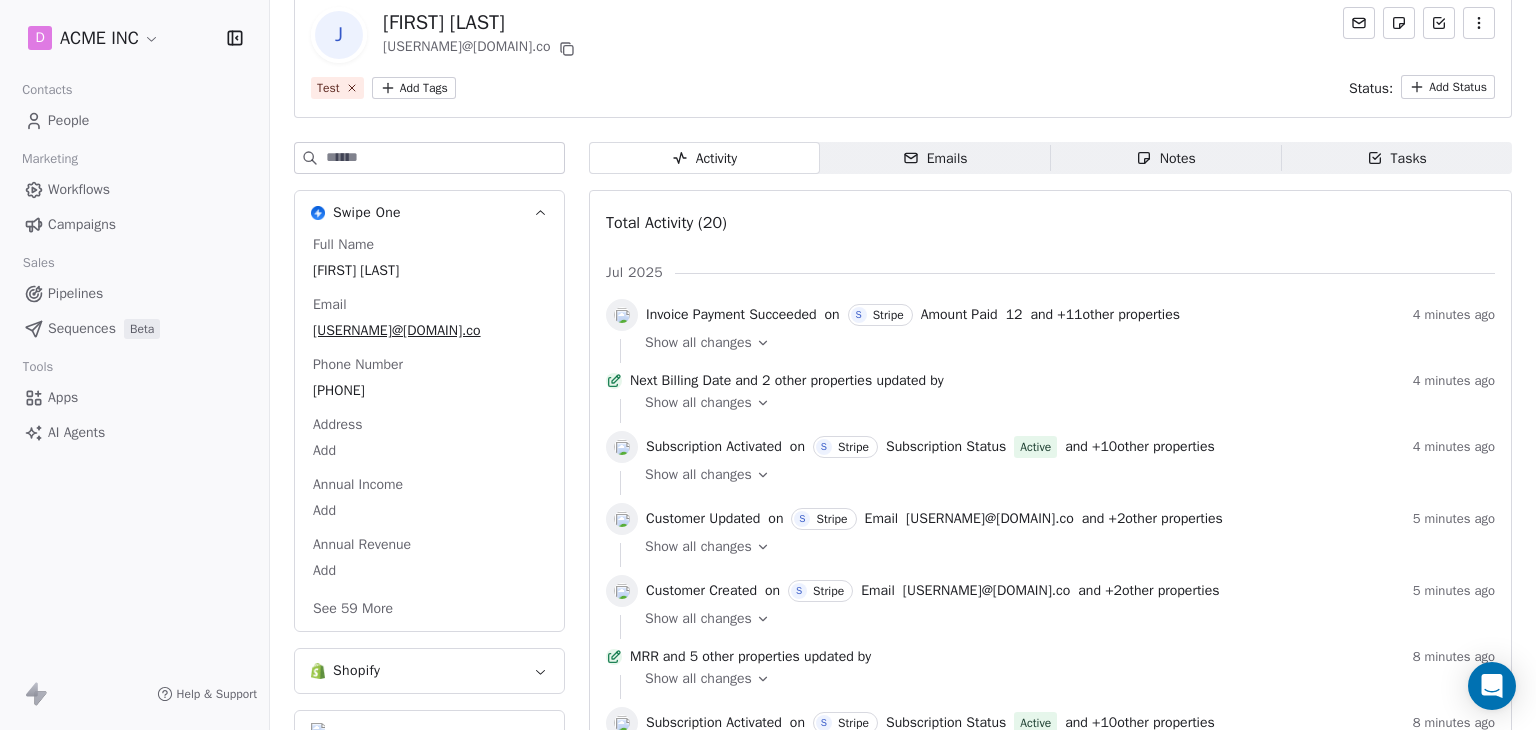 click on "Show all changes" at bounding box center [698, 343] 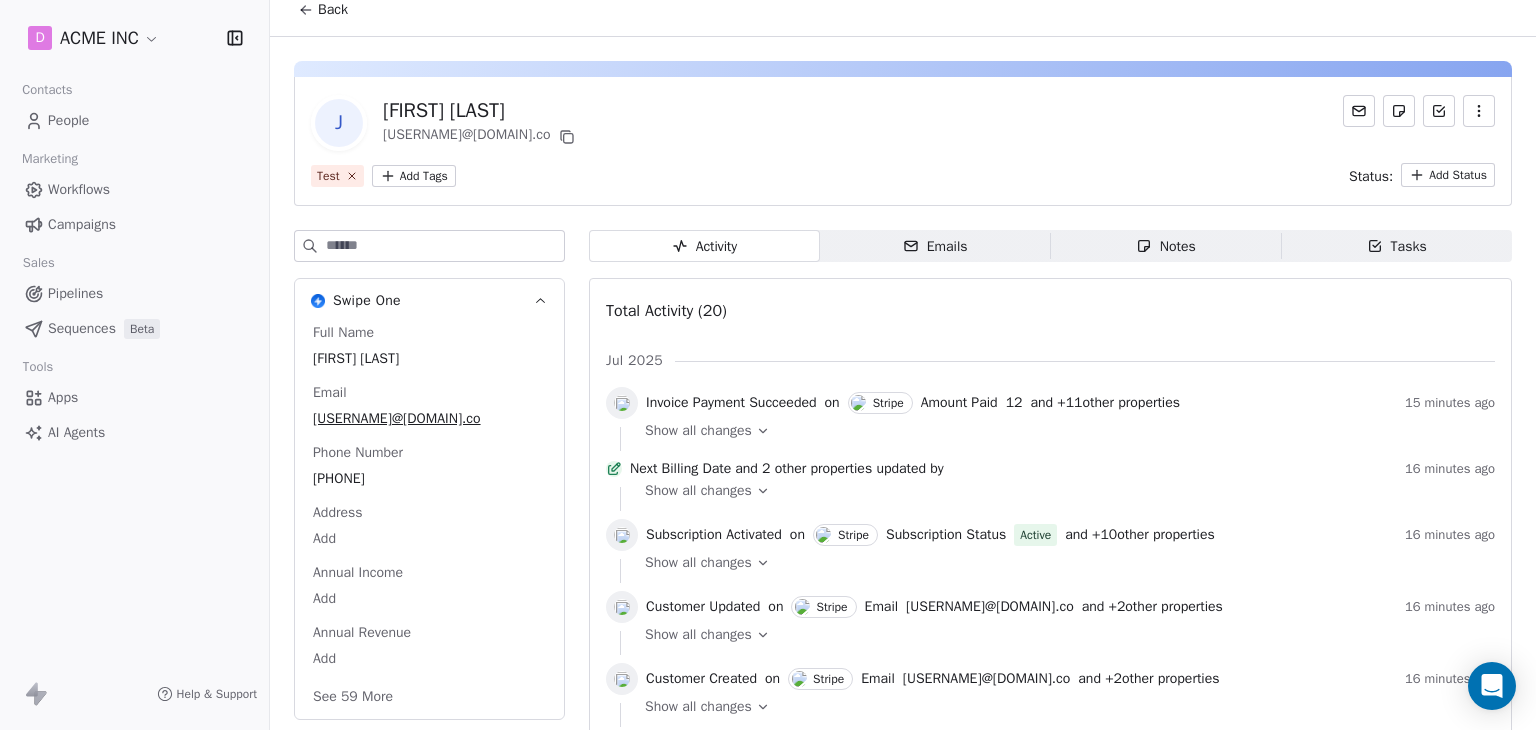 scroll, scrollTop: 0, scrollLeft: 0, axis: both 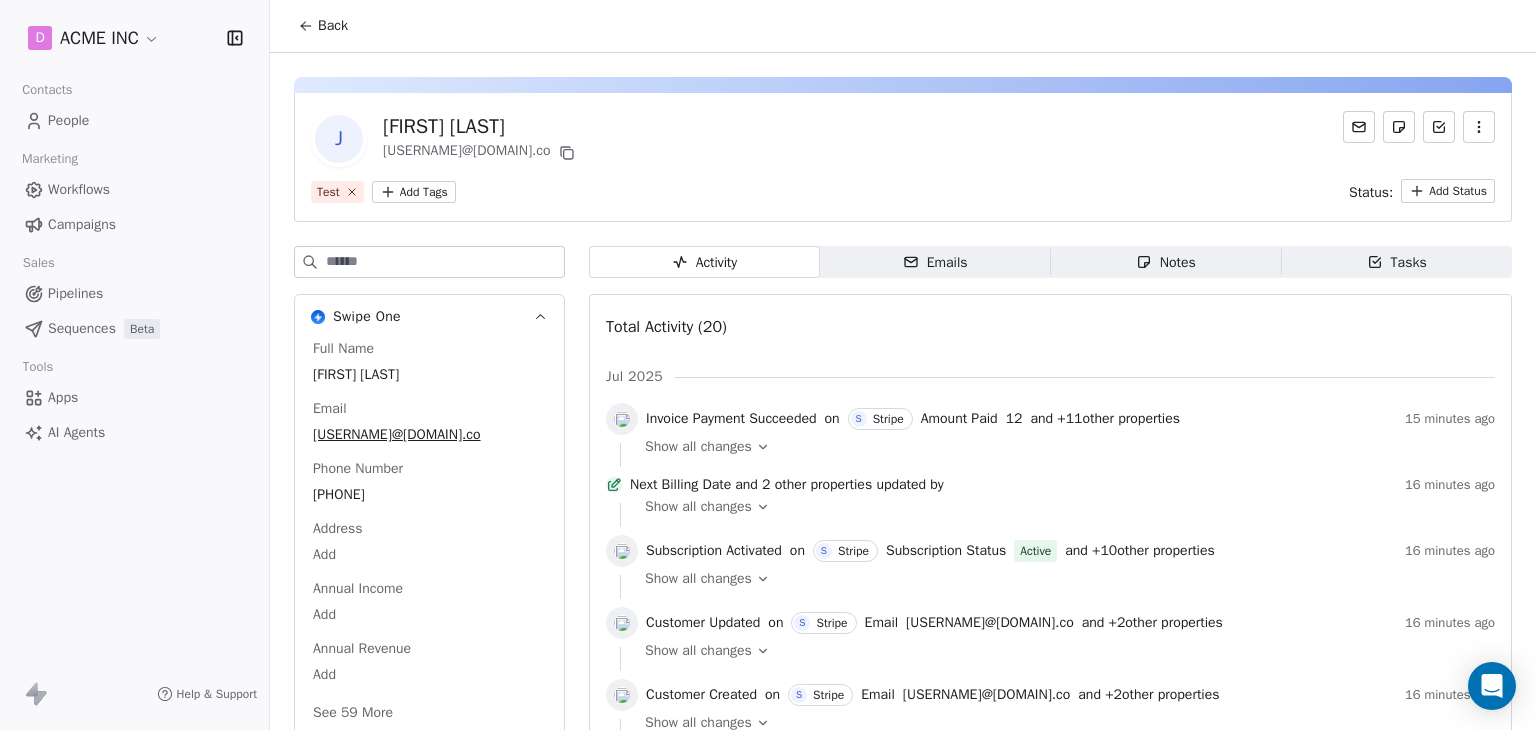click on "Back" at bounding box center [323, 26] 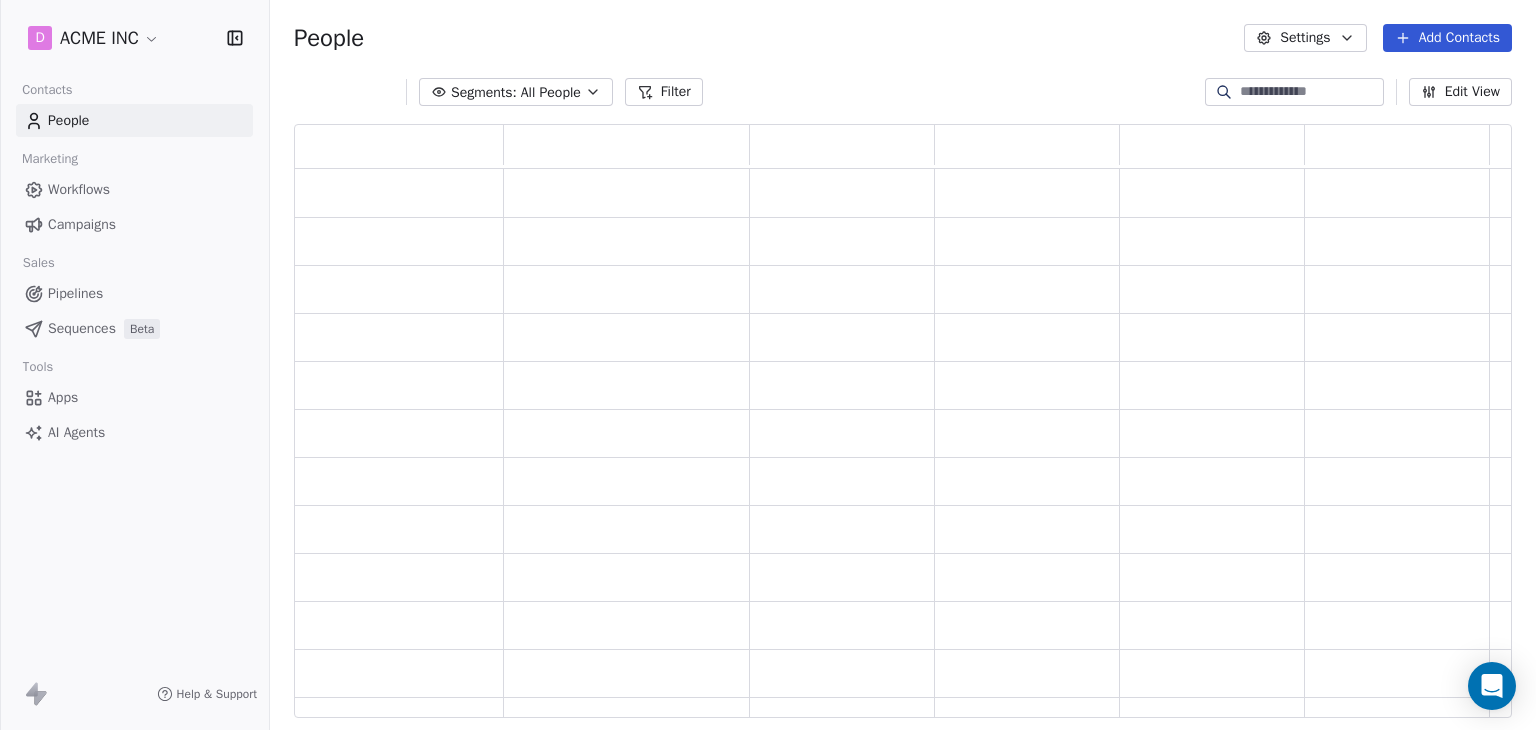 scroll, scrollTop: 16, scrollLeft: 16, axis: both 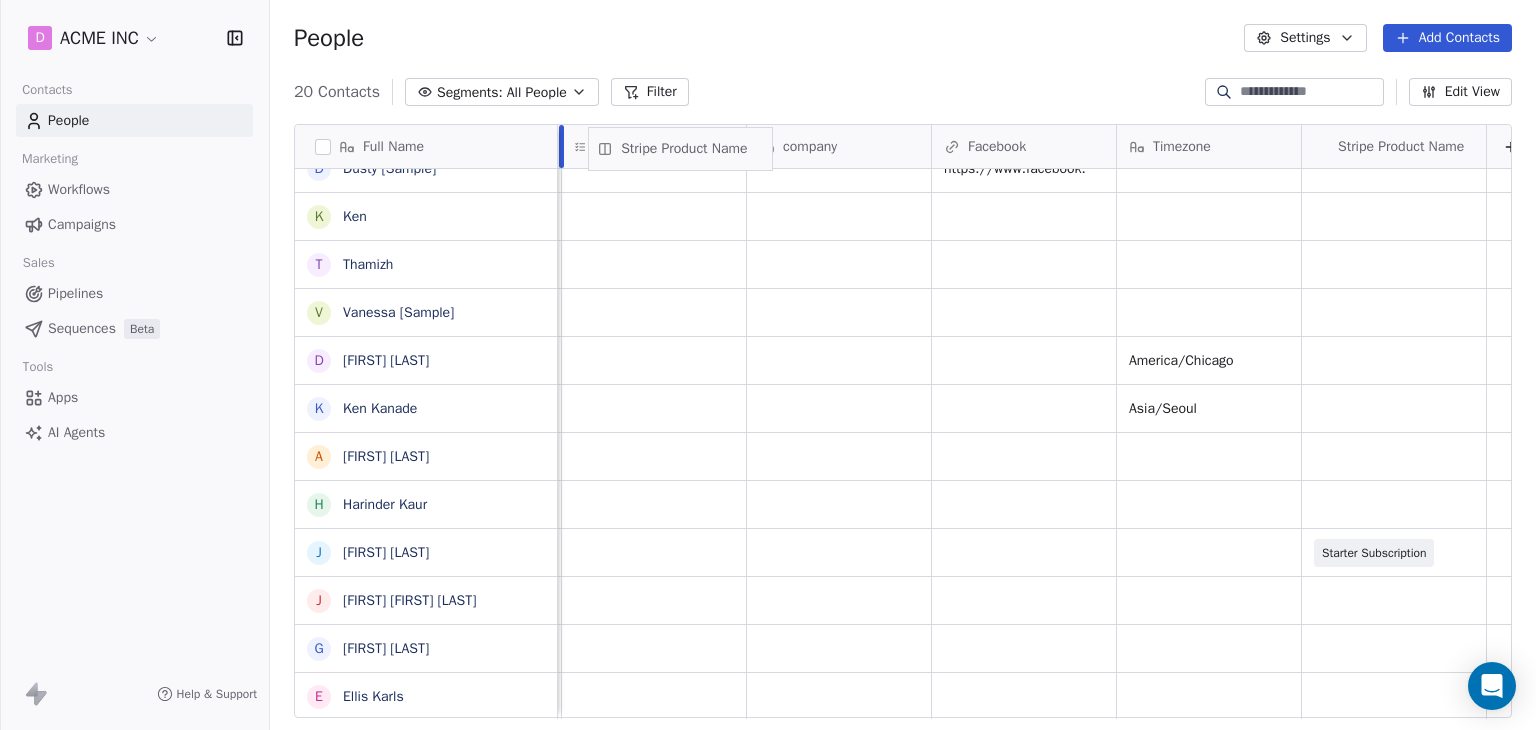 drag, startPoint x: 1369, startPoint y: 141, endPoint x: 694, endPoint y: 143, distance: 675.003 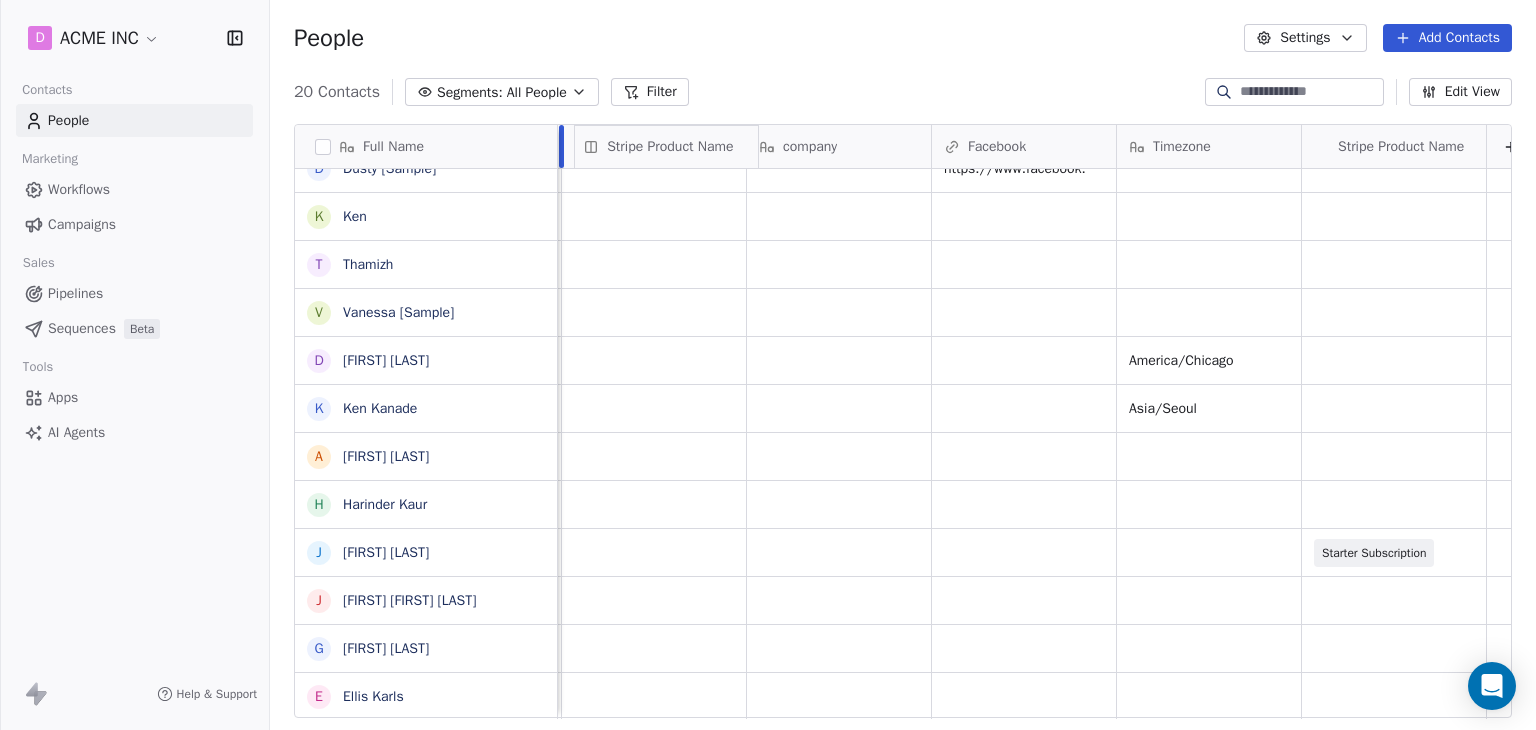 scroll, scrollTop: 0, scrollLeft: 3746, axis: horizontal 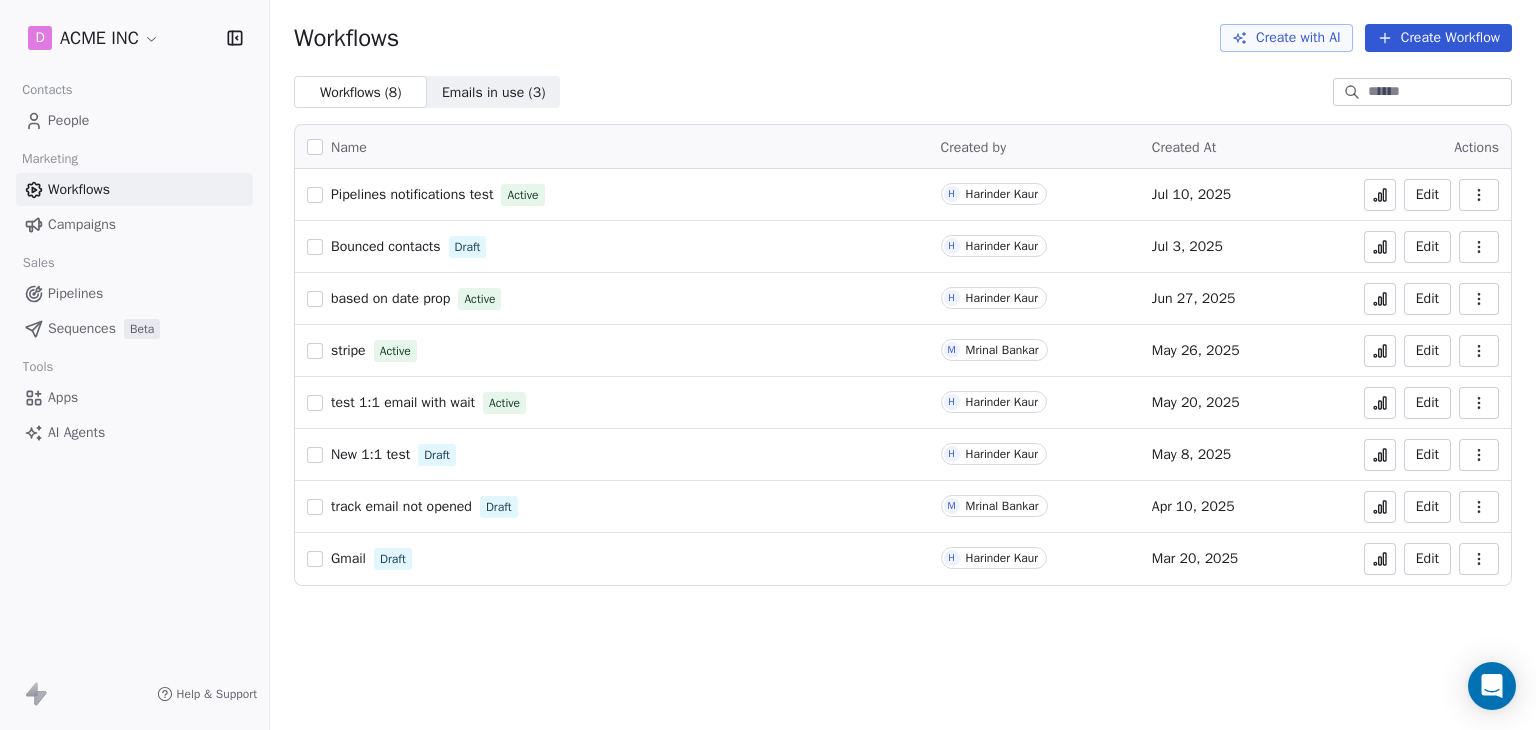 click on "People" at bounding box center (68, 120) 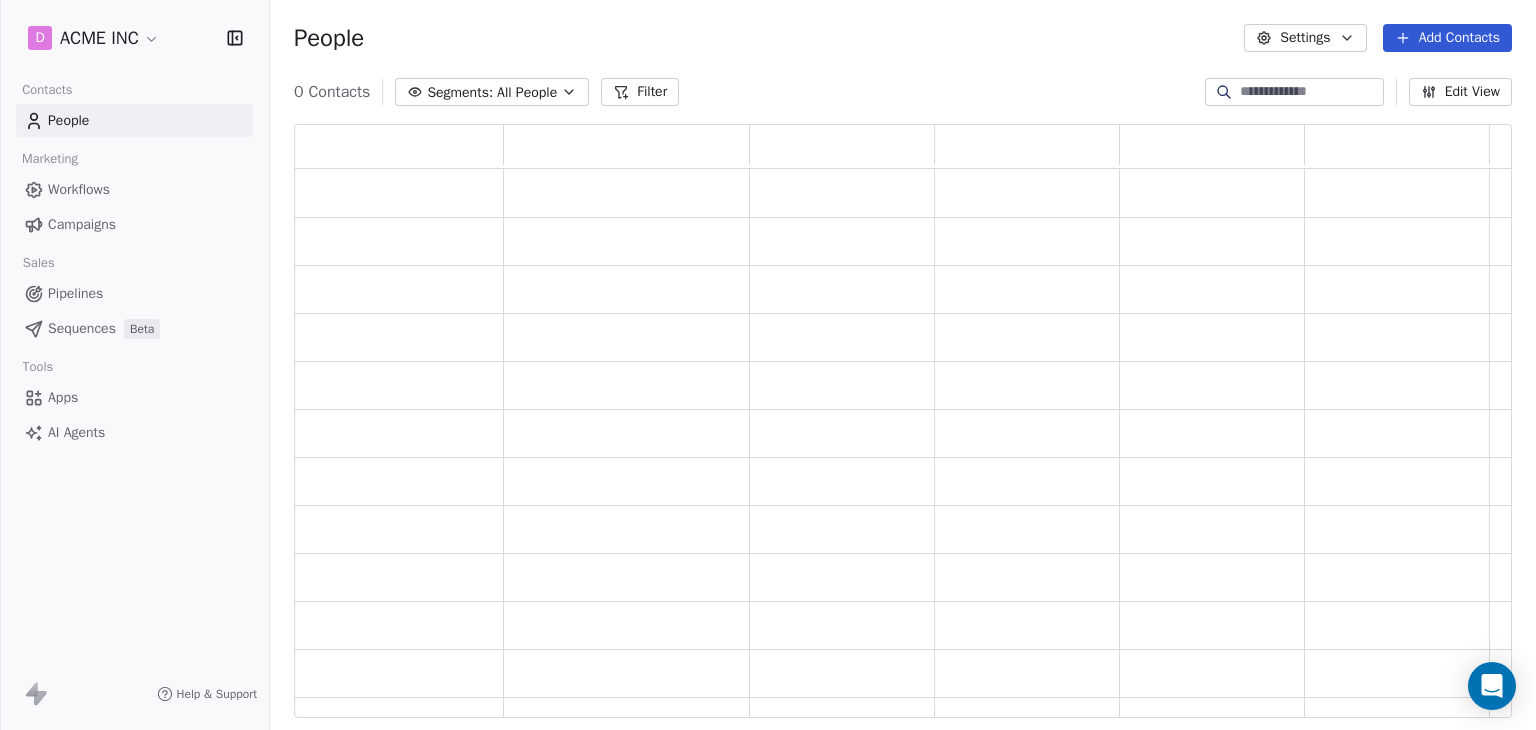 scroll, scrollTop: 16, scrollLeft: 16, axis: both 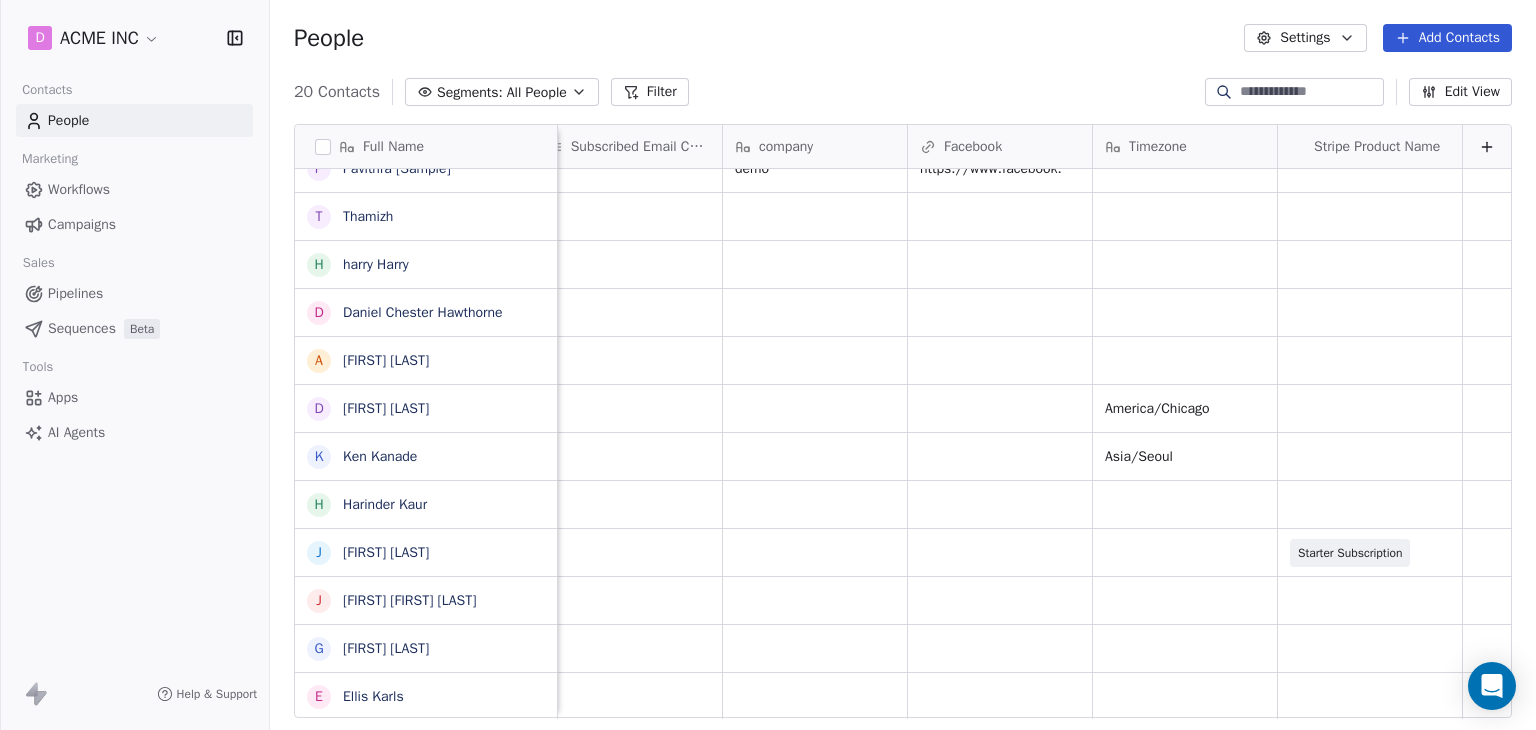 click on "Stripe Product Name" at bounding box center (1370, 146) 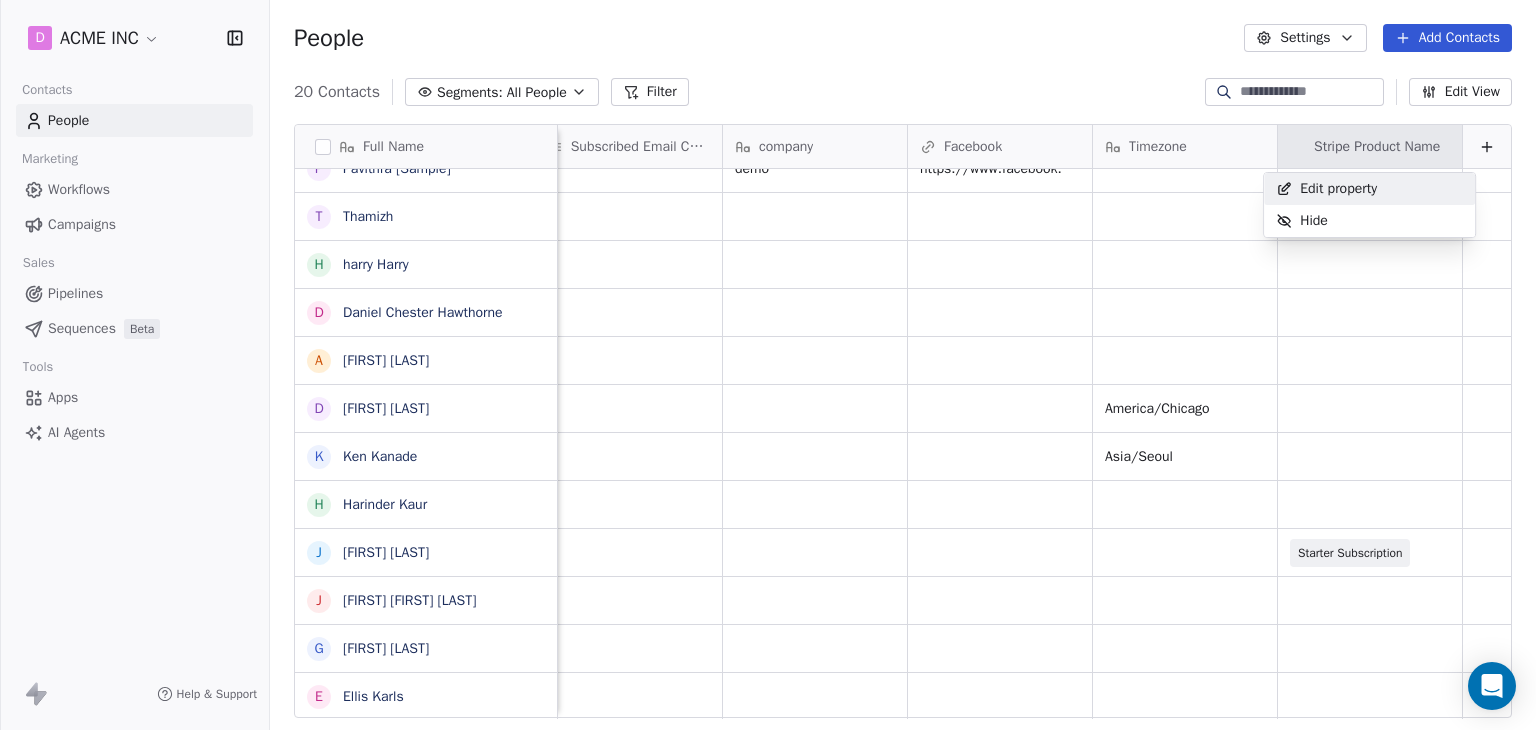 click on "Edit property" at bounding box center (1338, 189) 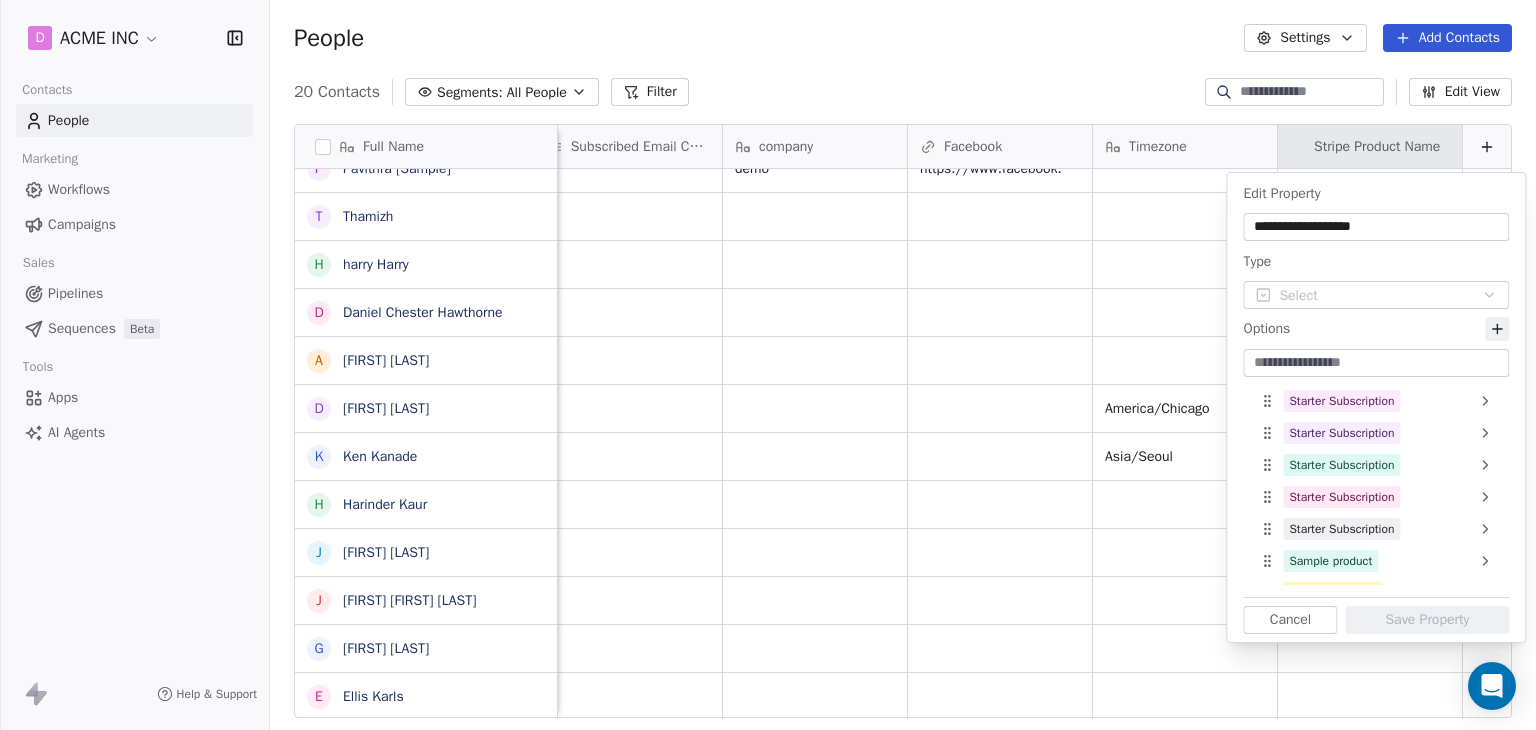 drag, startPoint x: 1413, startPoint y: 230, endPoint x: 1163, endPoint y: 220, distance: 250.19992 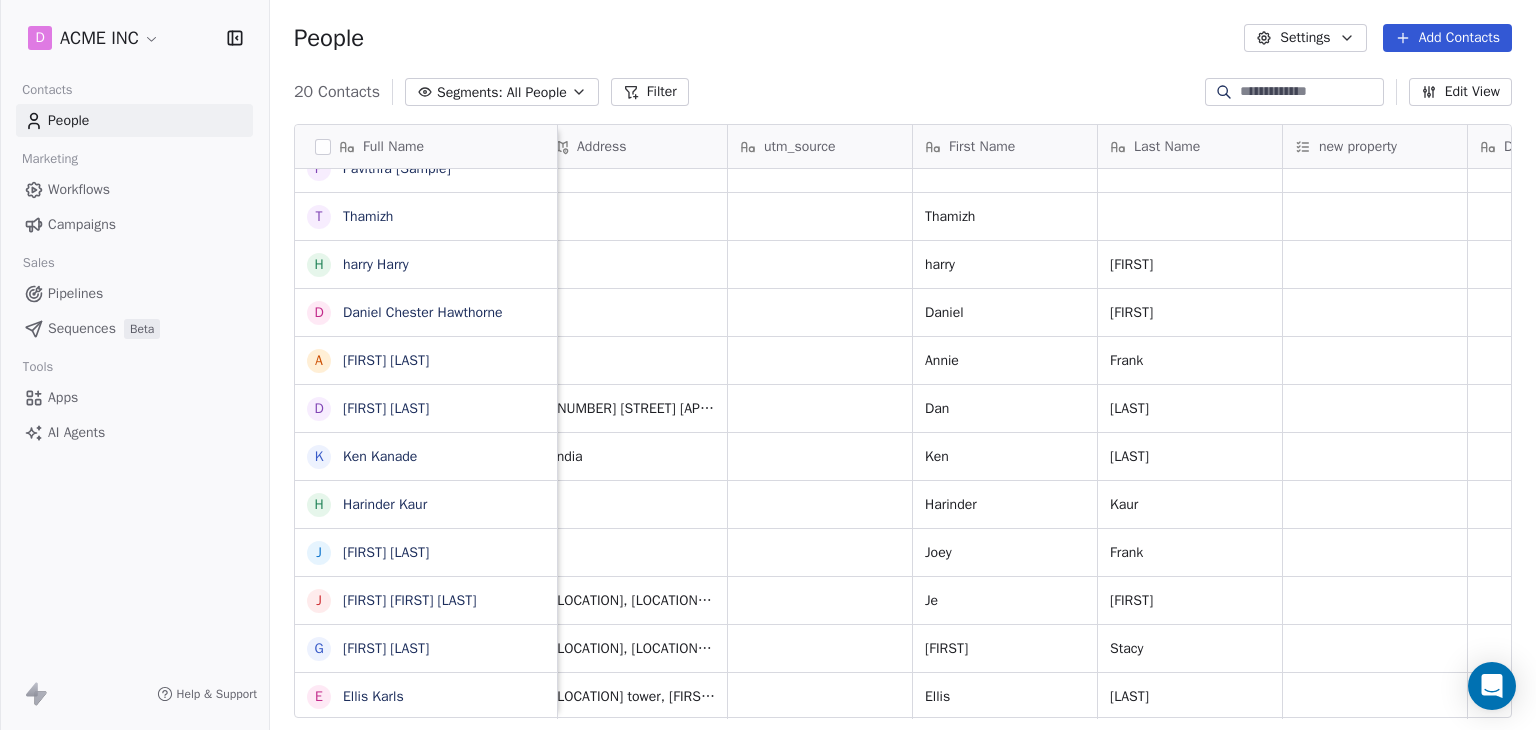 scroll, scrollTop: 0, scrollLeft: 1365, axis: horizontal 